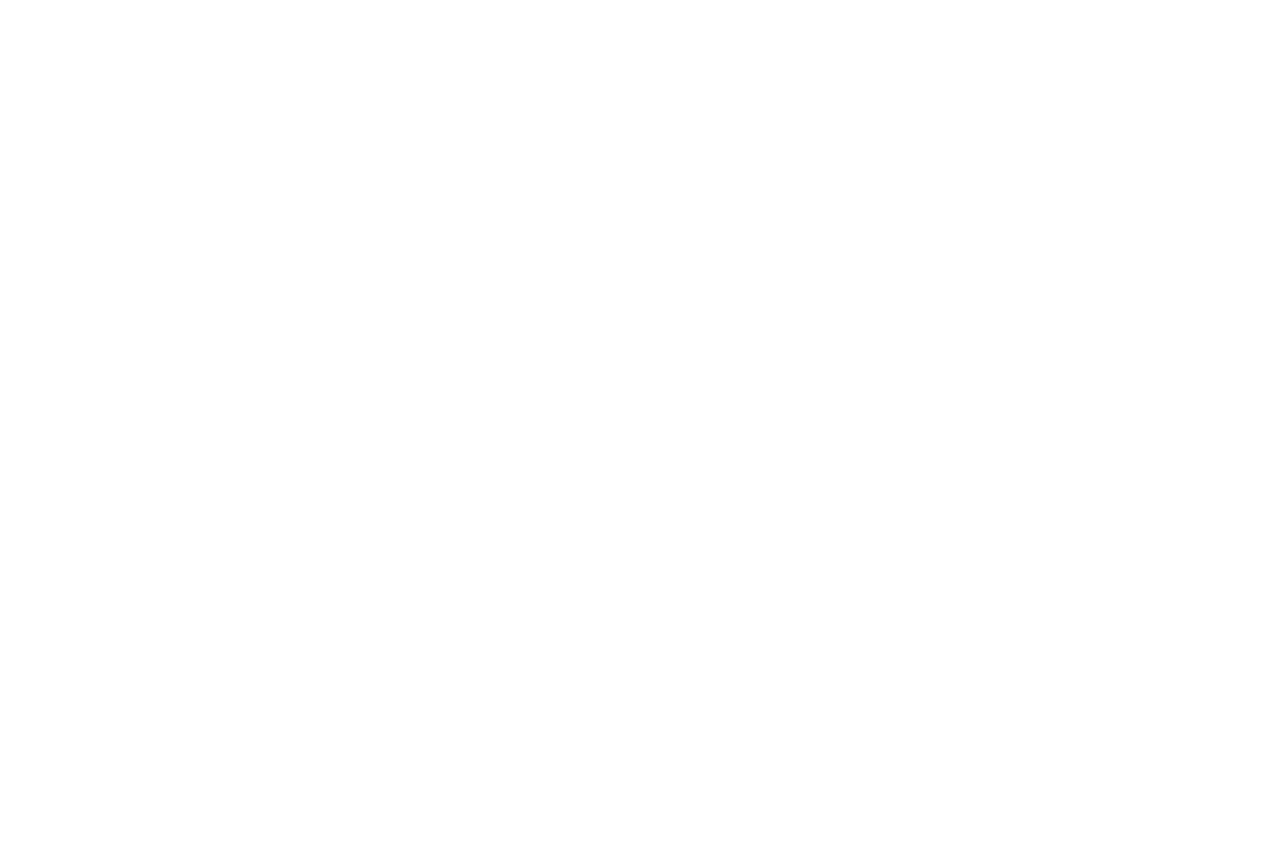 scroll, scrollTop: 0, scrollLeft: 0, axis: both 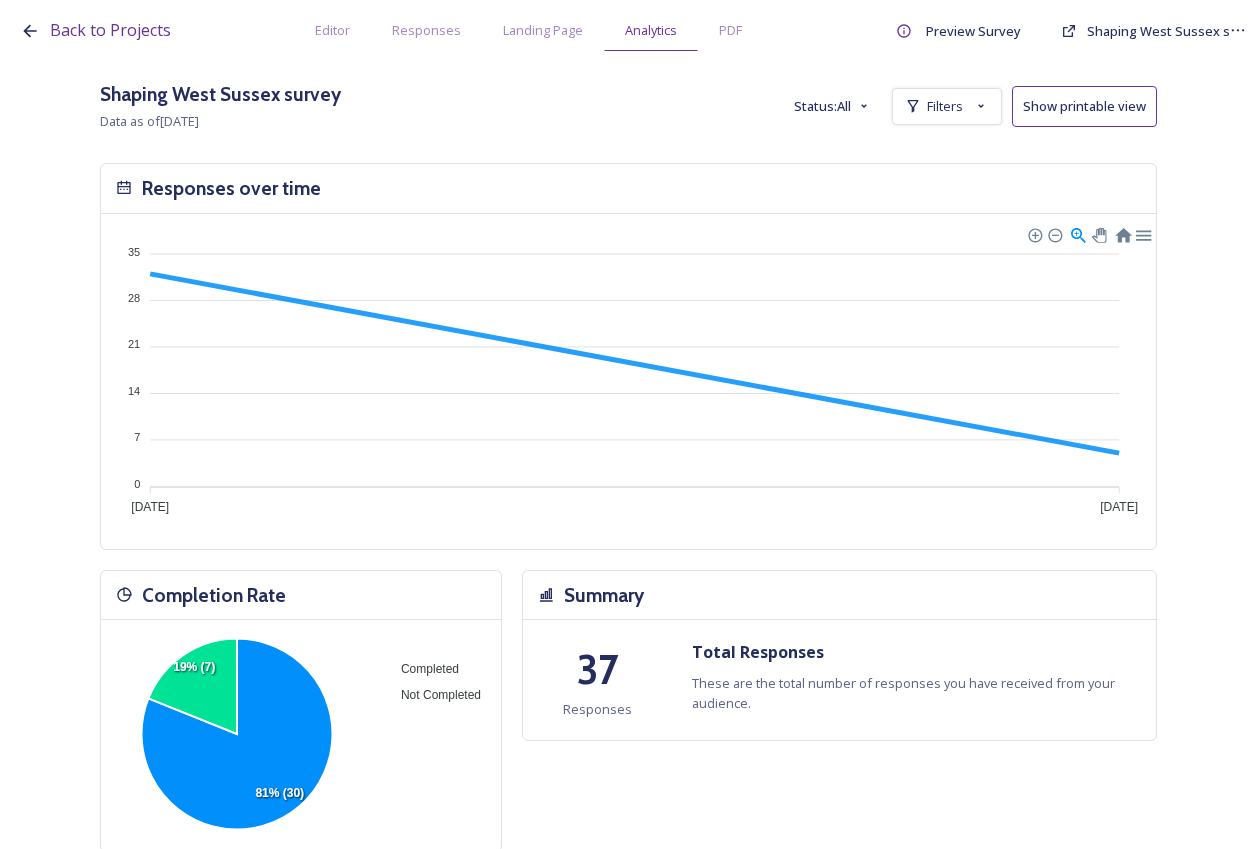 click on "Responses" at bounding box center (426, 30) 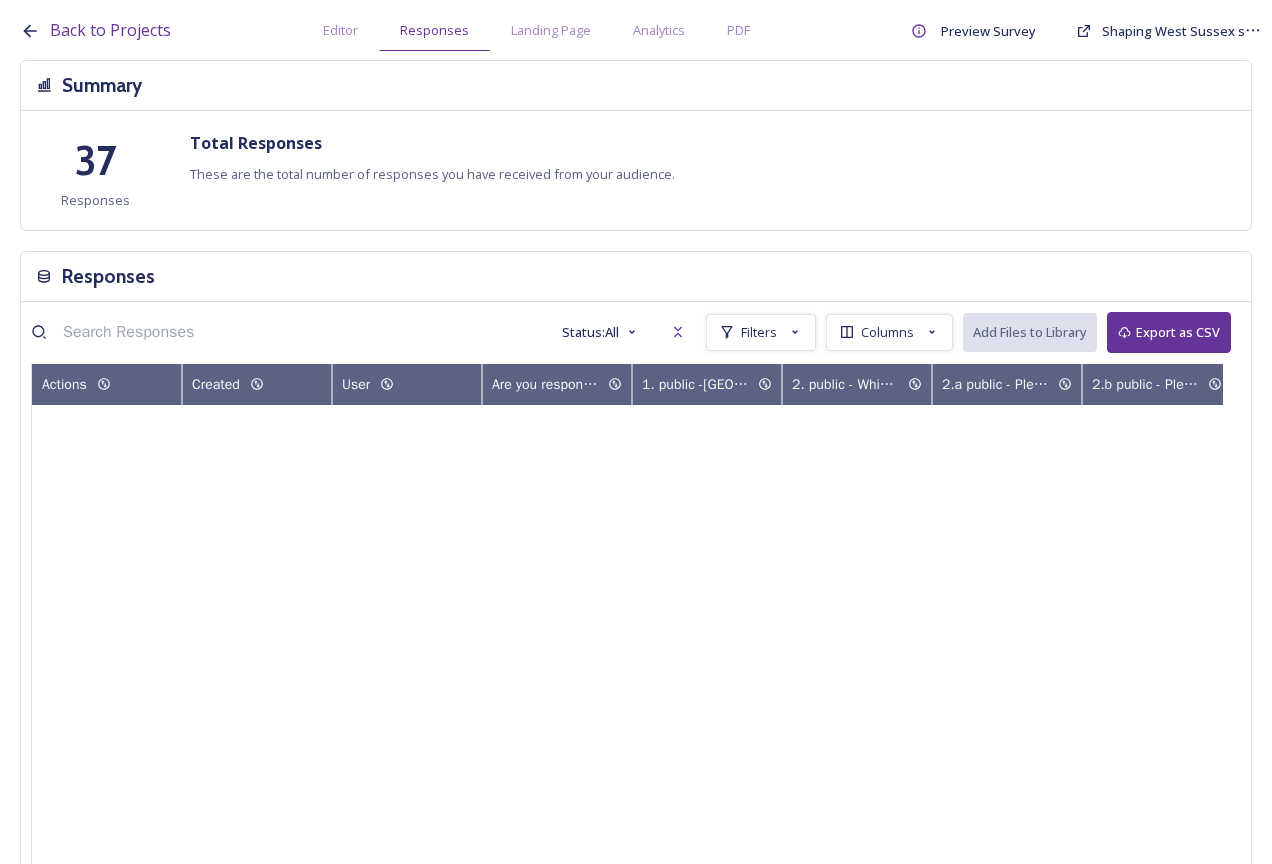 scroll, scrollTop: 0, scrollLeft: 0, axis: both 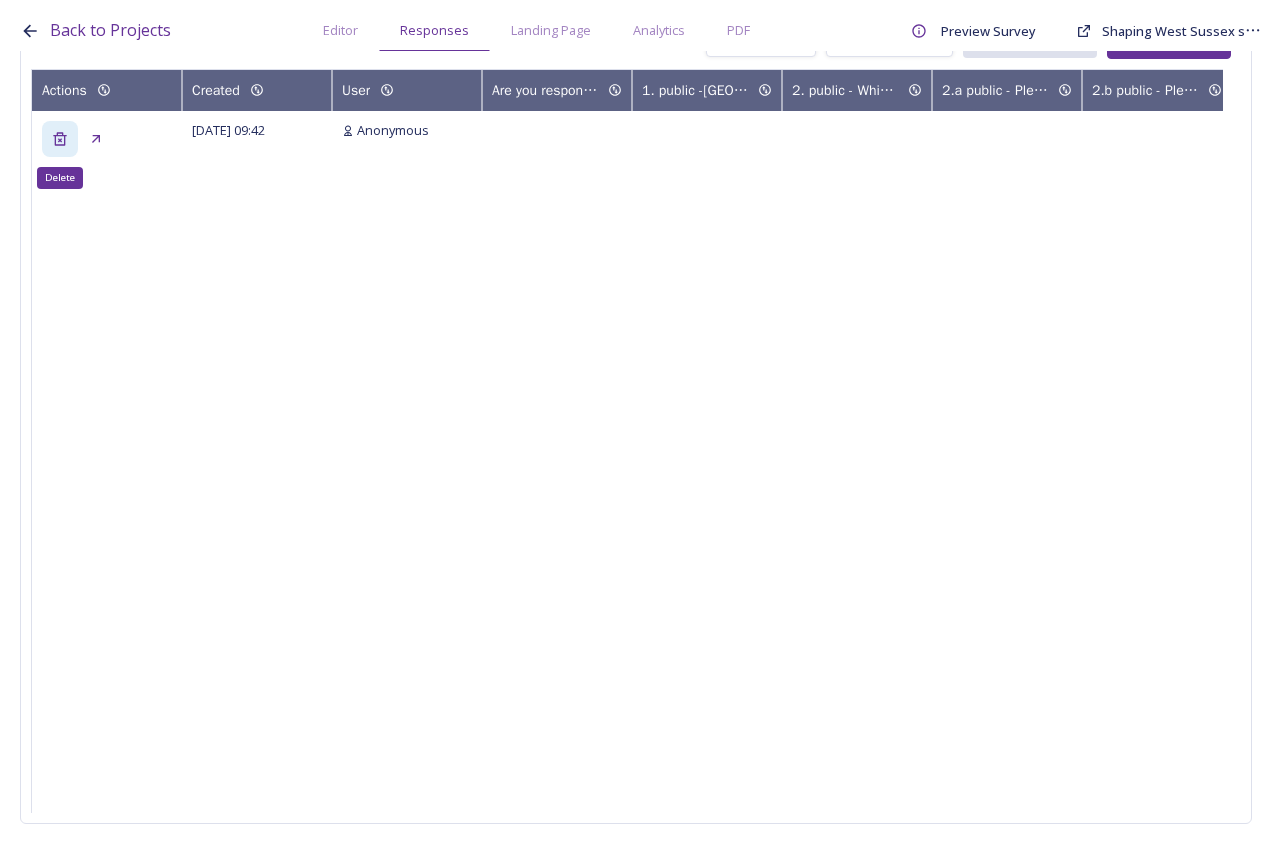 click 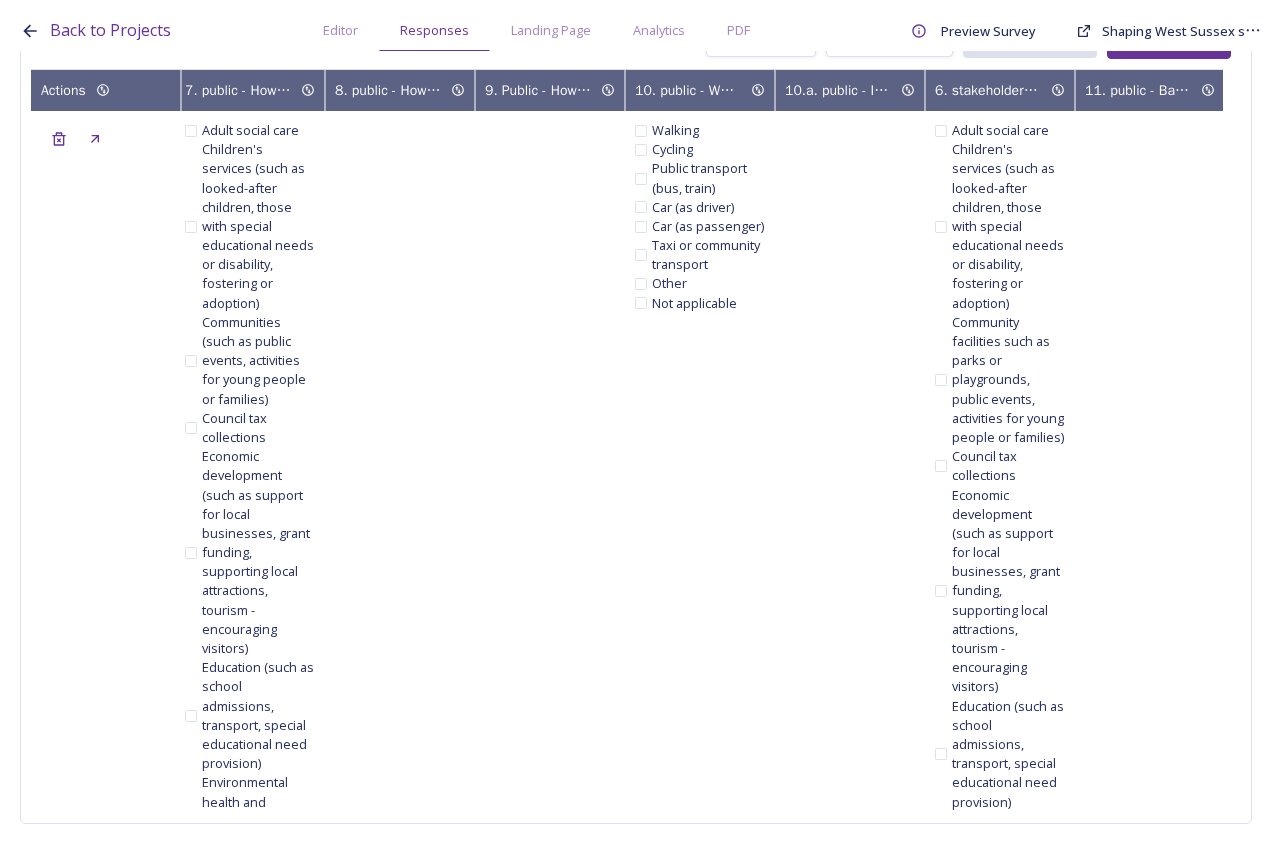scroll, scrollTop: 0, scrollLeft: 3468, axis: horizontal 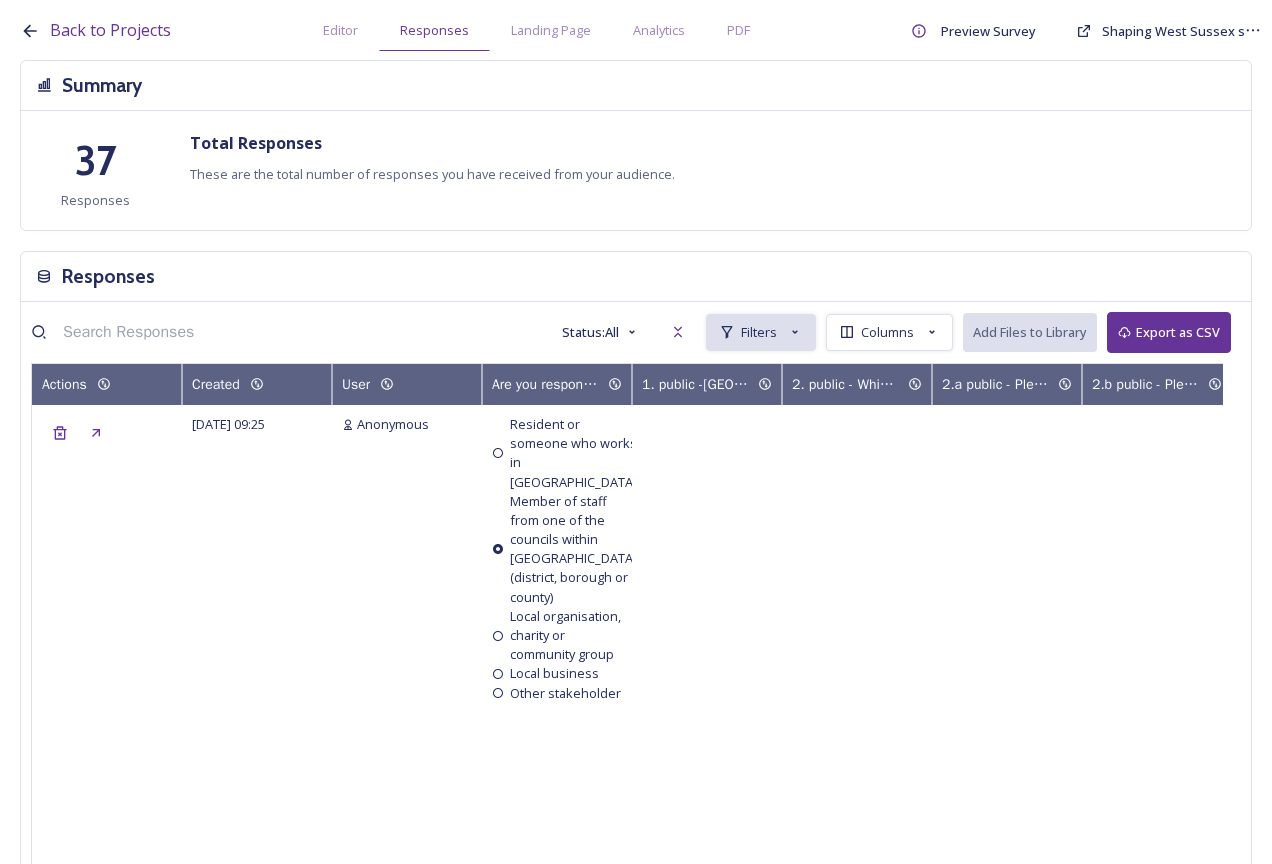 click on "Filters" at bounding box center [759, 332] 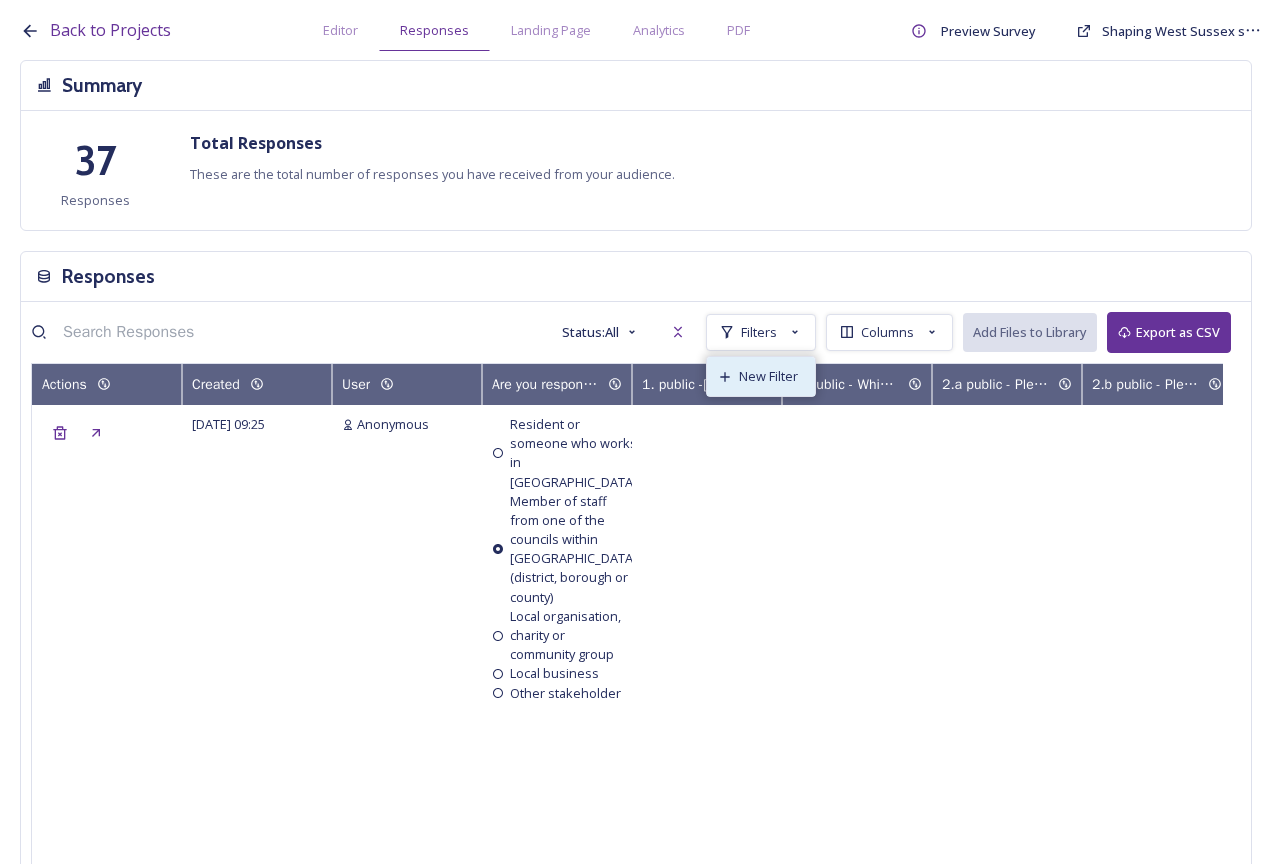 click on "New Filter" at bounding box center (768, 376) 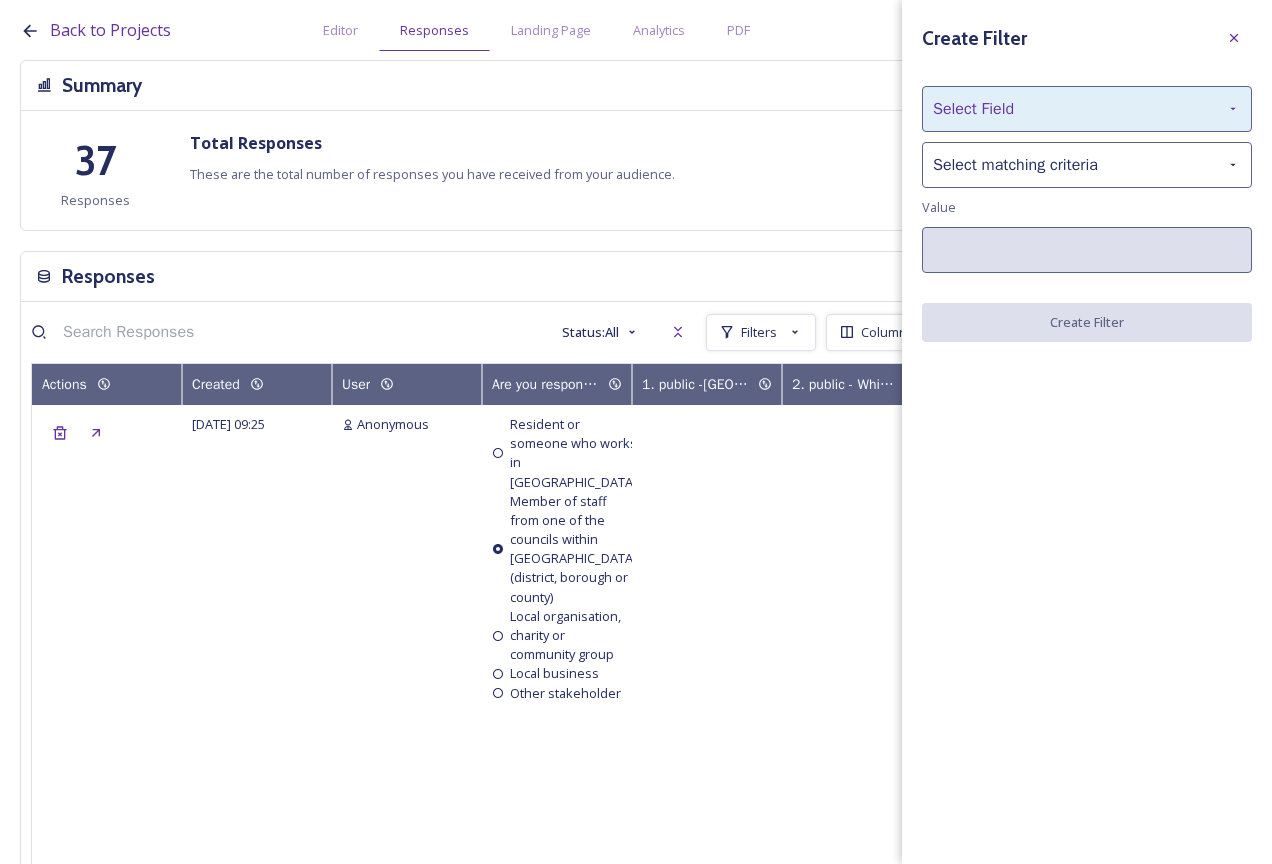 click on "Select Field" at bounding box center [1087, 109] 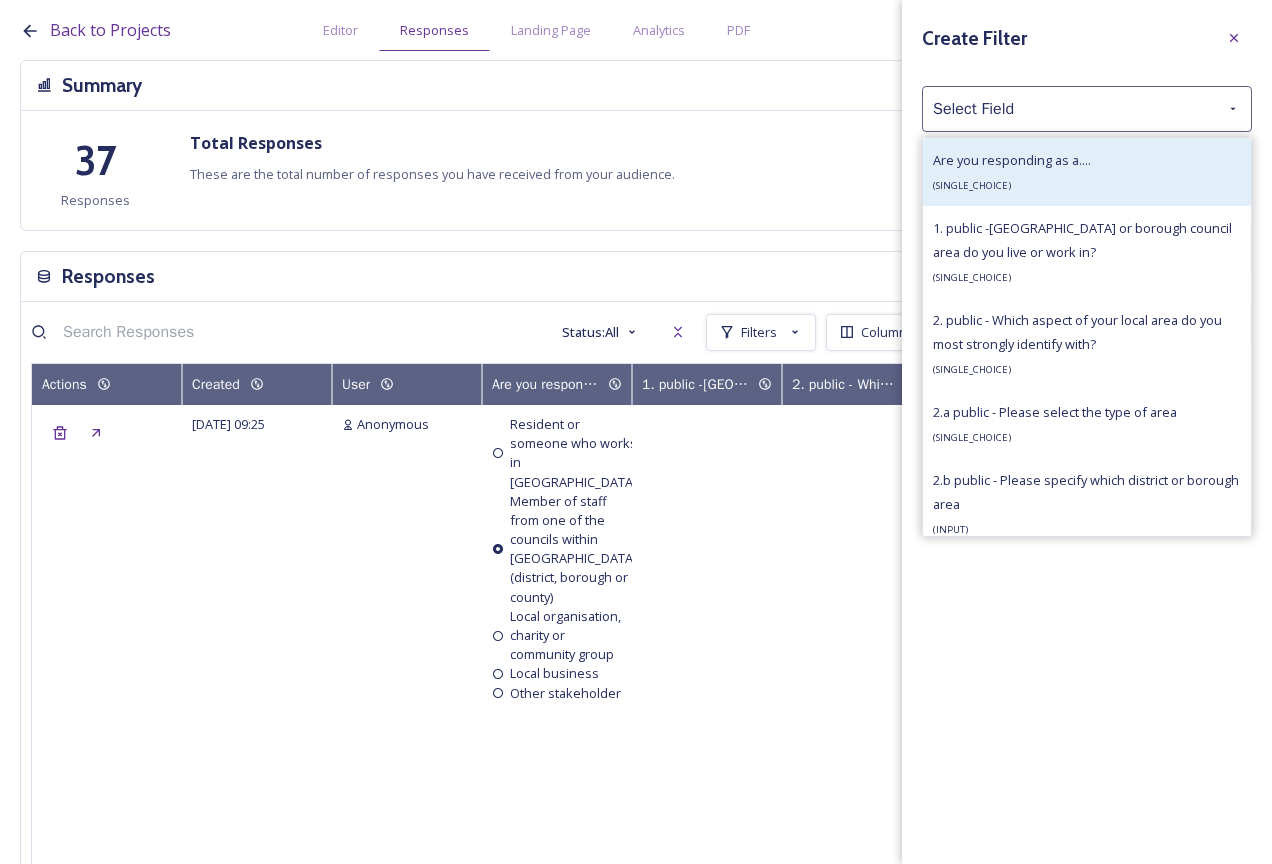 click on "Are you responding as a...." at bounding box center (1012, 160) 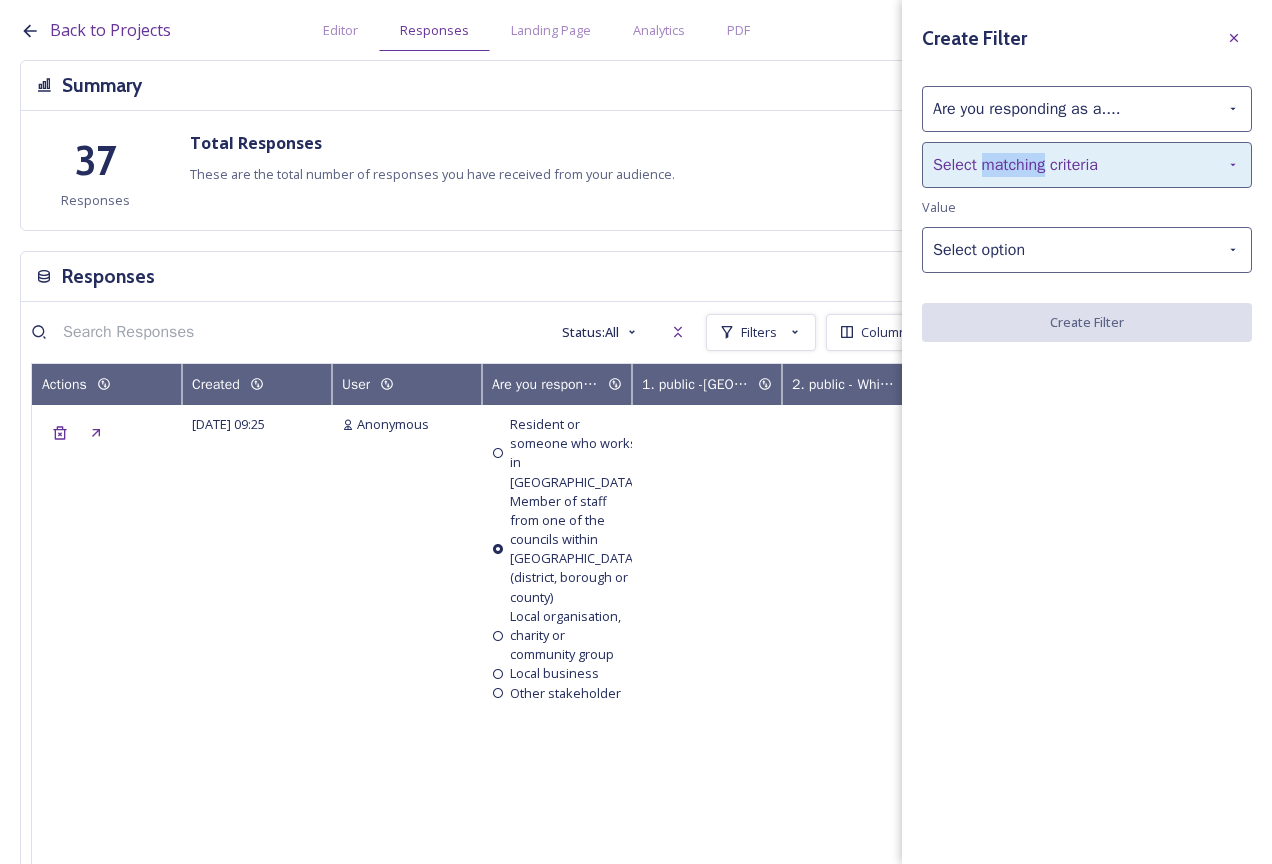 click on "Select matching criteria" at bounding box center (1087, 165) 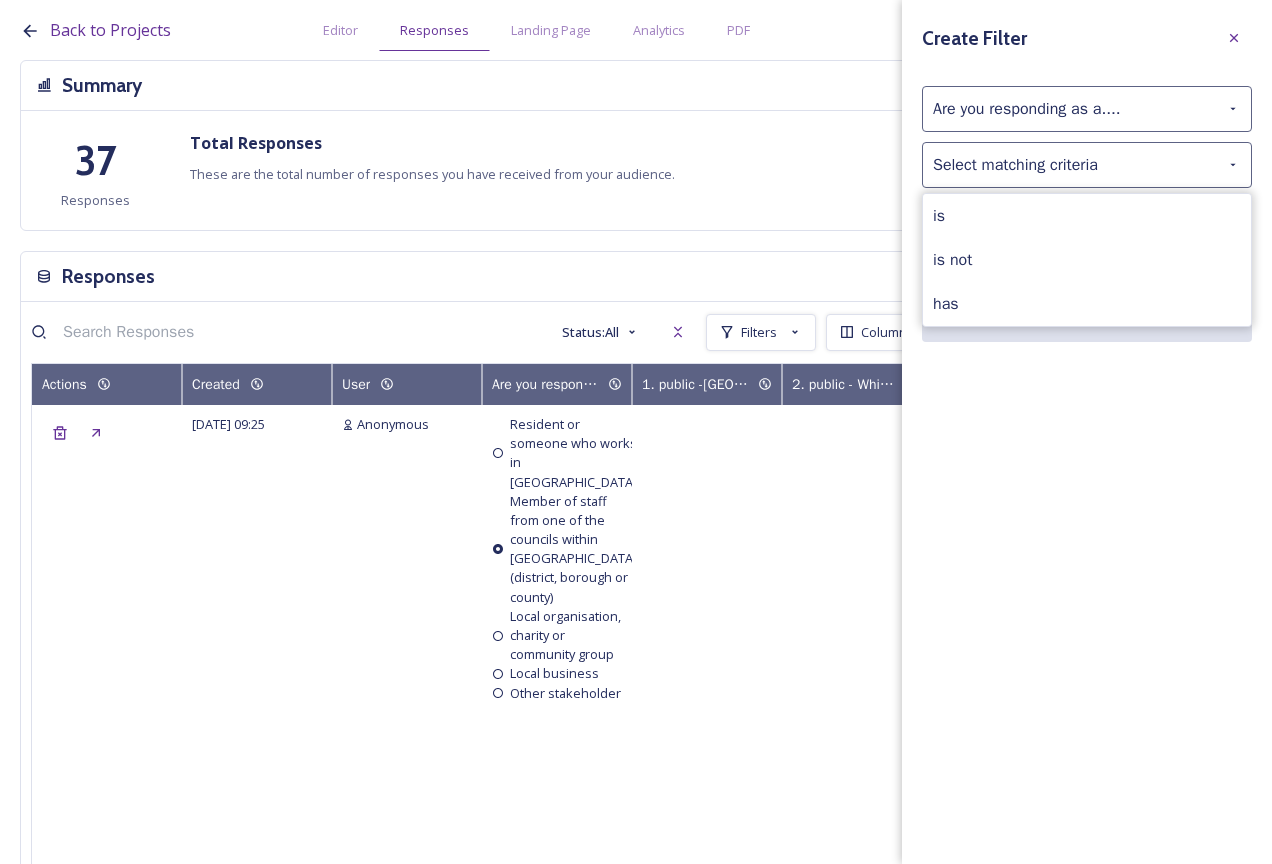drag, startPoint x: 1020, startPoint y: 169, endPoint x: 976, endPoint y: 219, distance: 66.6033 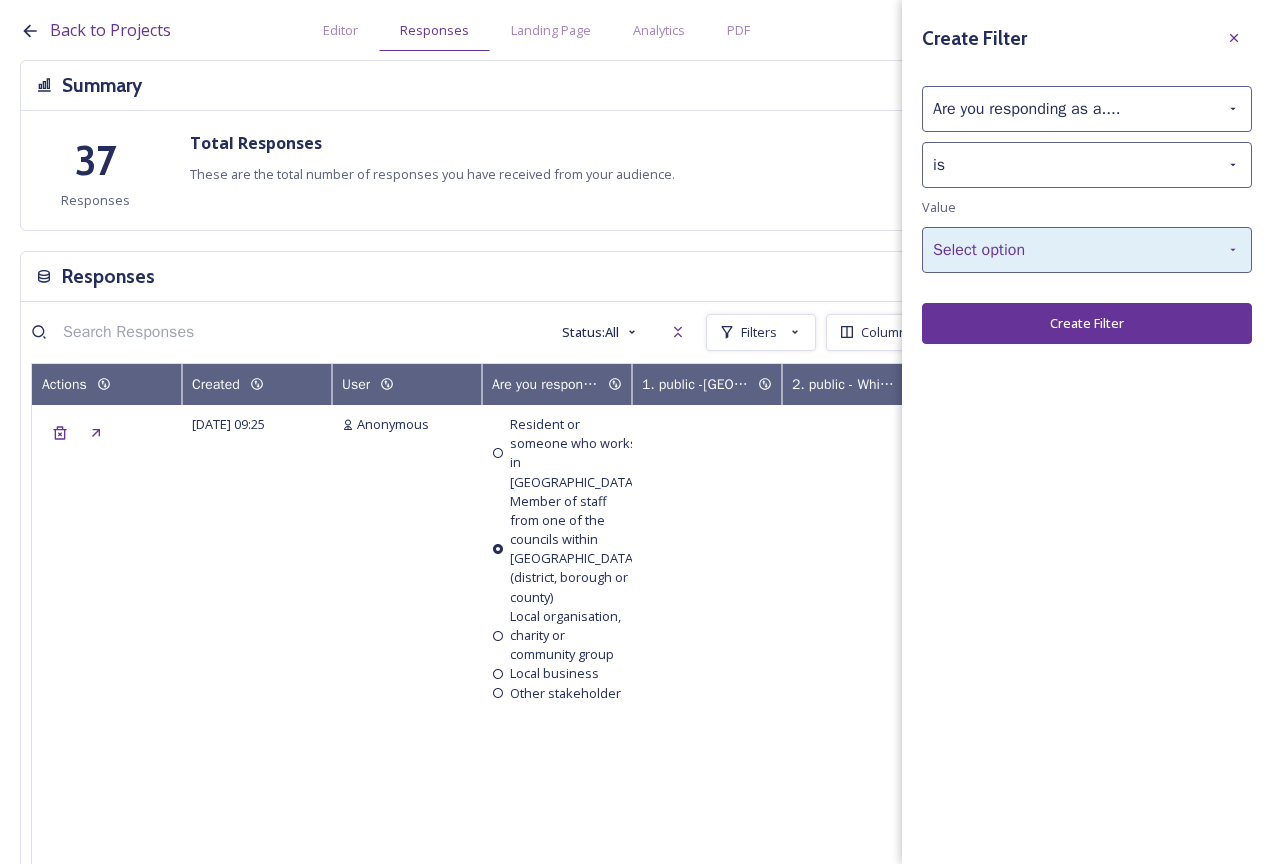 click on "Select option" at bounding box center [1087, 250] 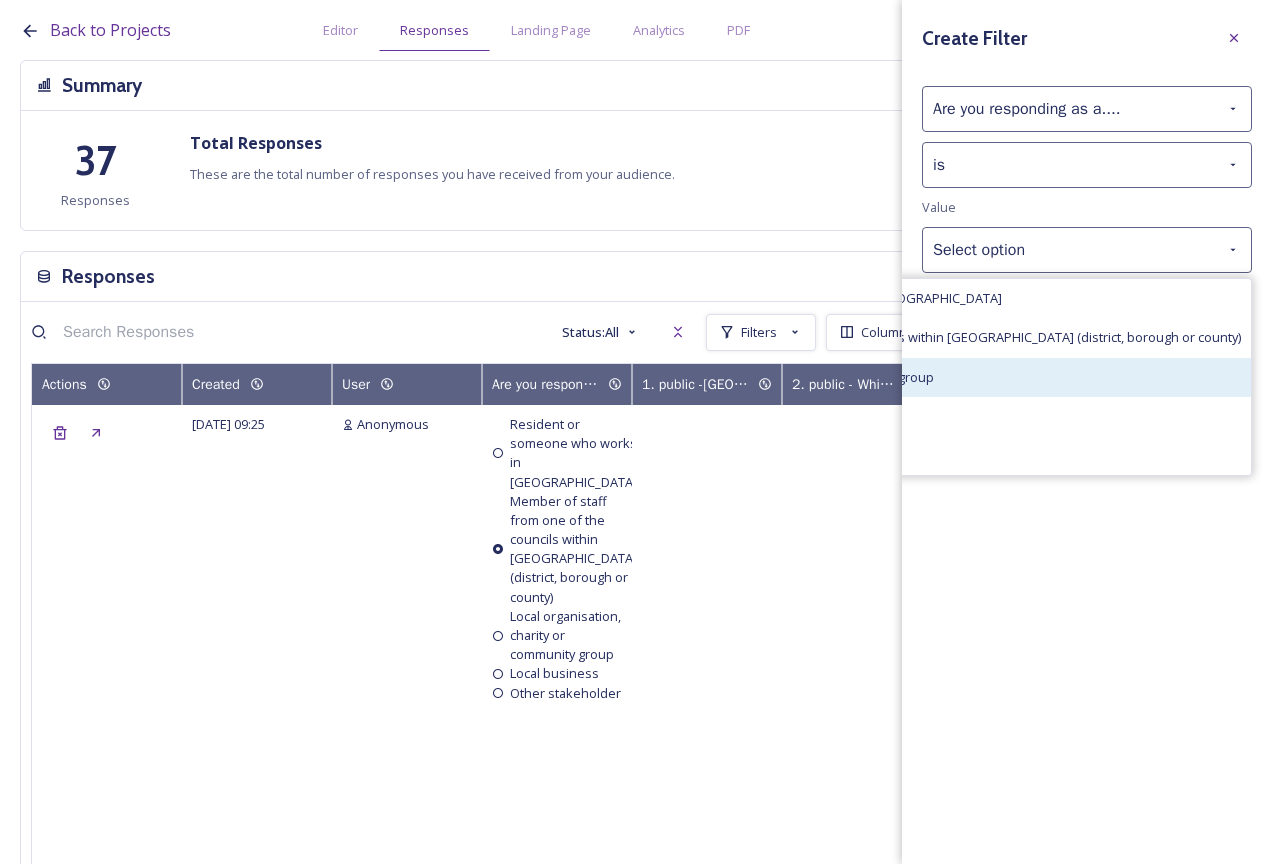 click on "Local organisation, charity or community group" at bounding box center (796, 377) 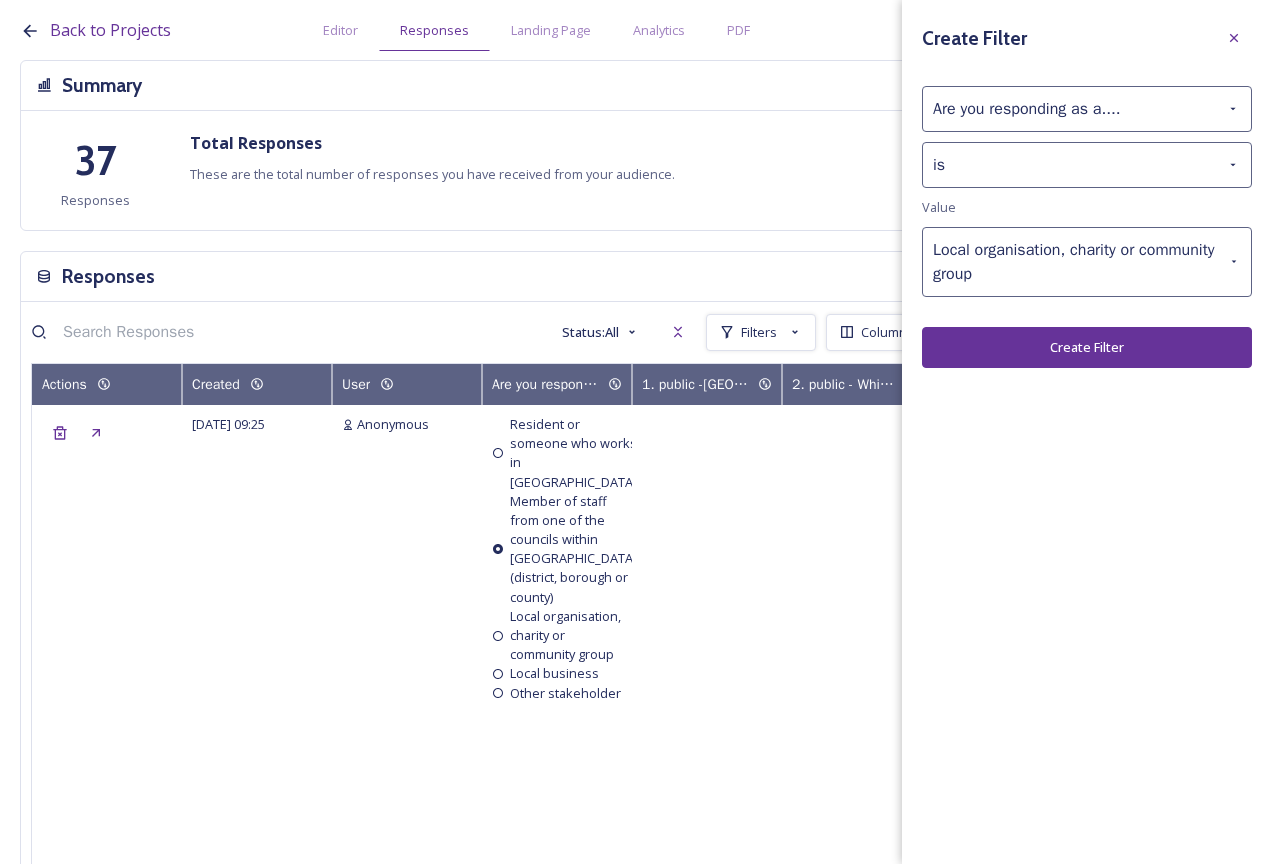 click on "Create Filter" at bounding box center [1087, 347] 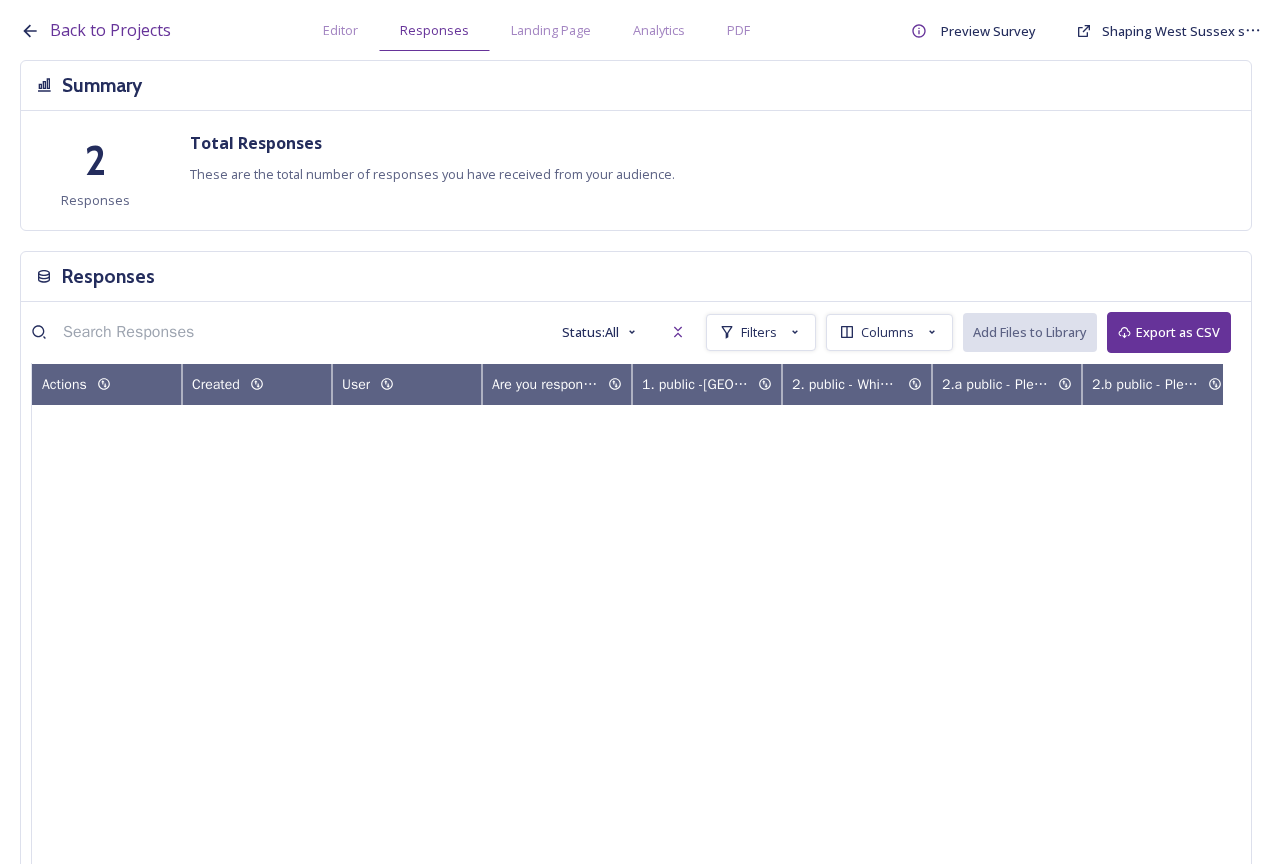 scroll, scrollTop: 0, scrollLeft: 0, axis: both 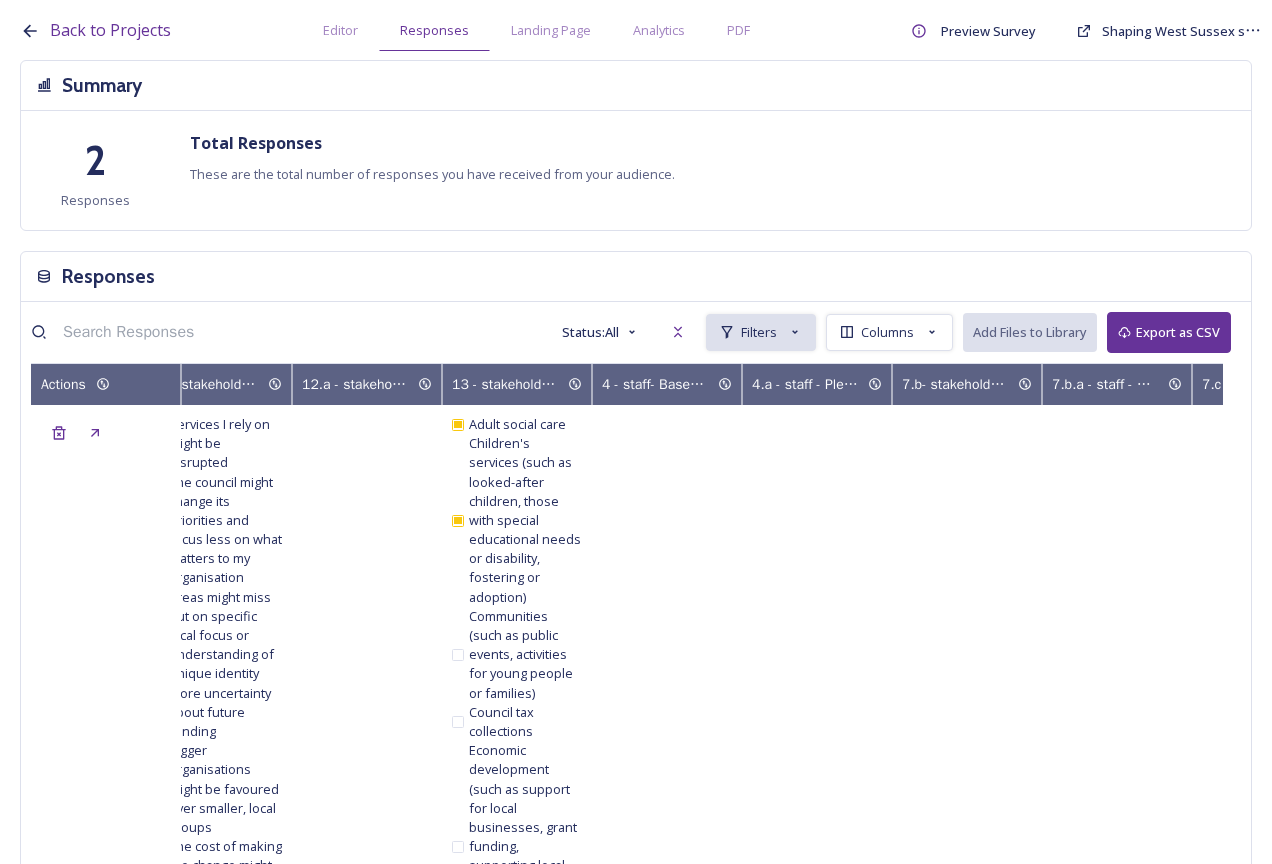 click on "Filters" at bounding box center [759, 332] 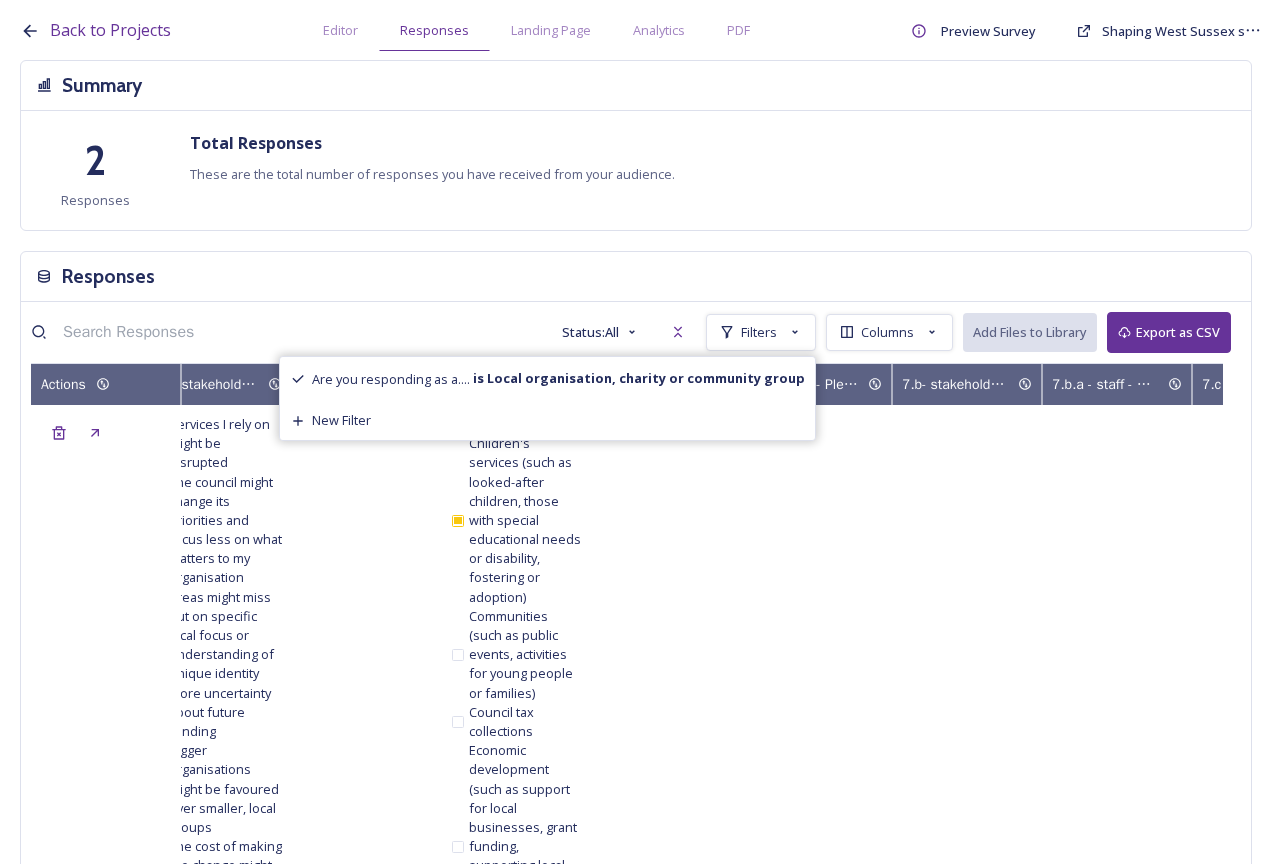 click on "New Filter" at bounding box center (341, 420) 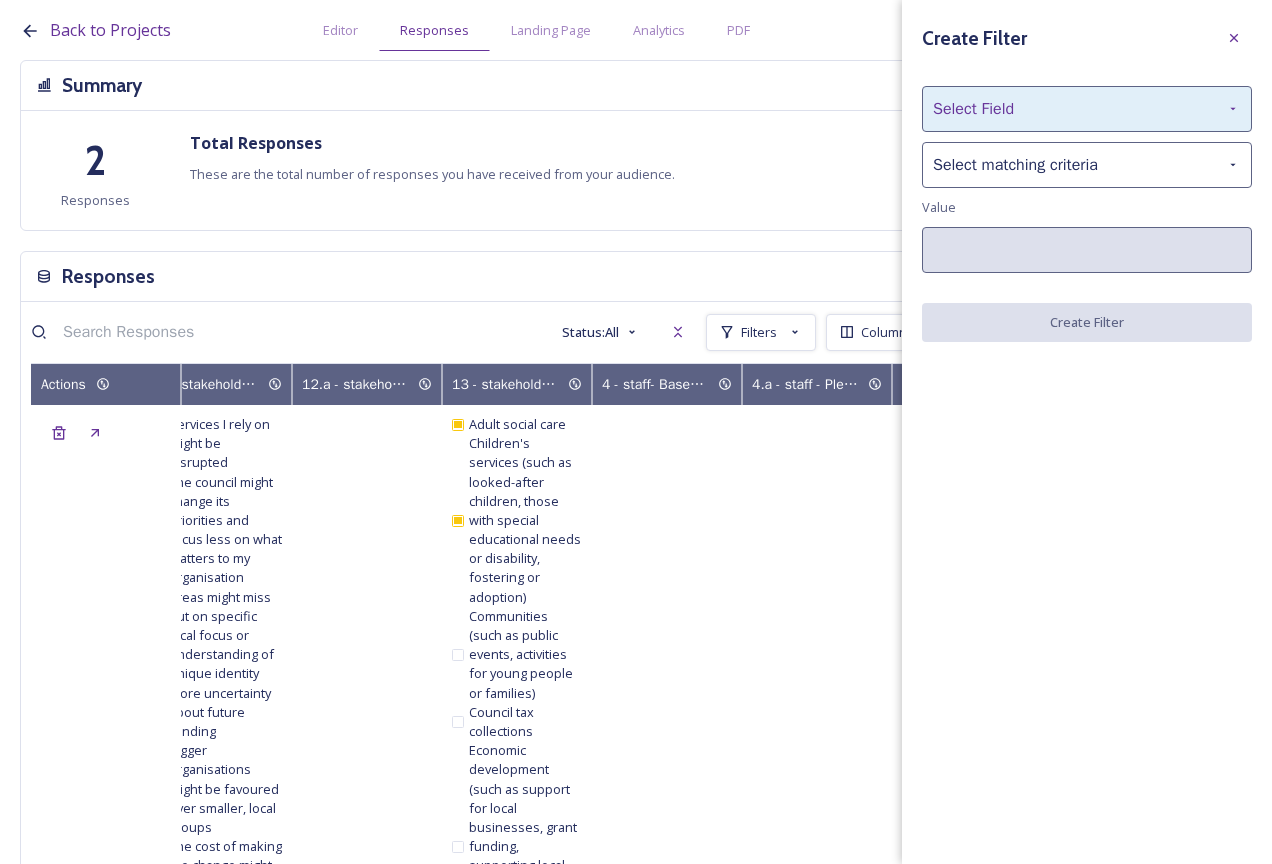 click on "Select Field" at bounding box center [1087, 109] 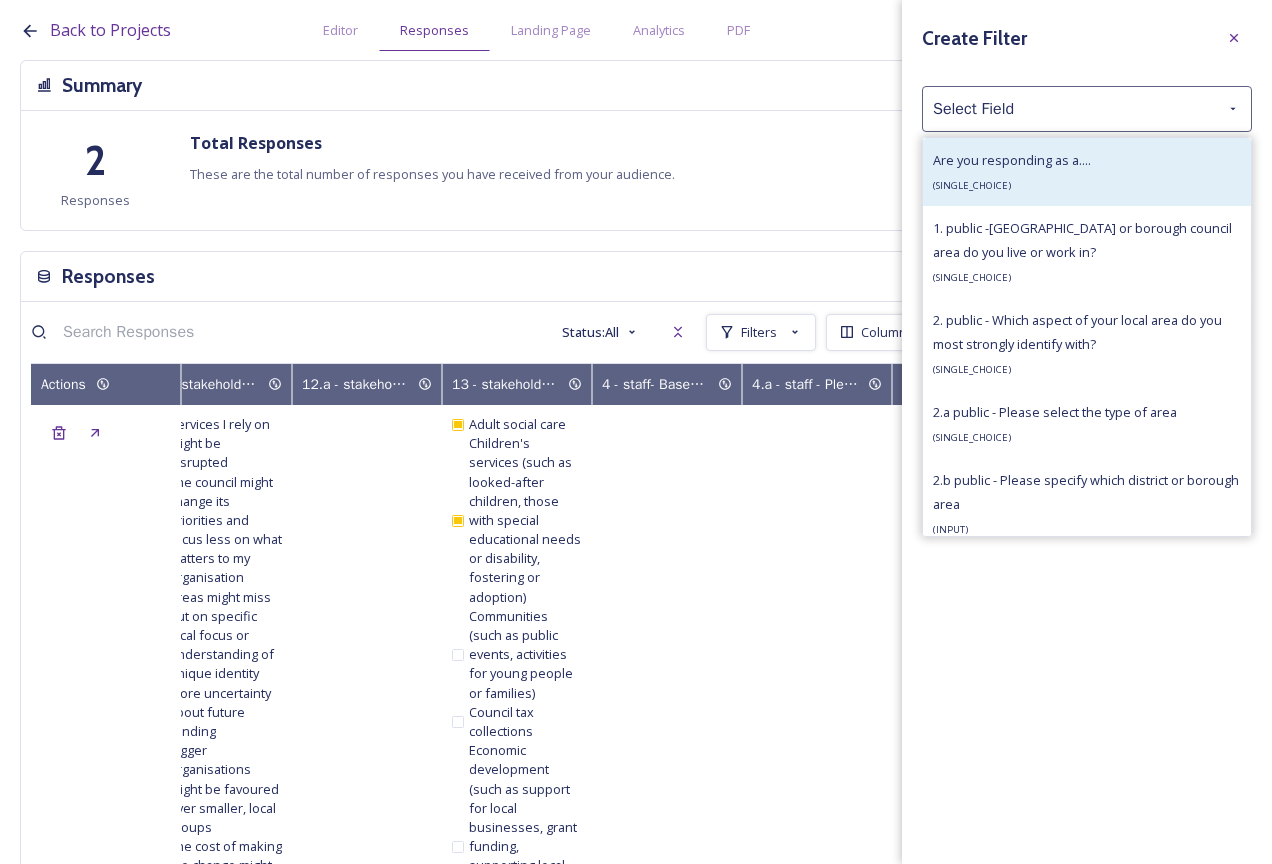 click on "Are you responding as a.... ( SINGLE_CHOICE )" at bounding box center [1012, 172] 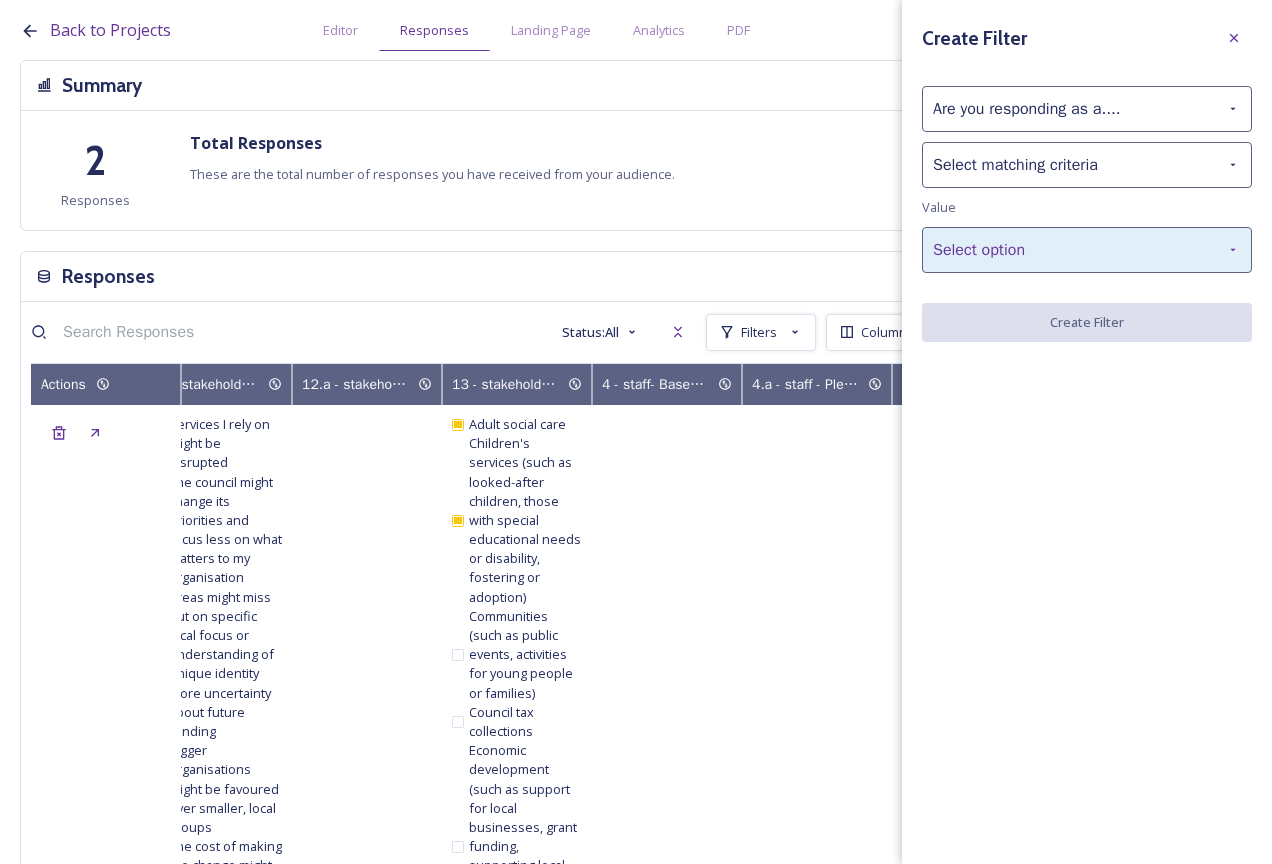 click on "Select option" at bounding box center [1087, 250] 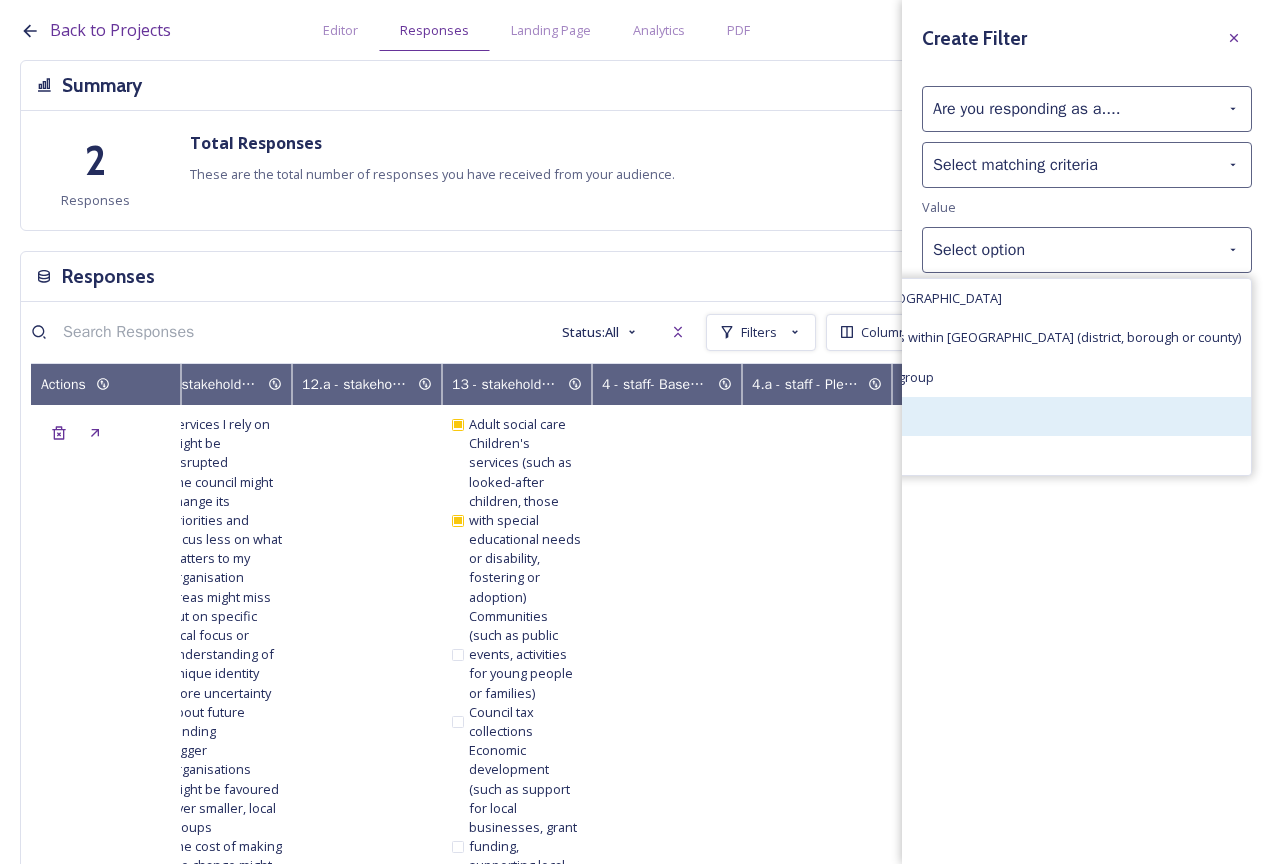 click on "Local business" at bounding box center (949, 416) 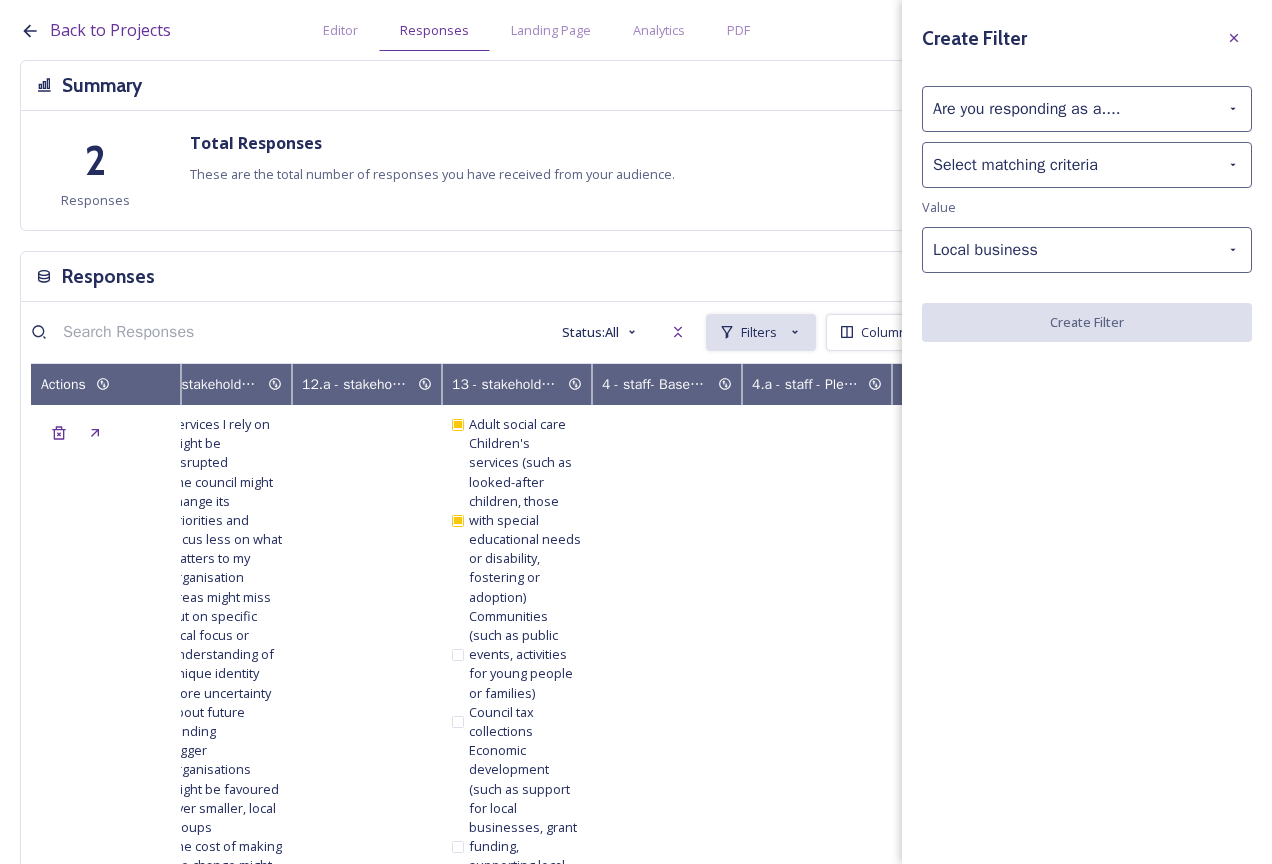 click 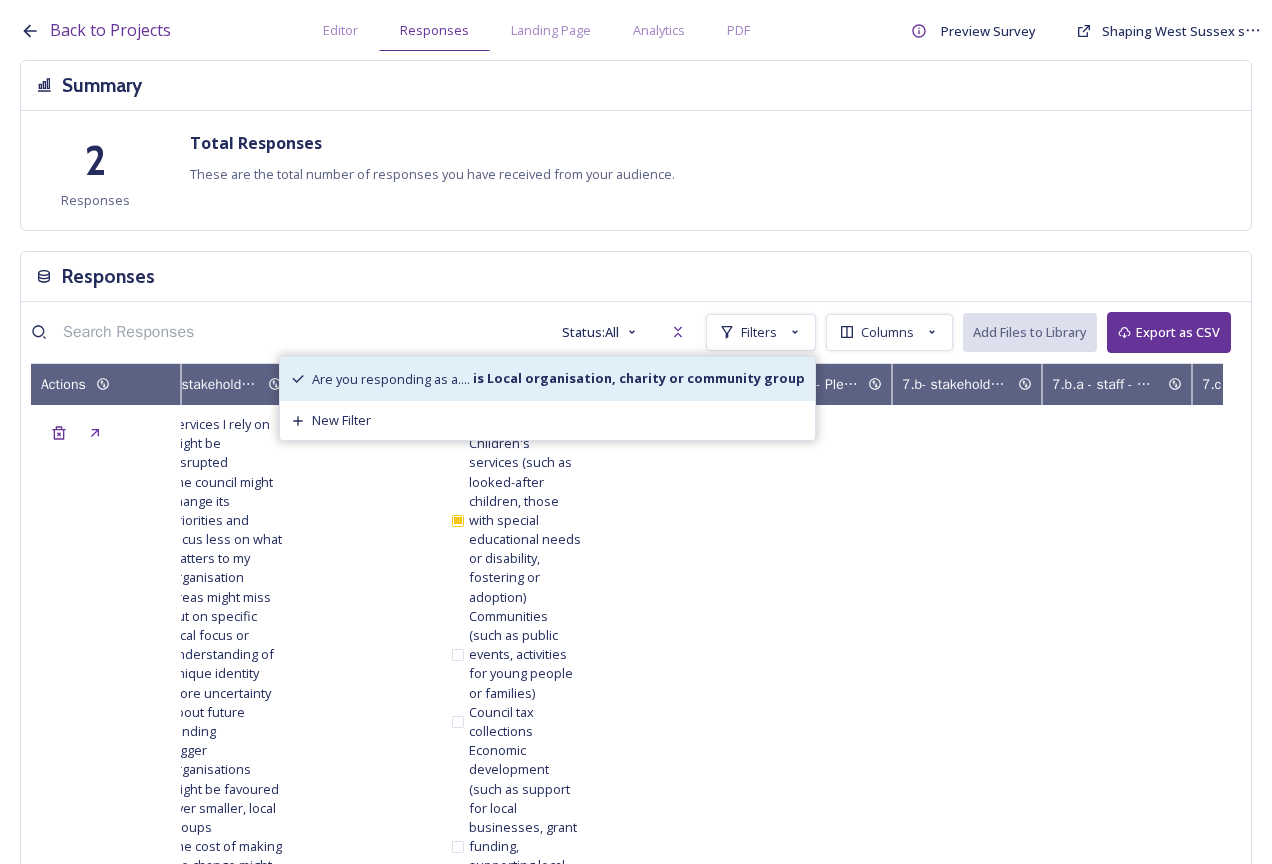 click on "Are you responding as a...." at bounding box center [391, 379] 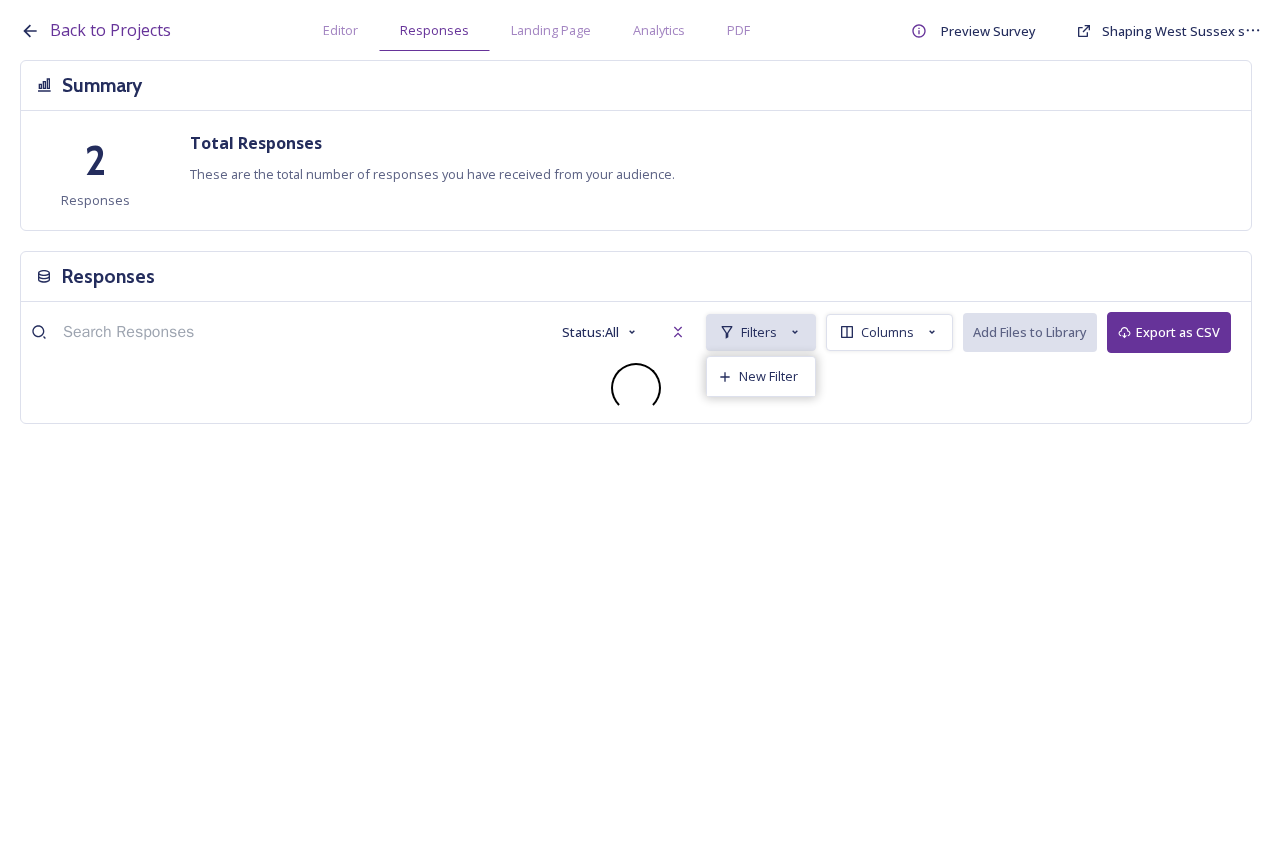 click on "Filters" at bounding box center [761, 332] 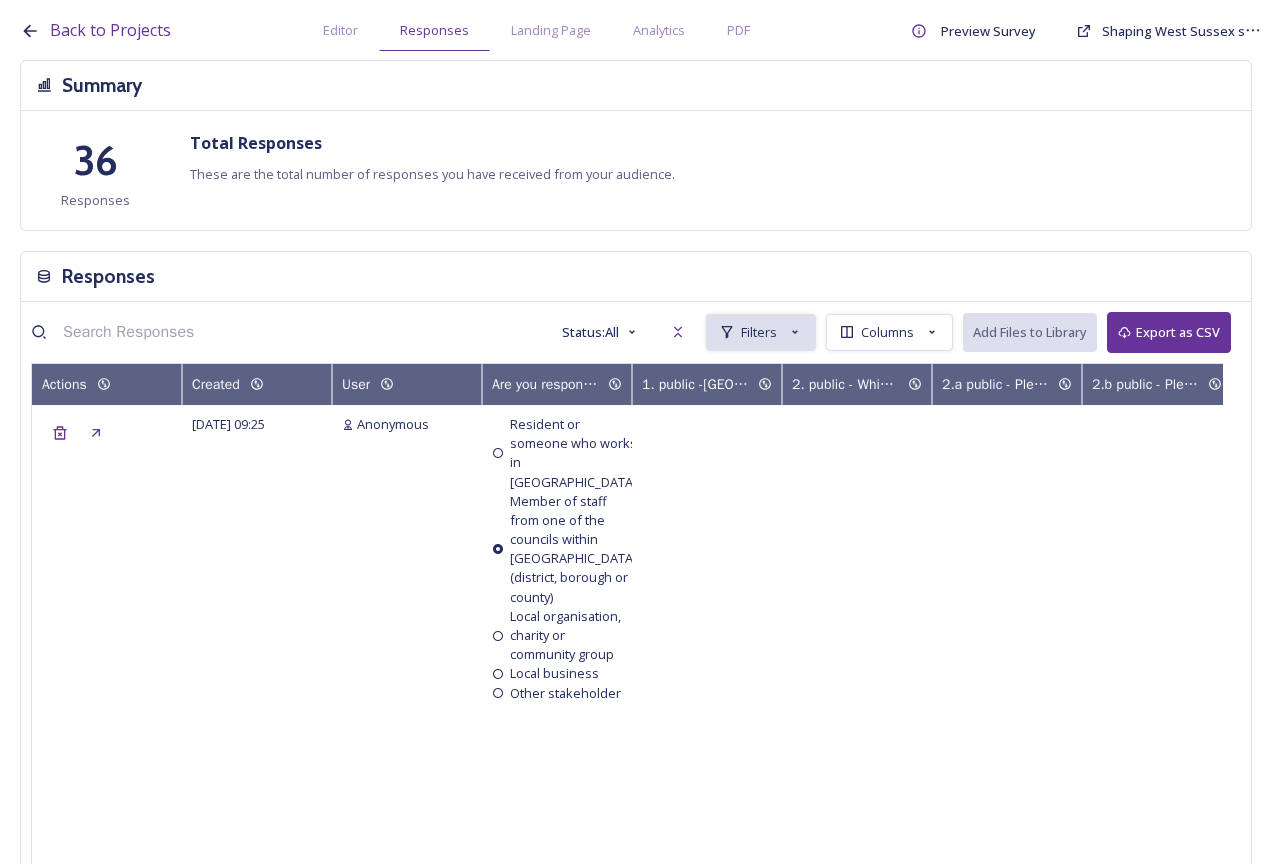 click 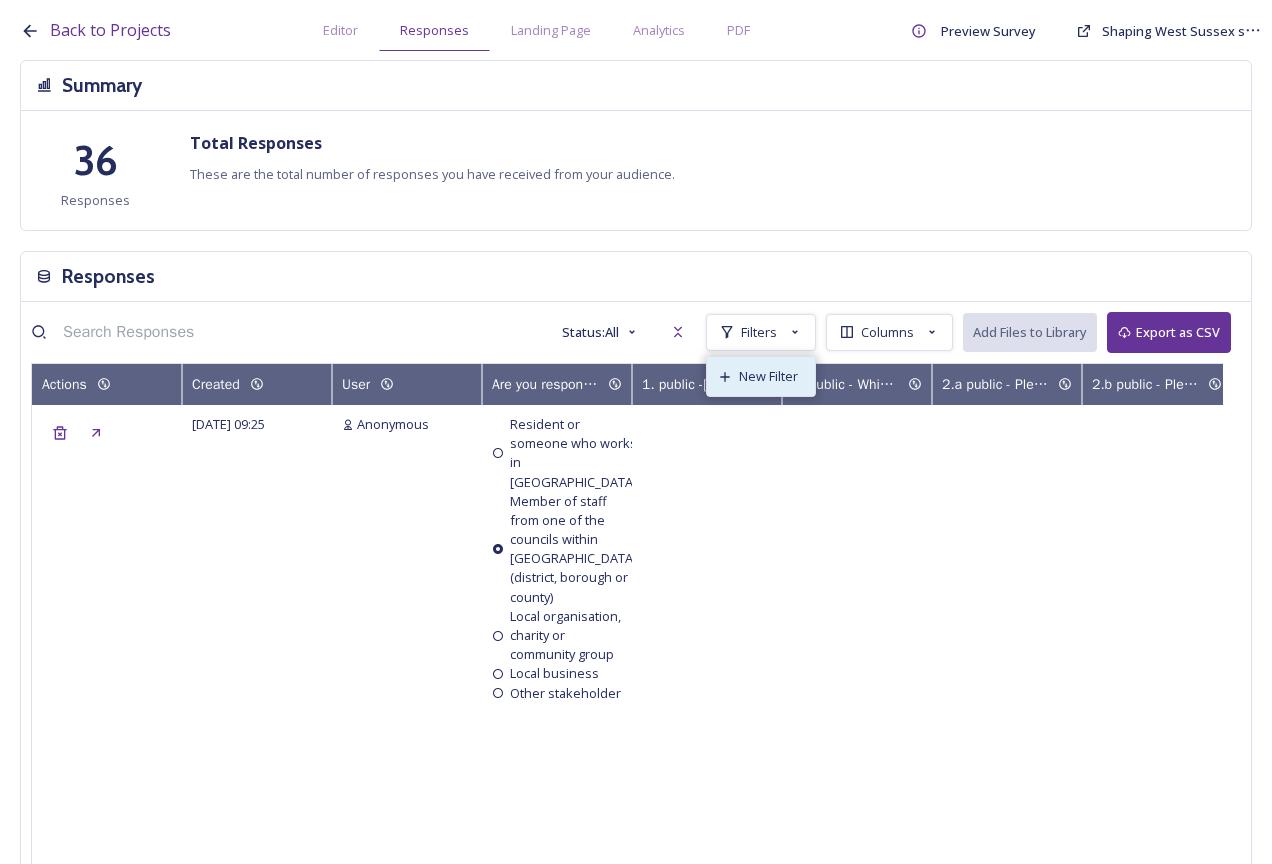 click on "New Filter" at bounding box center [761, 376] 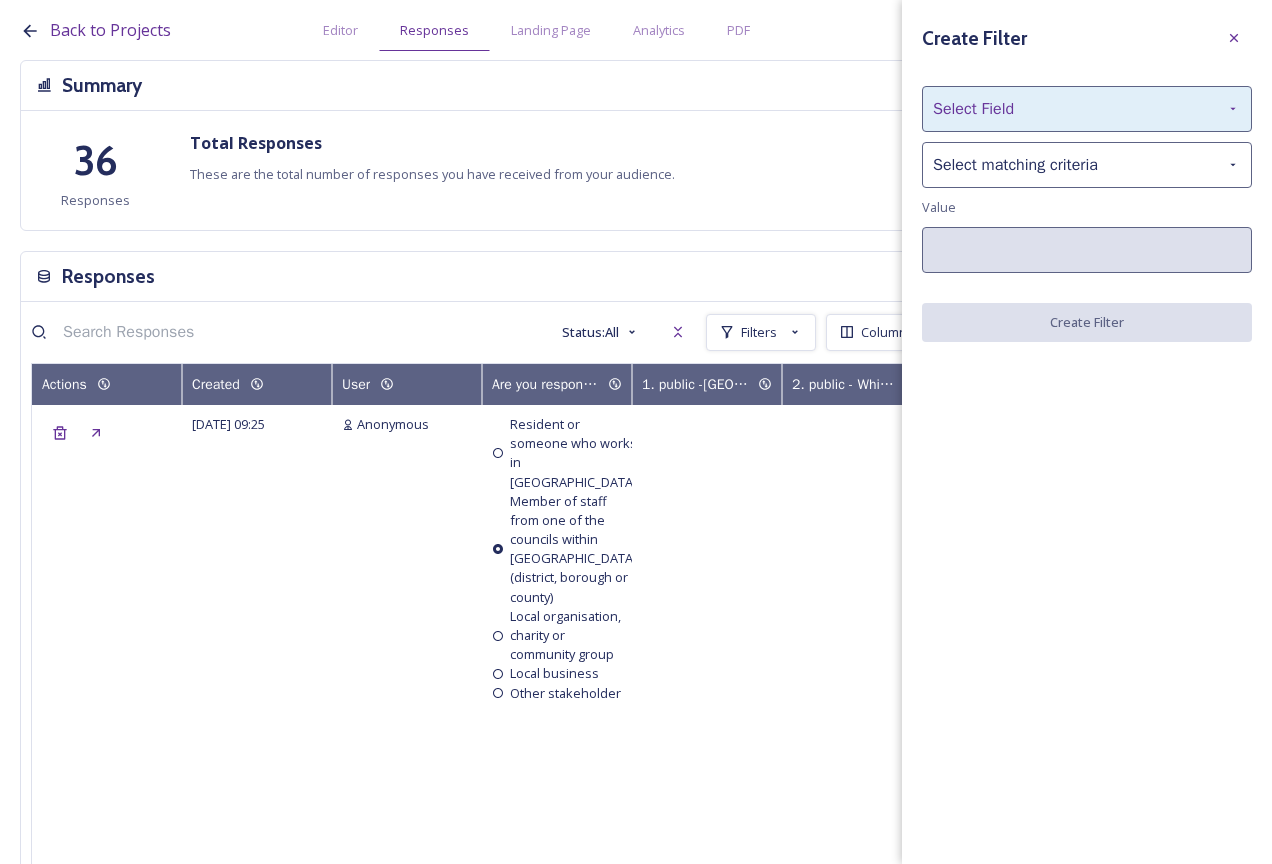 click on "Select Field" at bounding box center (1087, 109) 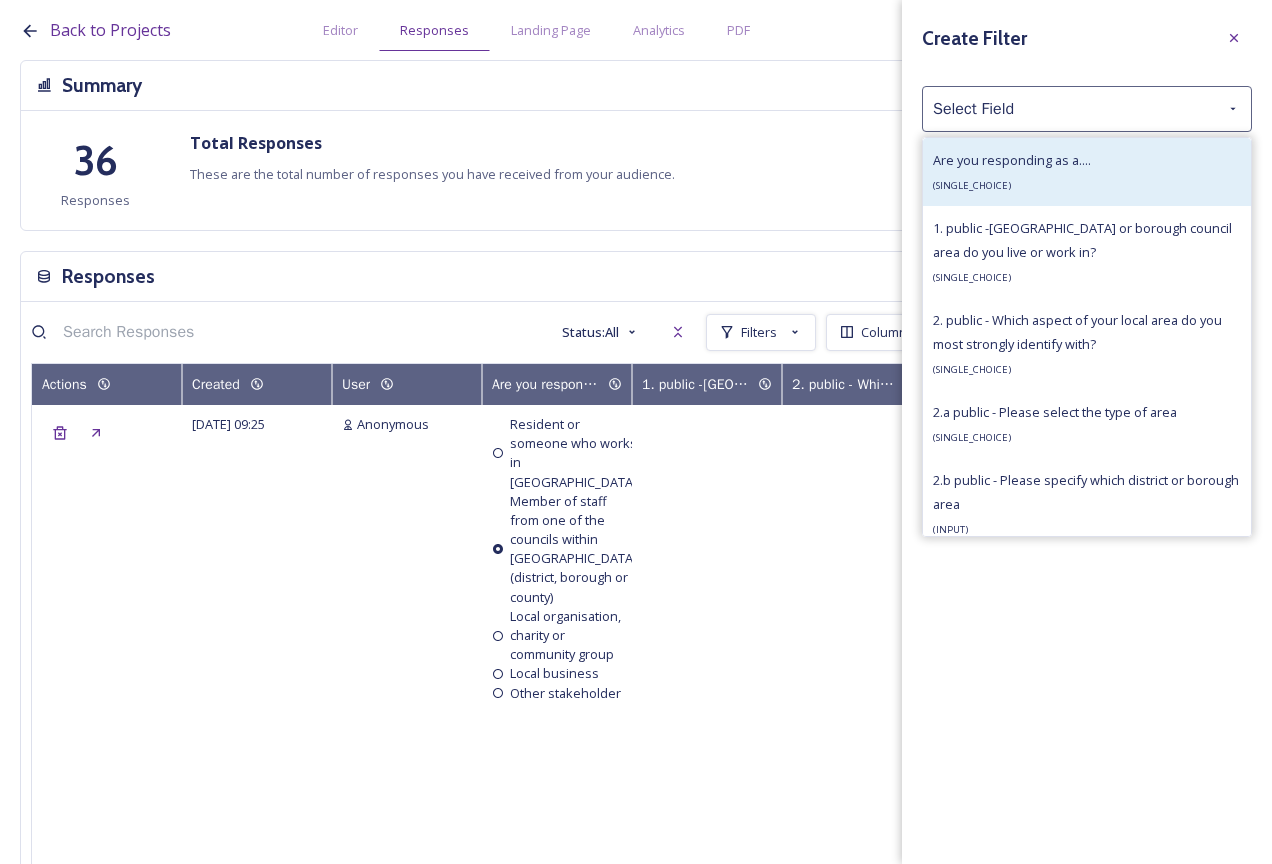 click on "Are you responding as a...." at bounding box center [1012, 160] 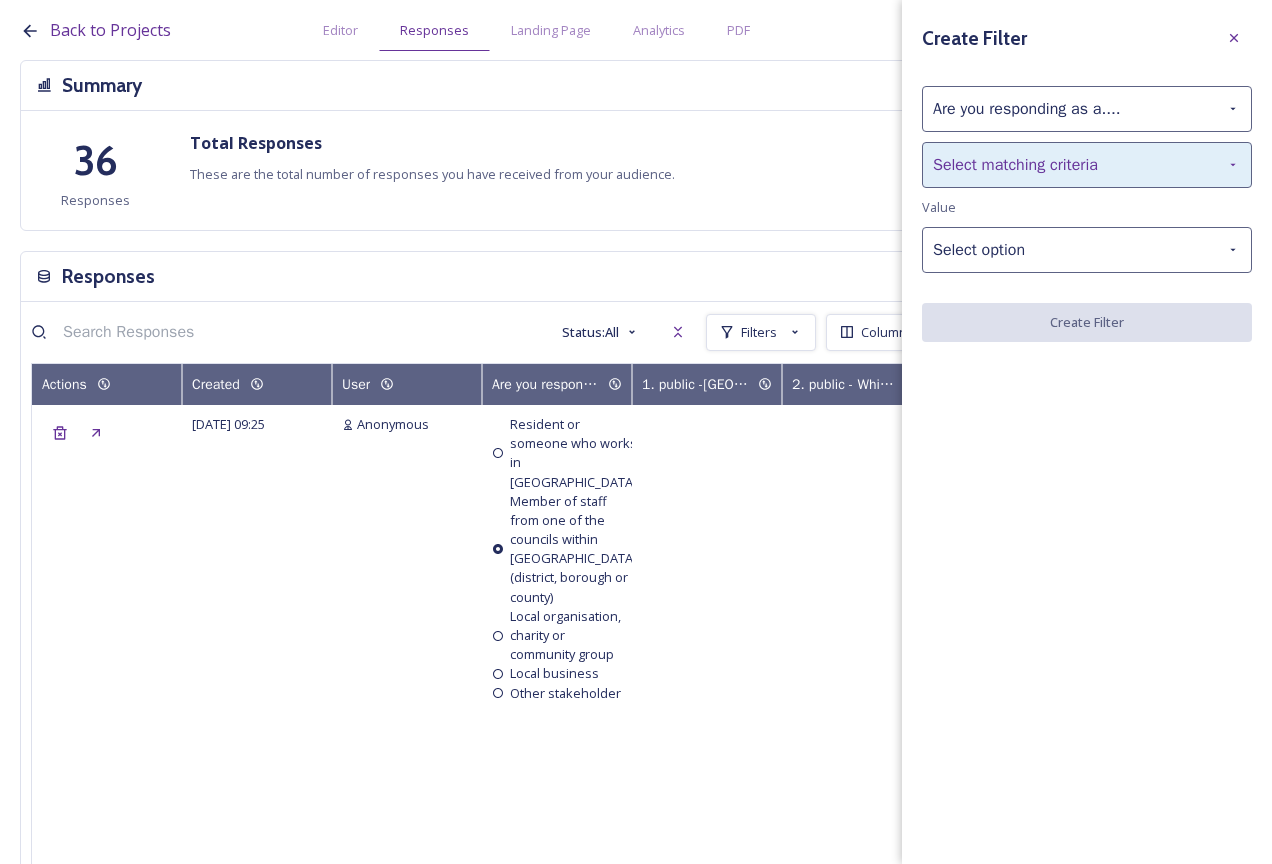 click on "Select matching criteria" at bounding box center (1087, 165) 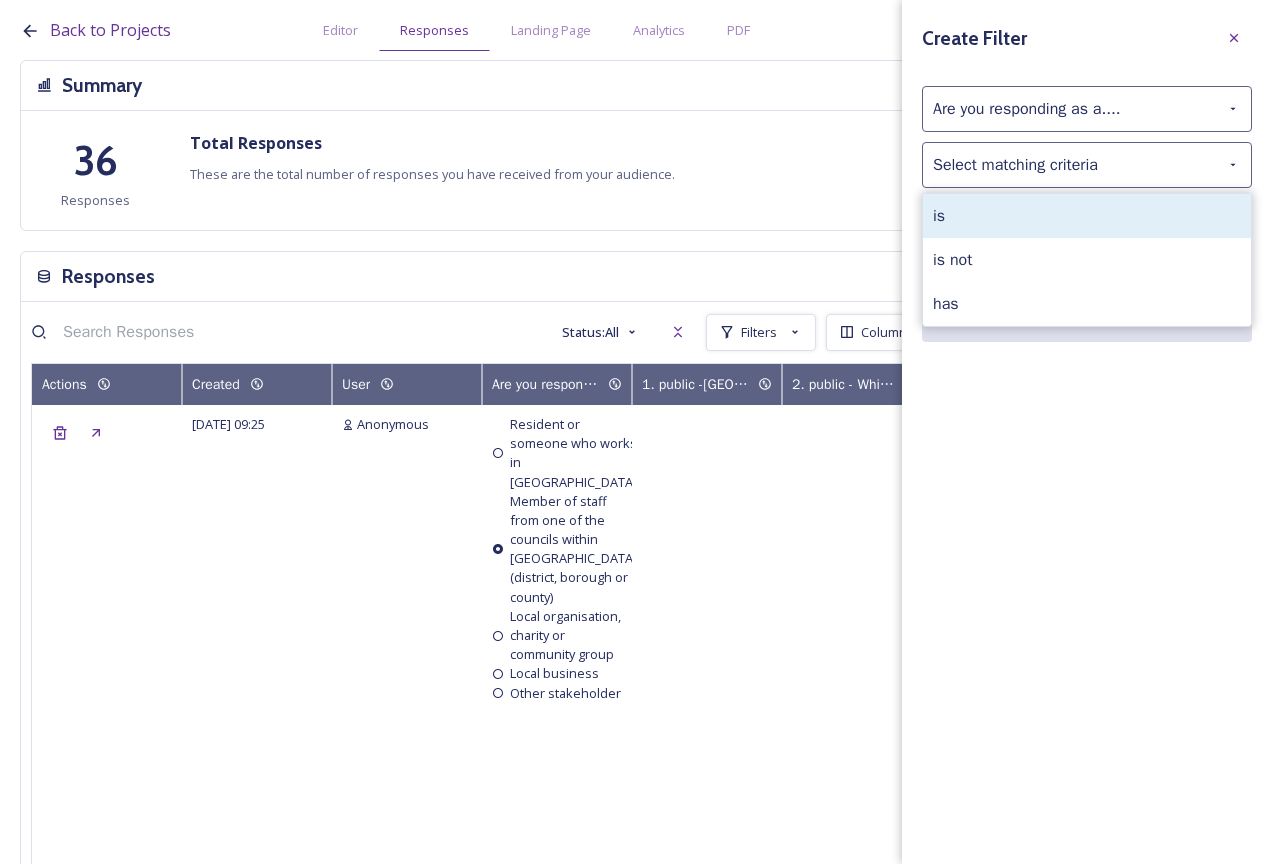 click on "is" at bounding box center (1087, 216) 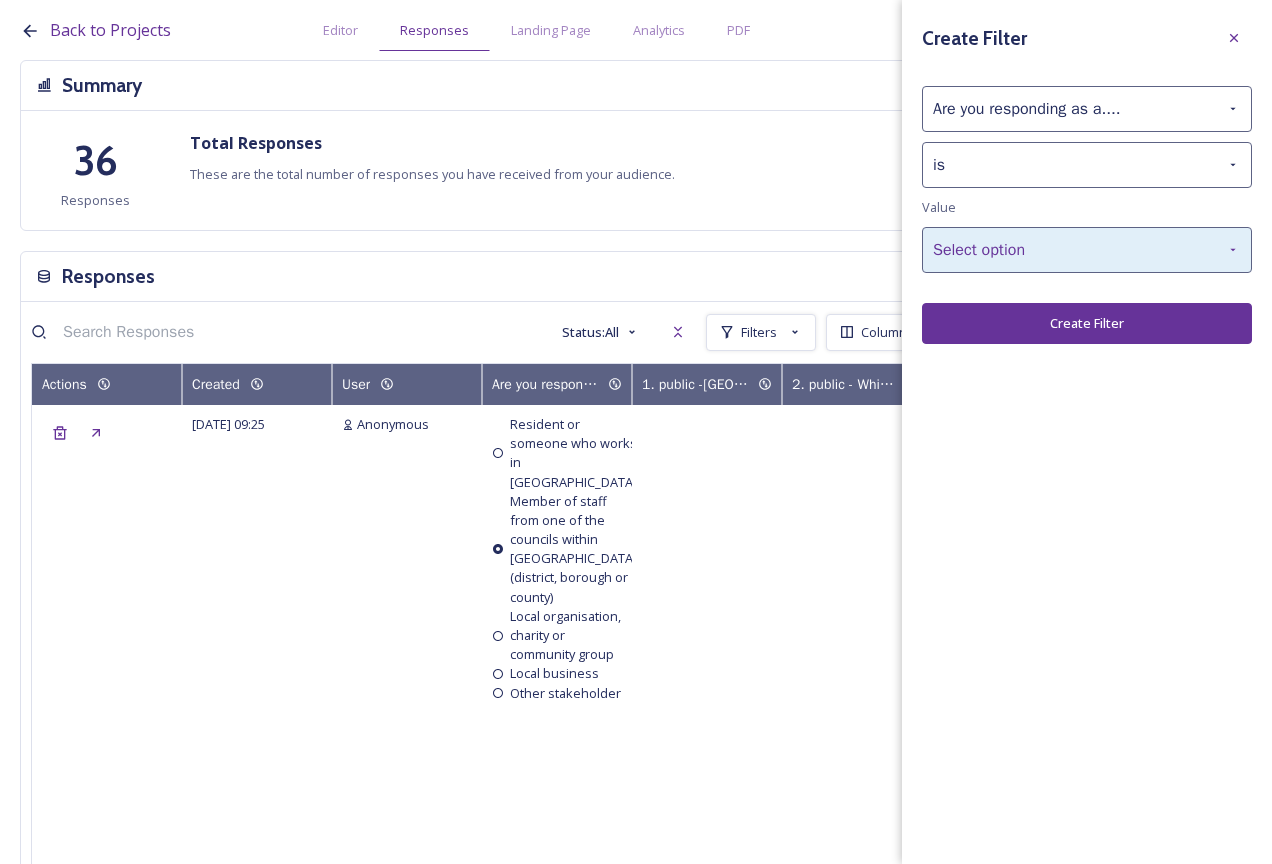 click on "Select option" at bounding box center (1087, 250) 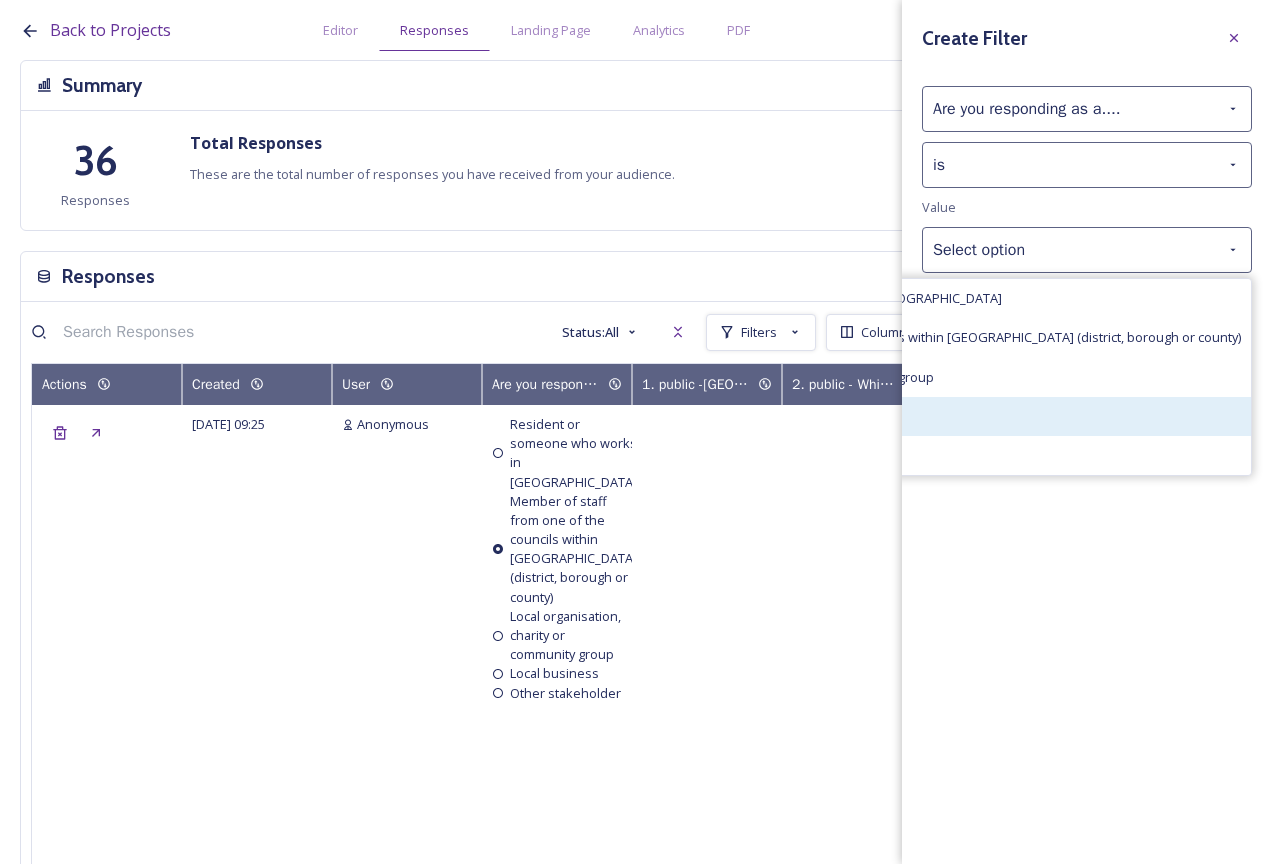 click on "Local business" at bounding box center [949, 416] 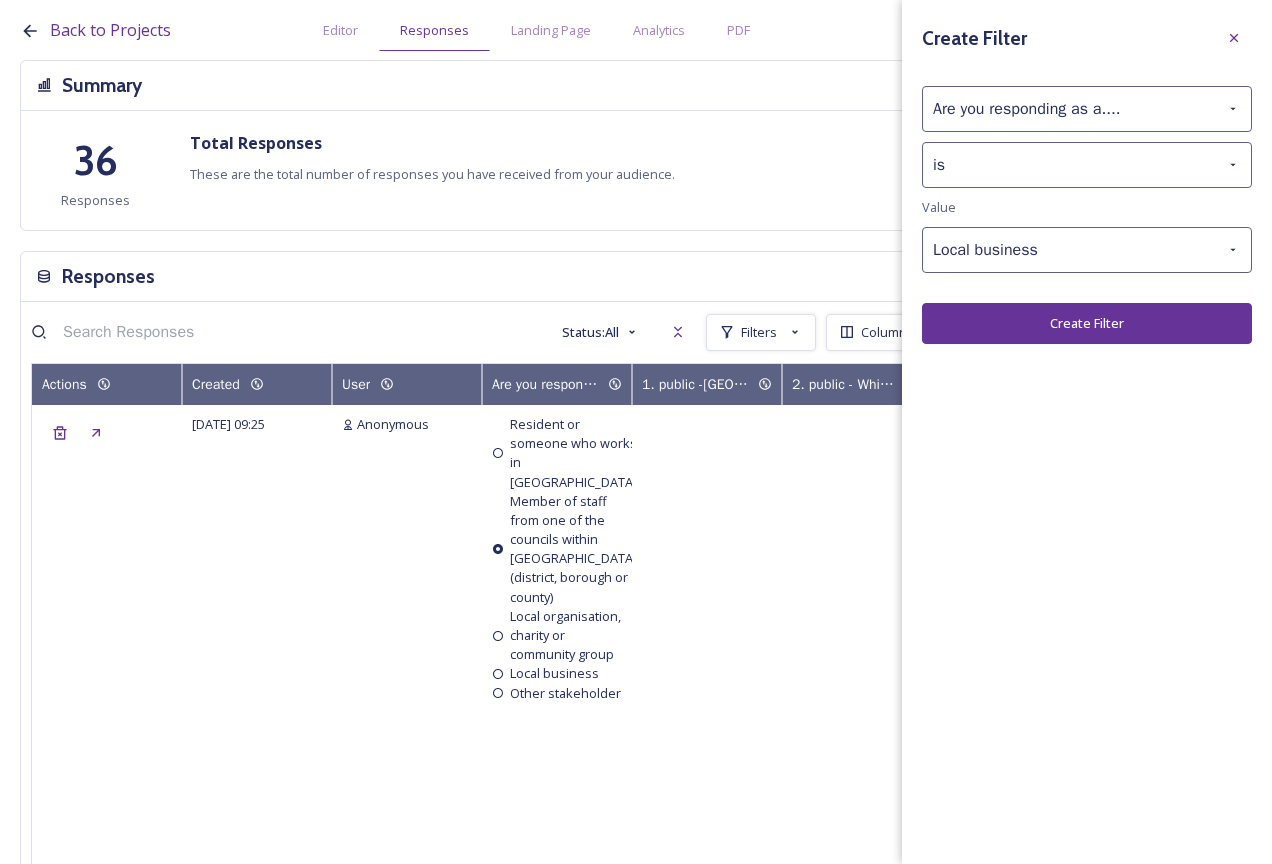 click on "Create Filter" at bounding box center (1087, 323) 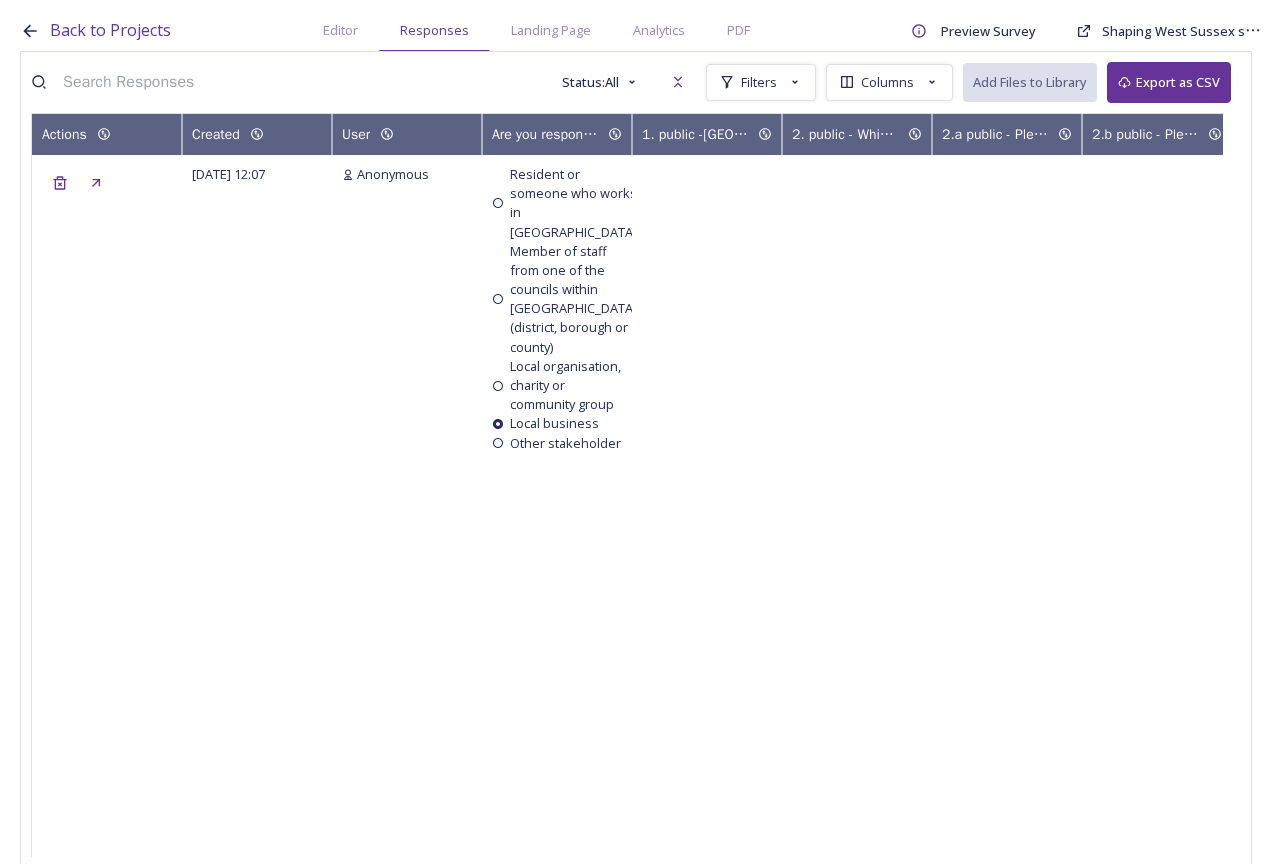 scroll, scrollTop: 294, scrollLeft: 0, axis: vertical 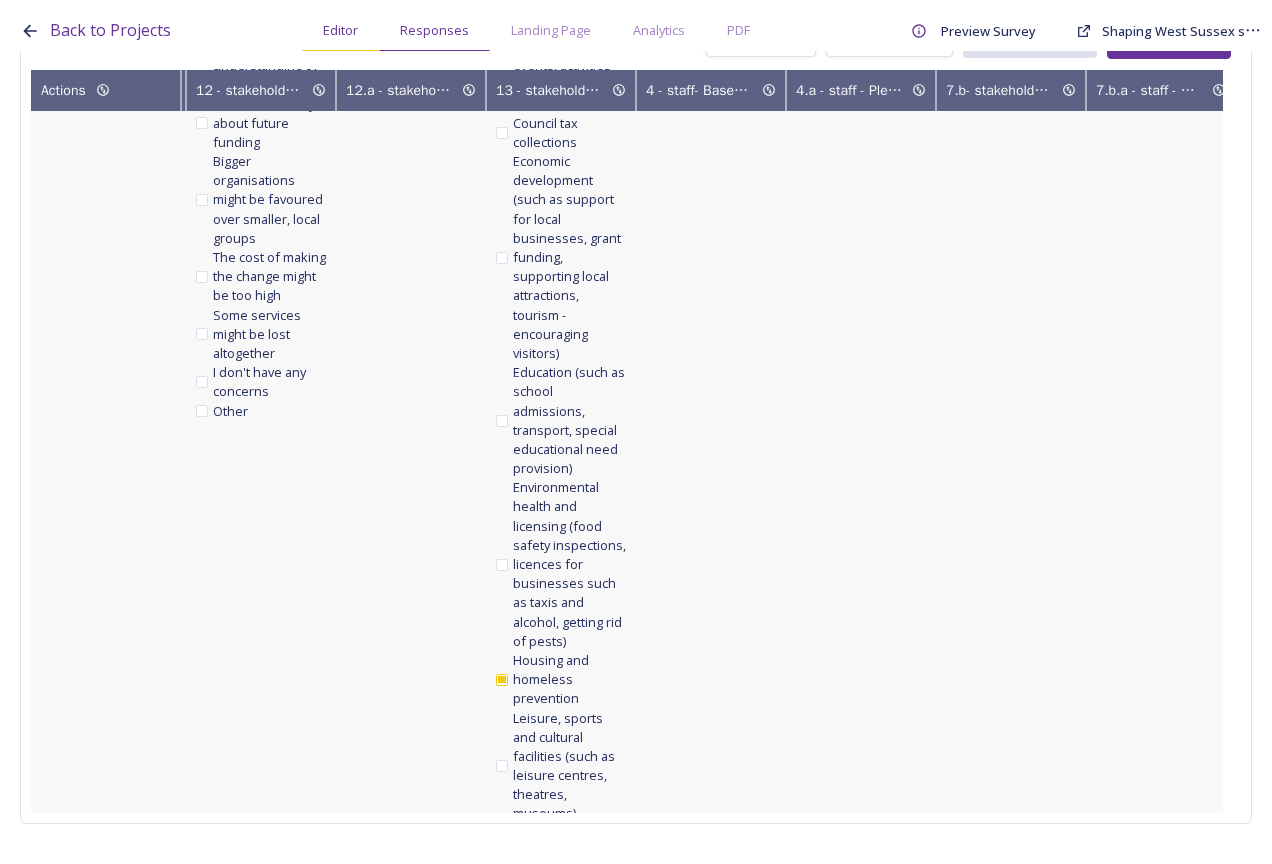 click on "Editor" at bounding box center [340, 30] 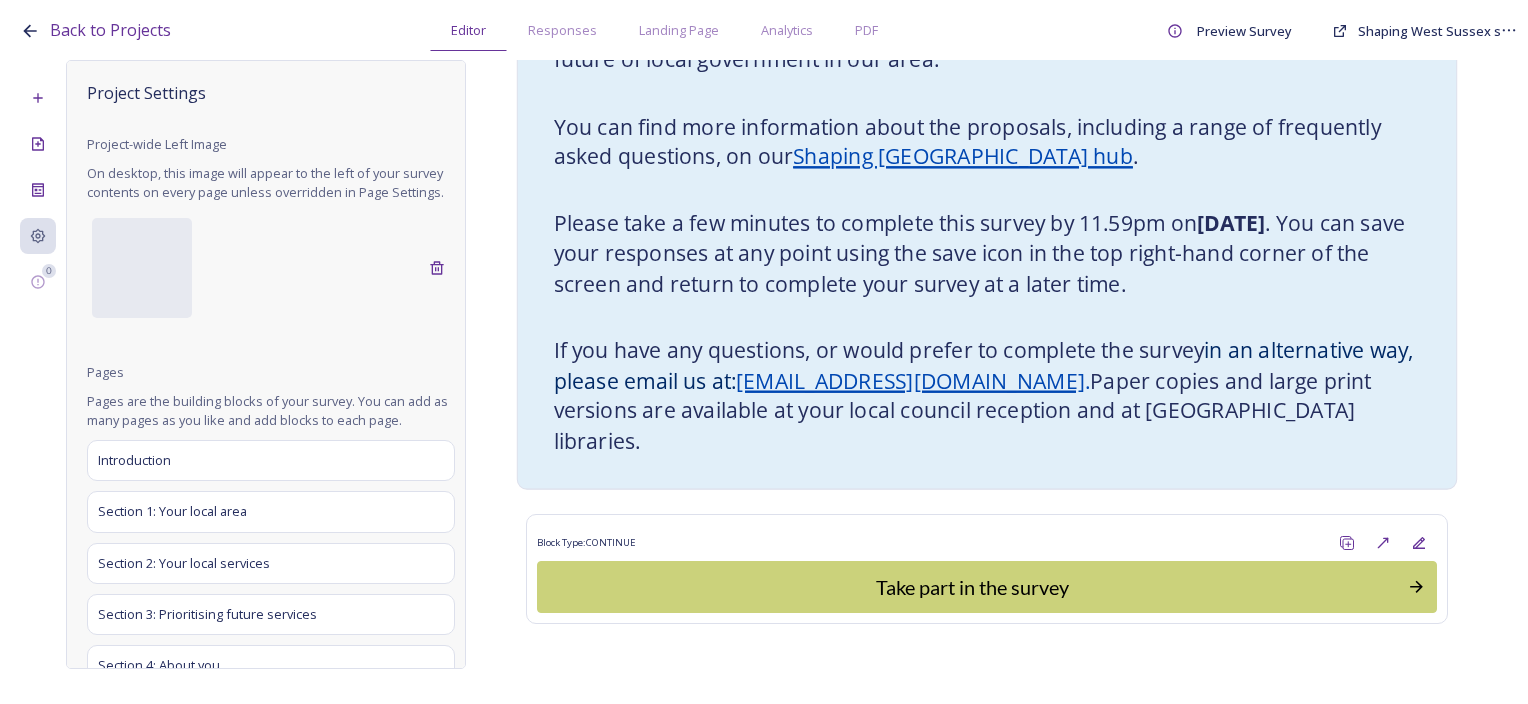 scroll, scrollTop: 309, scrollLeft: 0, axis: vertical 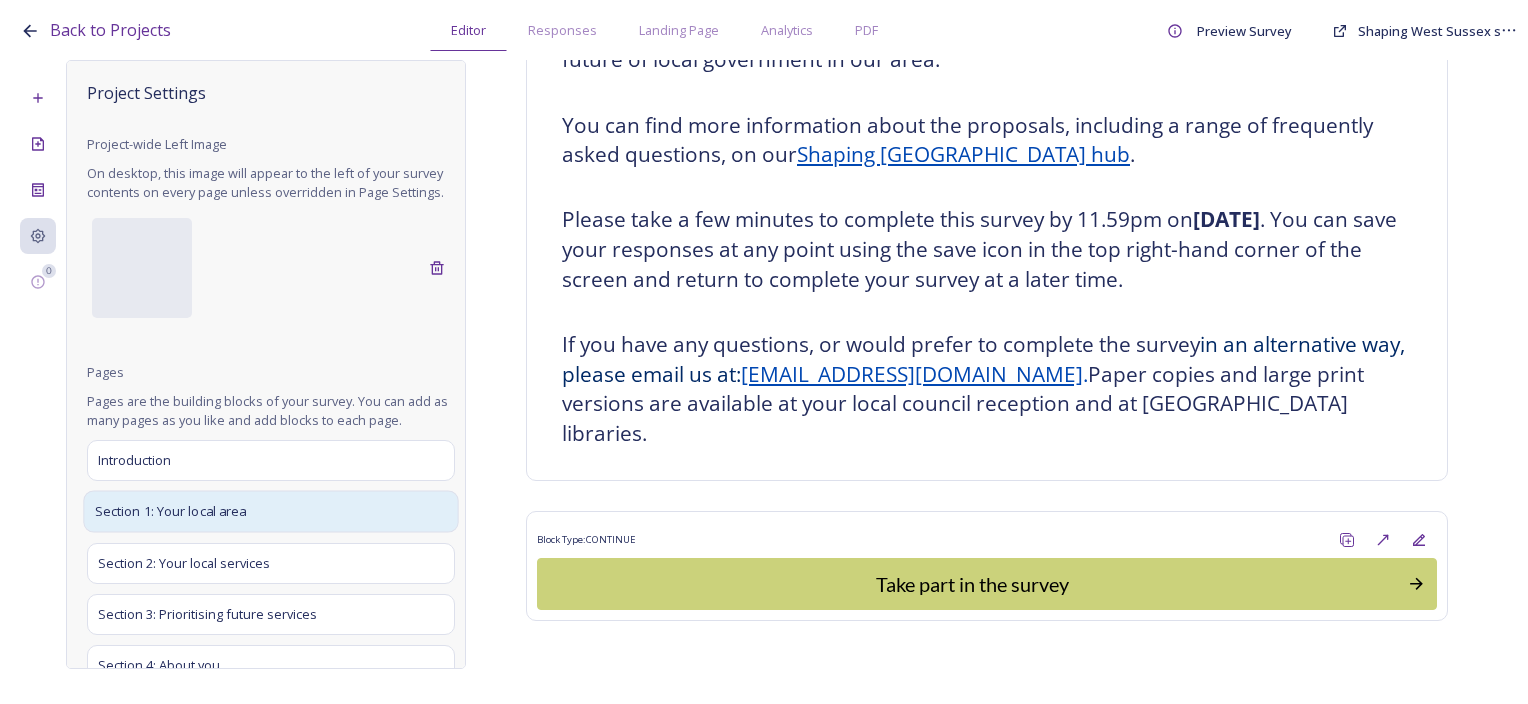 click on "Section 1: Your local area" at bounding box center [171, 512] 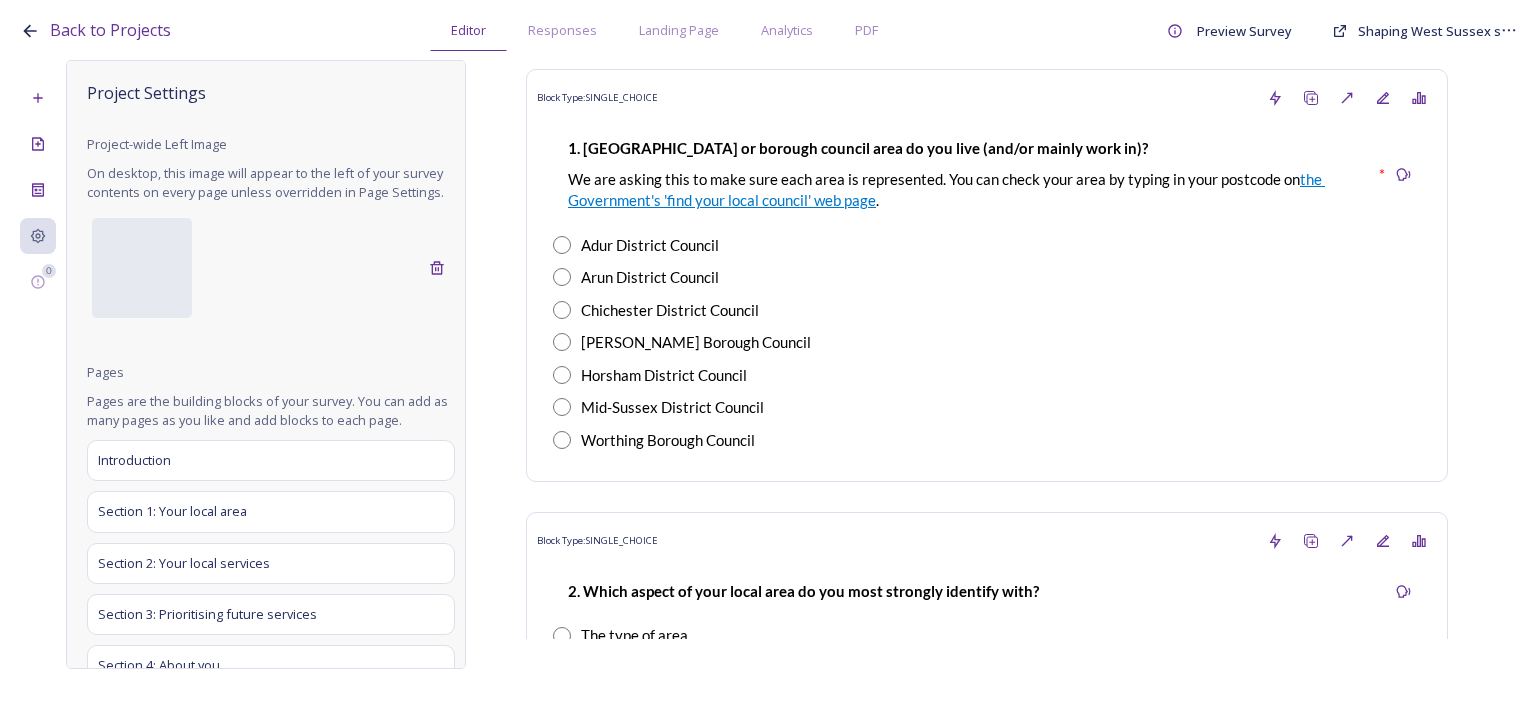 scroll, scrollTop: 500, scrollLeft: 0, axis: vertical 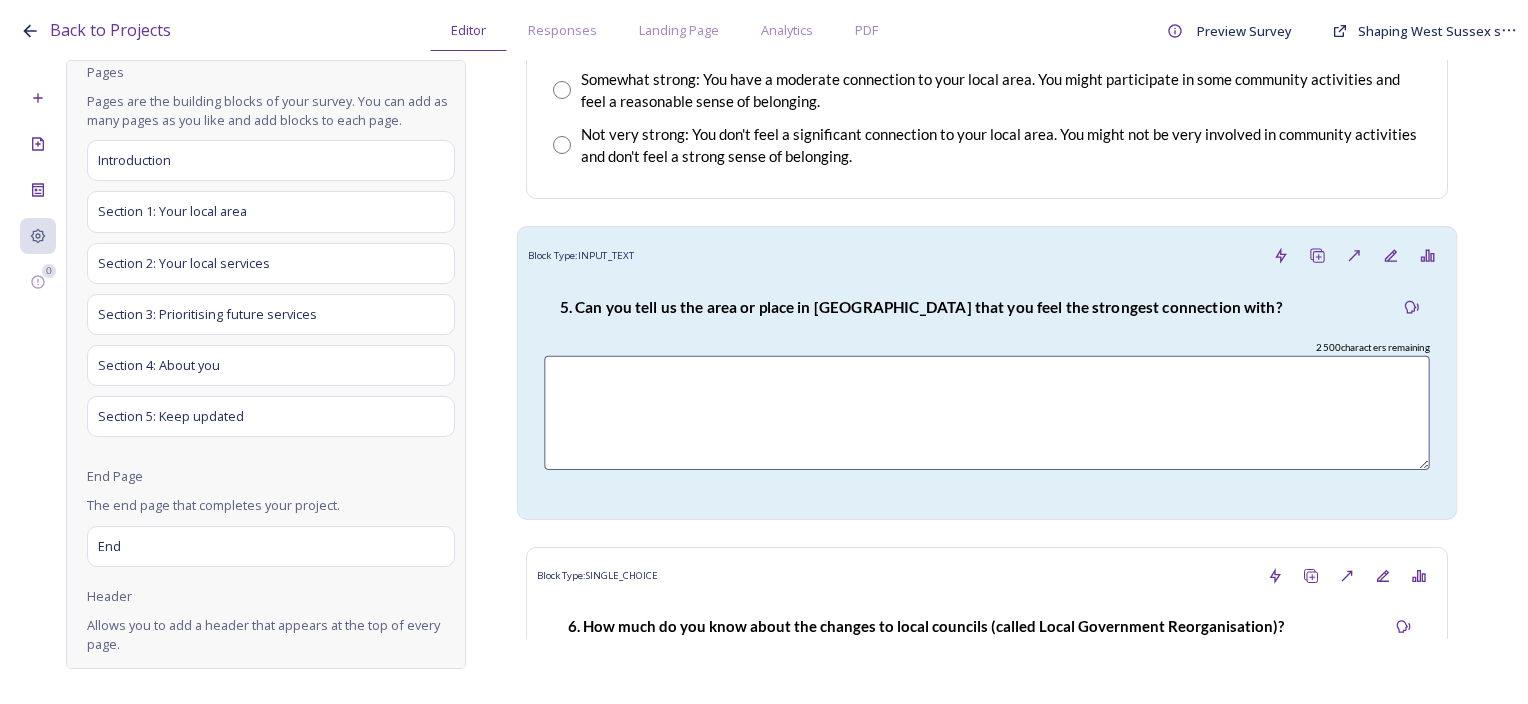 click on "5. Can you tell us the area or place in [GEOGRAPHIC_DATA] that you feel the strongest connection with?" at bounding box center (921, 306) 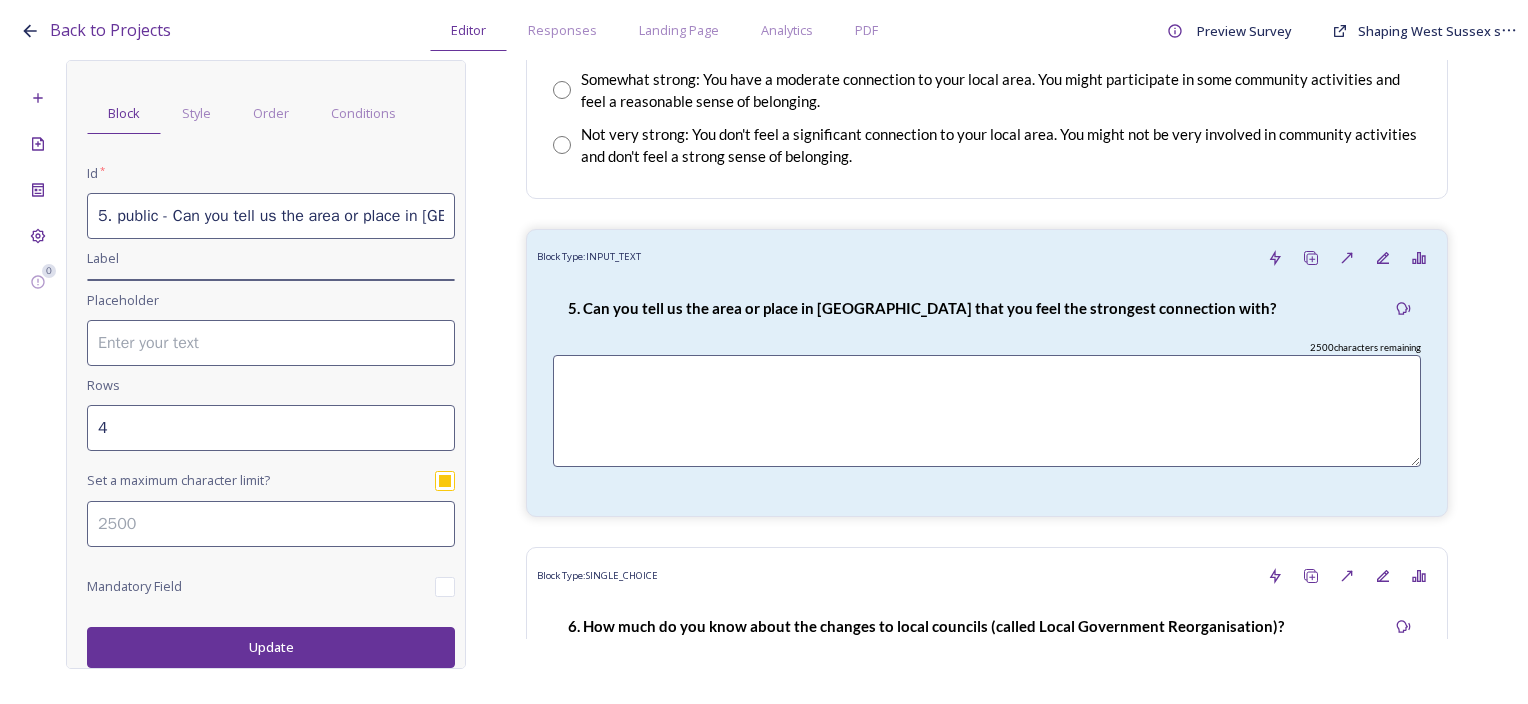 scroll, scrollTop: 51, scrollLeft: 0, axis: vertical 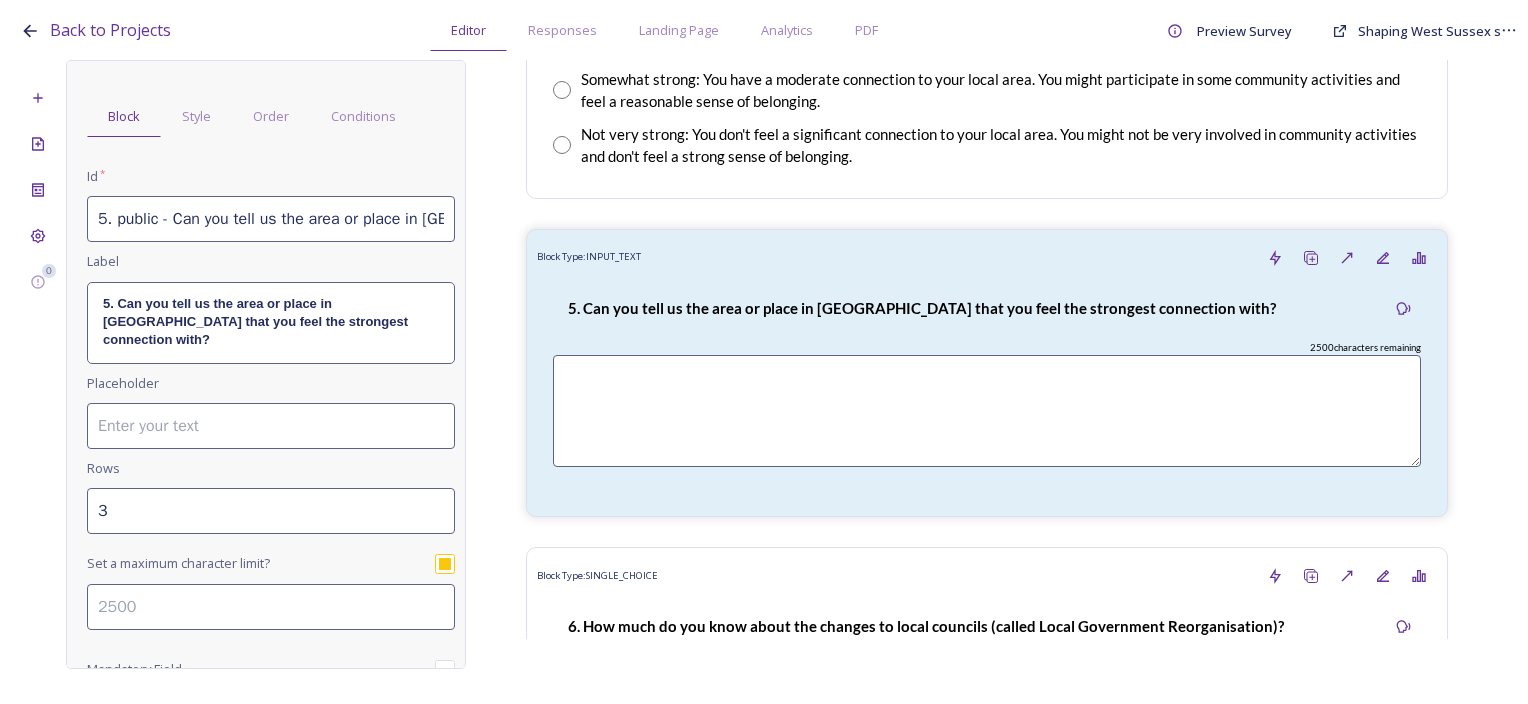 click on "3" at bounding box center (271, 511) 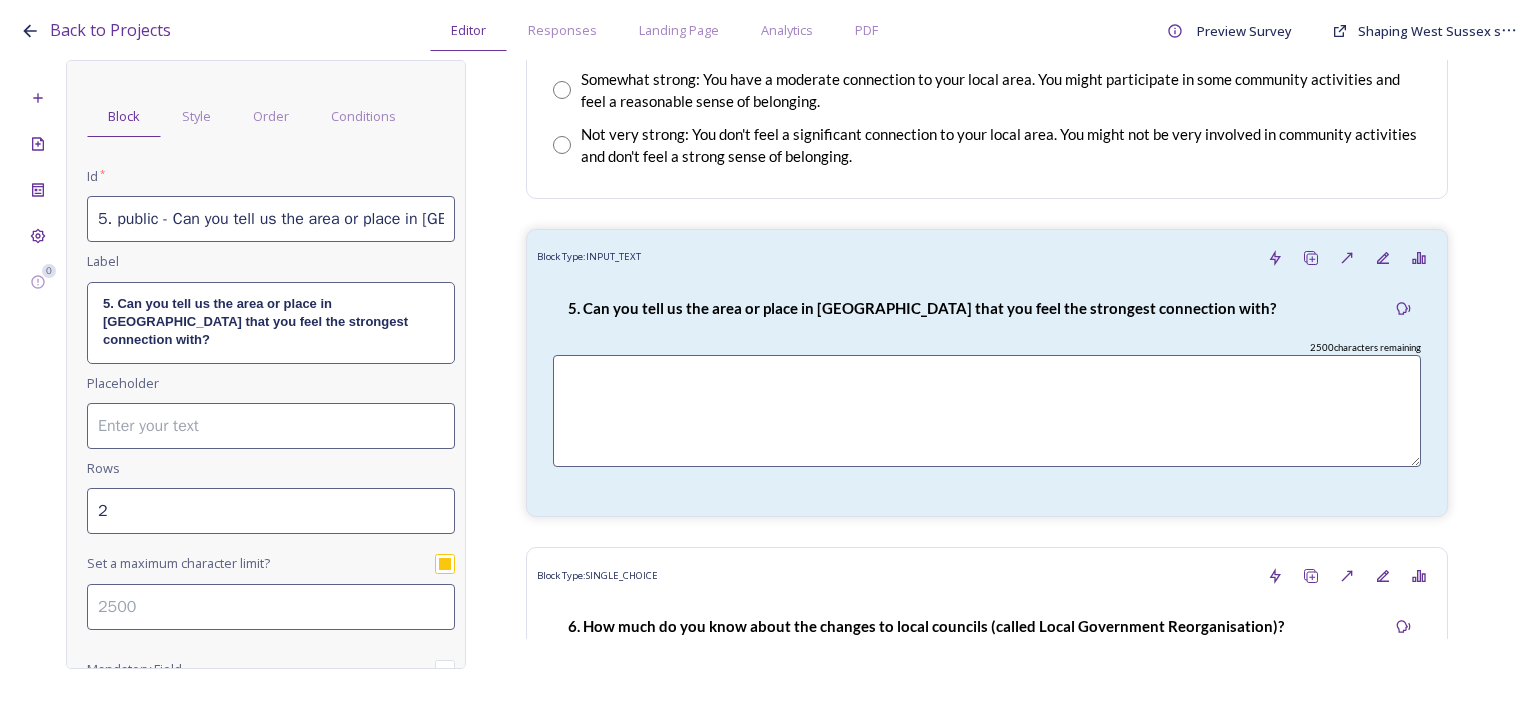 click on "2" at bounding box center (271, 511) 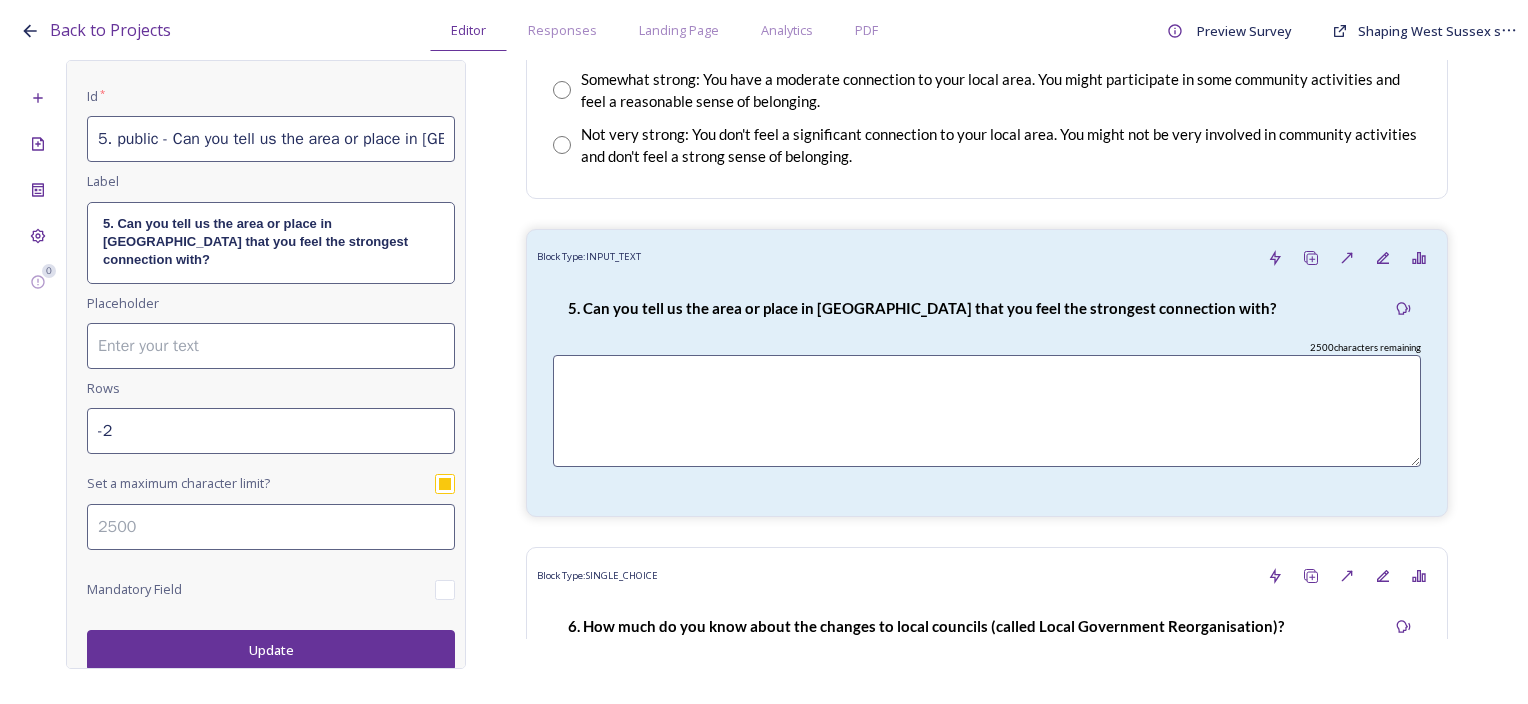 click on "Update" at bounding box center (271, 650) 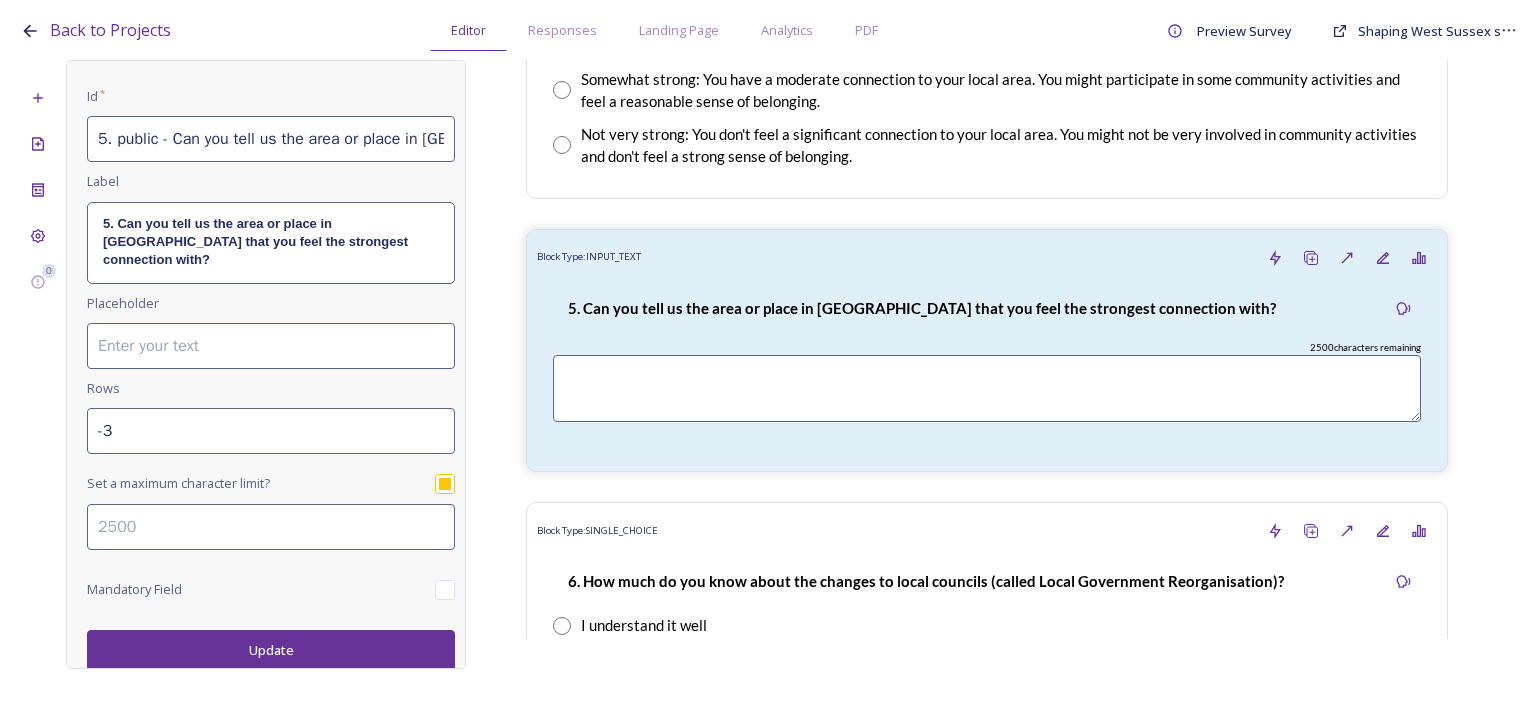 type on "-3" 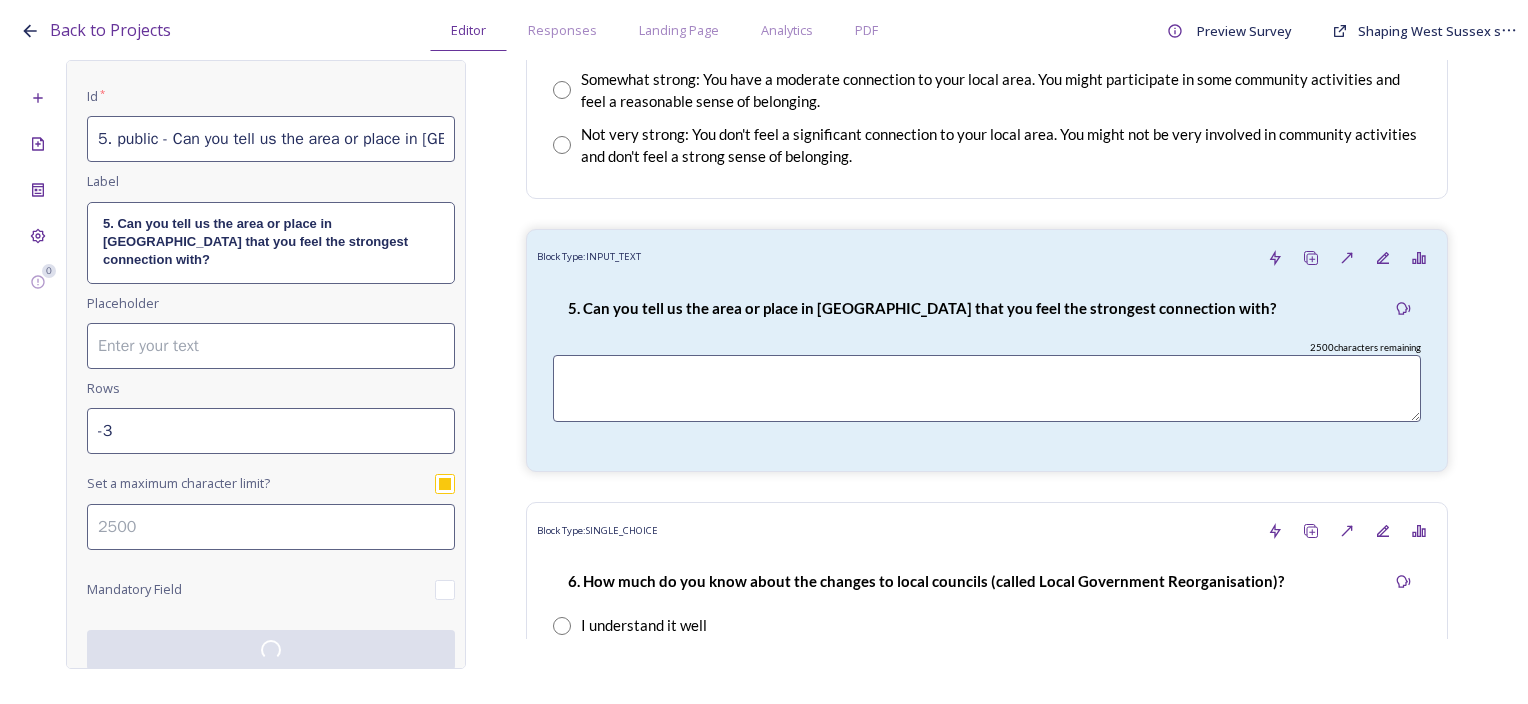 scroll, scrollTop: 131, scrollLeft: 0, axis: vertical 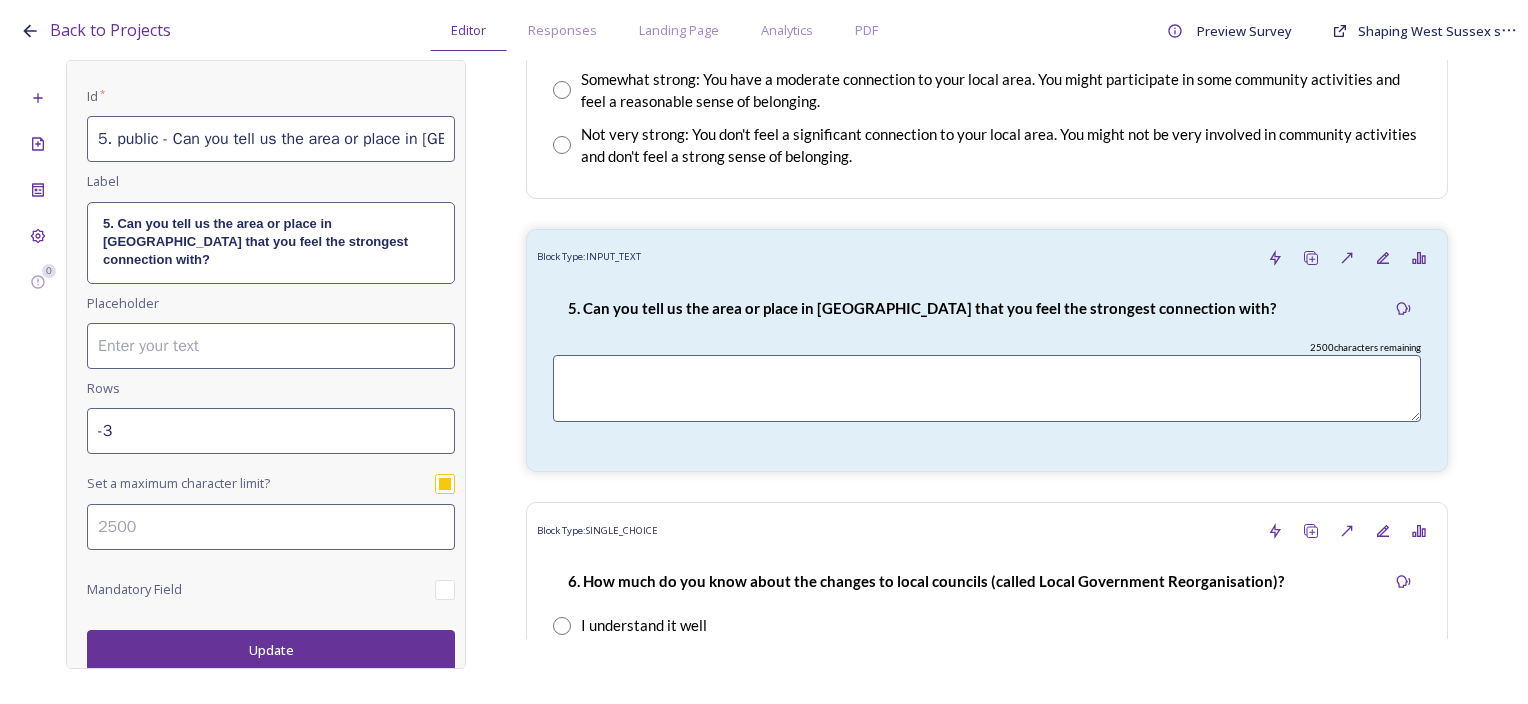 click on "-3" at bounding box center [271, 431] 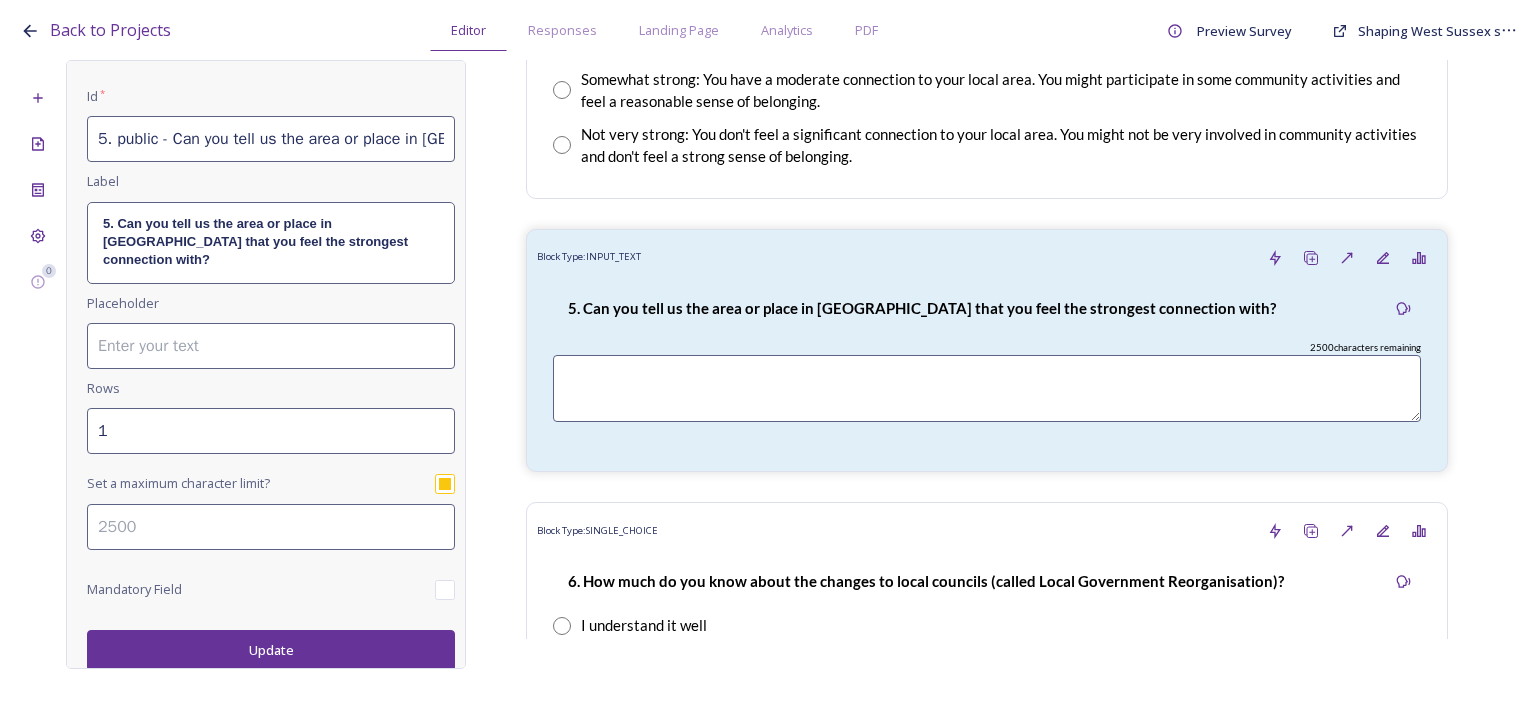 type on "1" 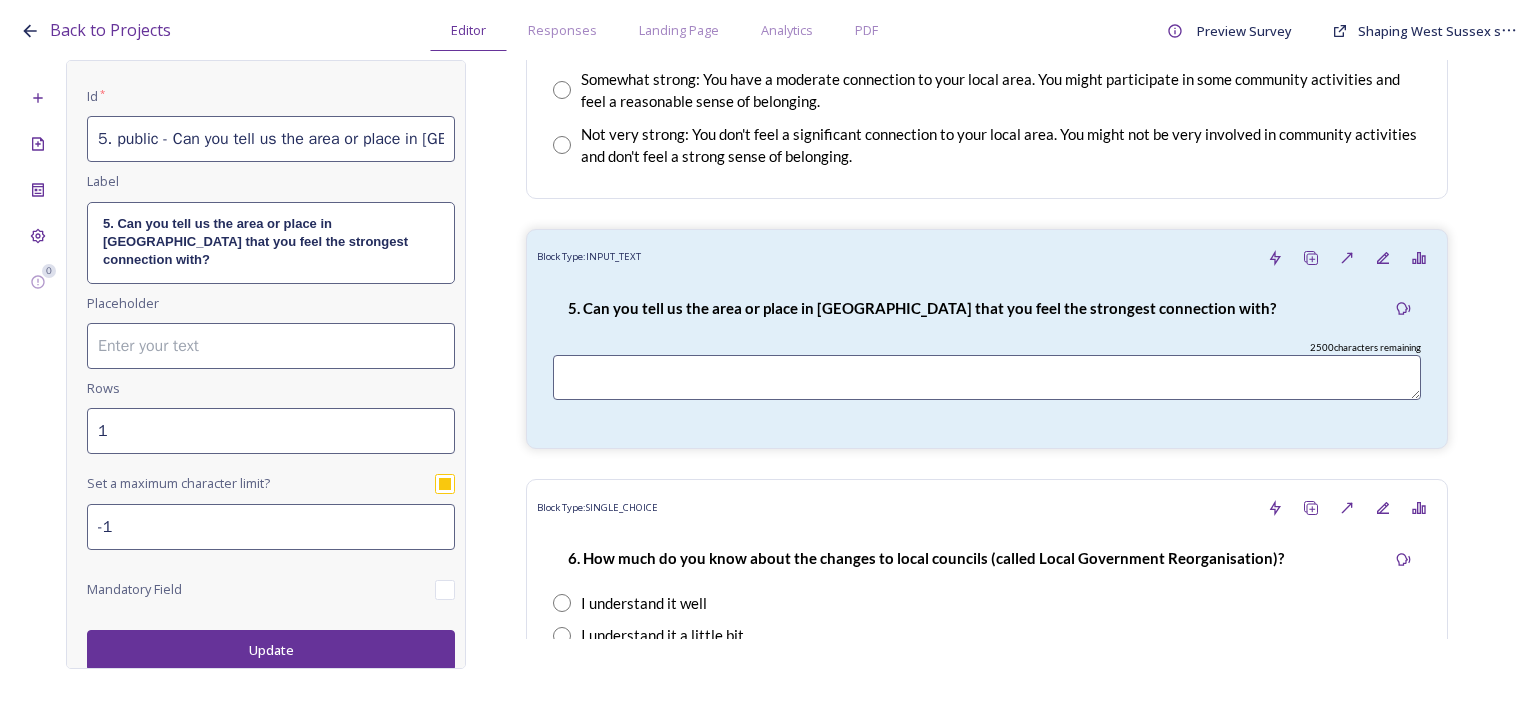 click on "-1" at bounding box center [271, 527] 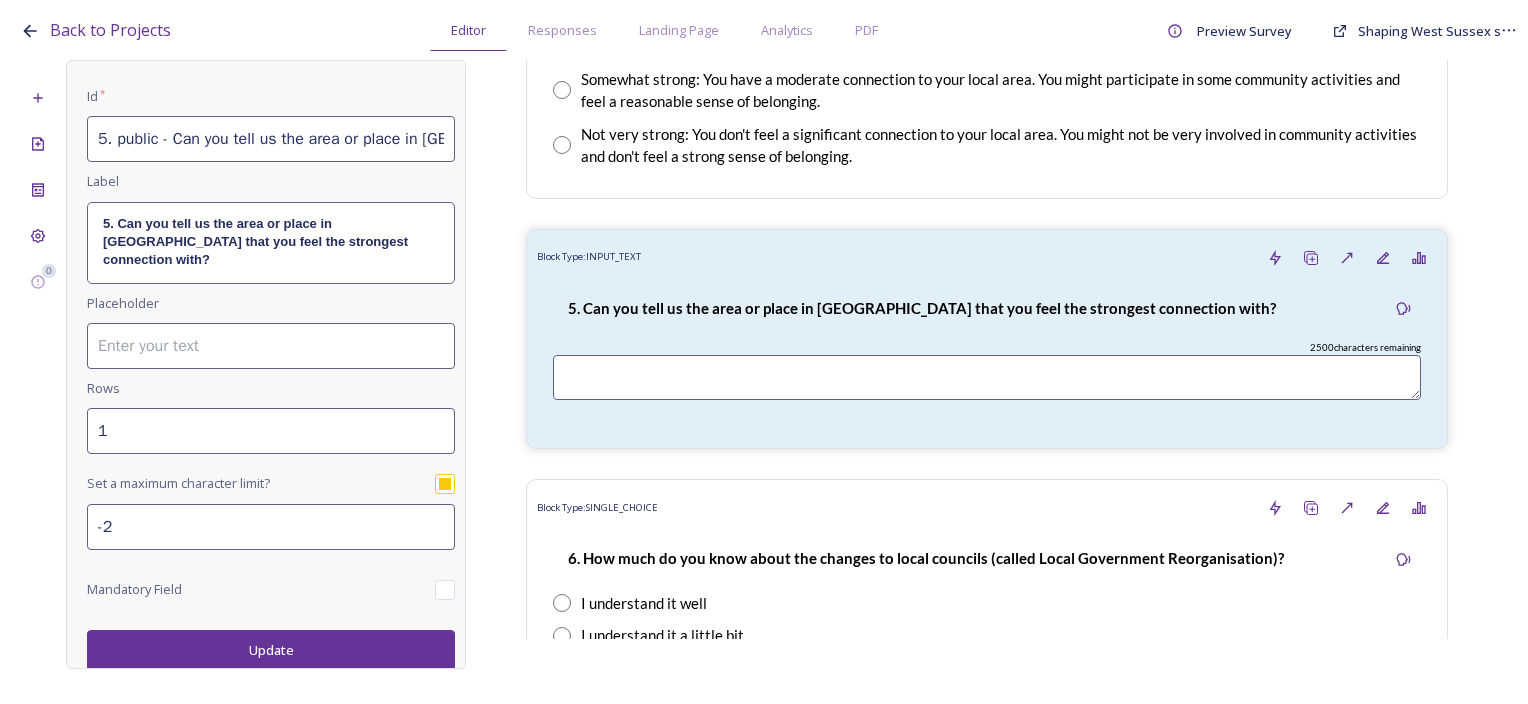 click on "-2" at bounding box center (271, 527) 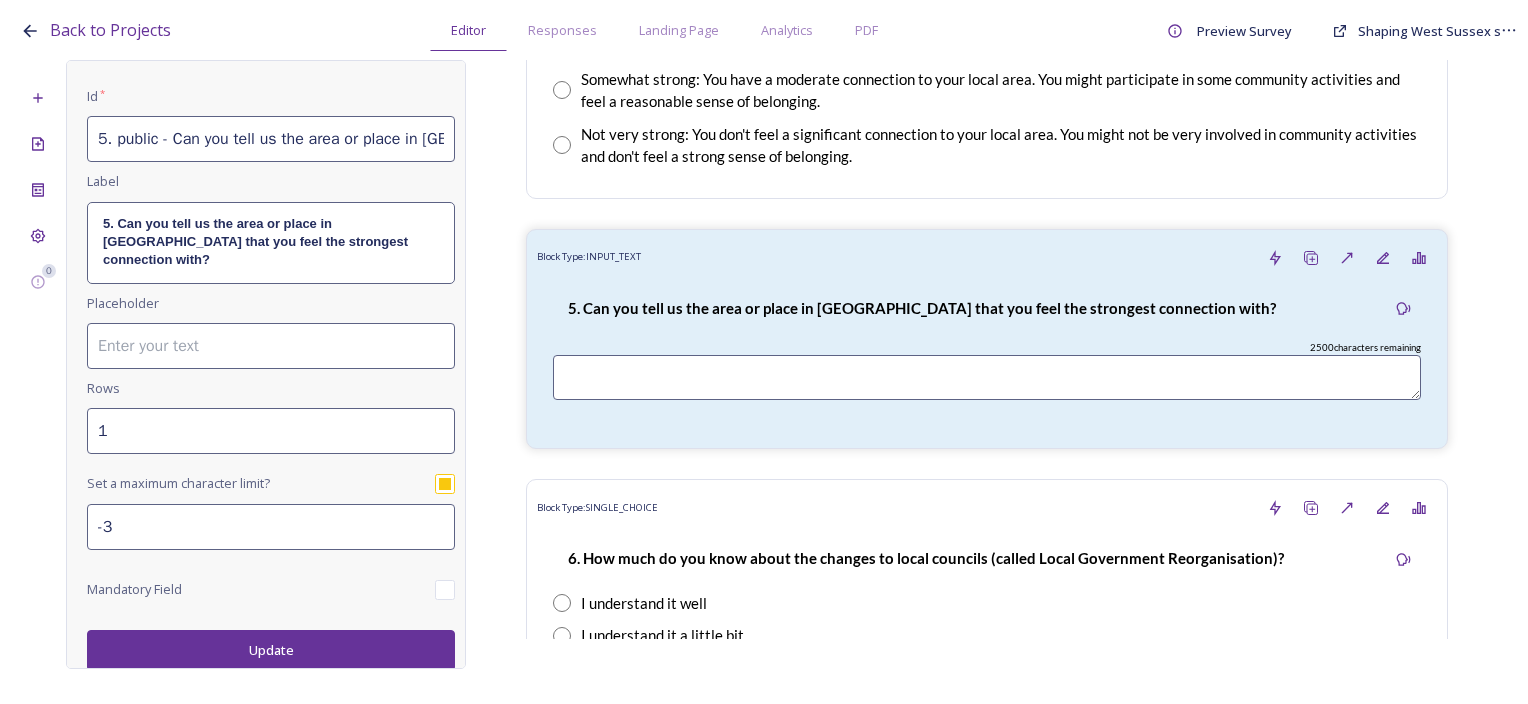 click on "-3" at bounding box center [271, 527] 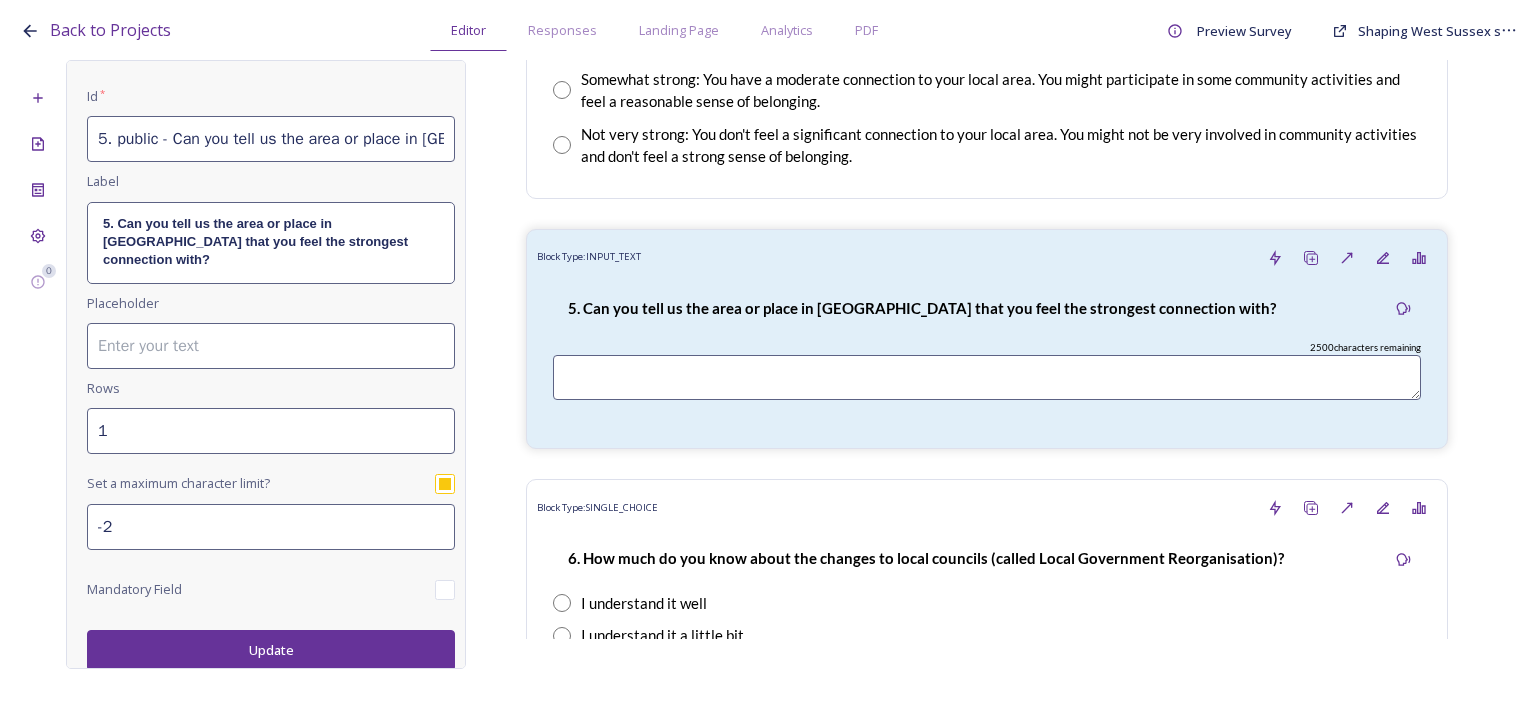type on "-2" 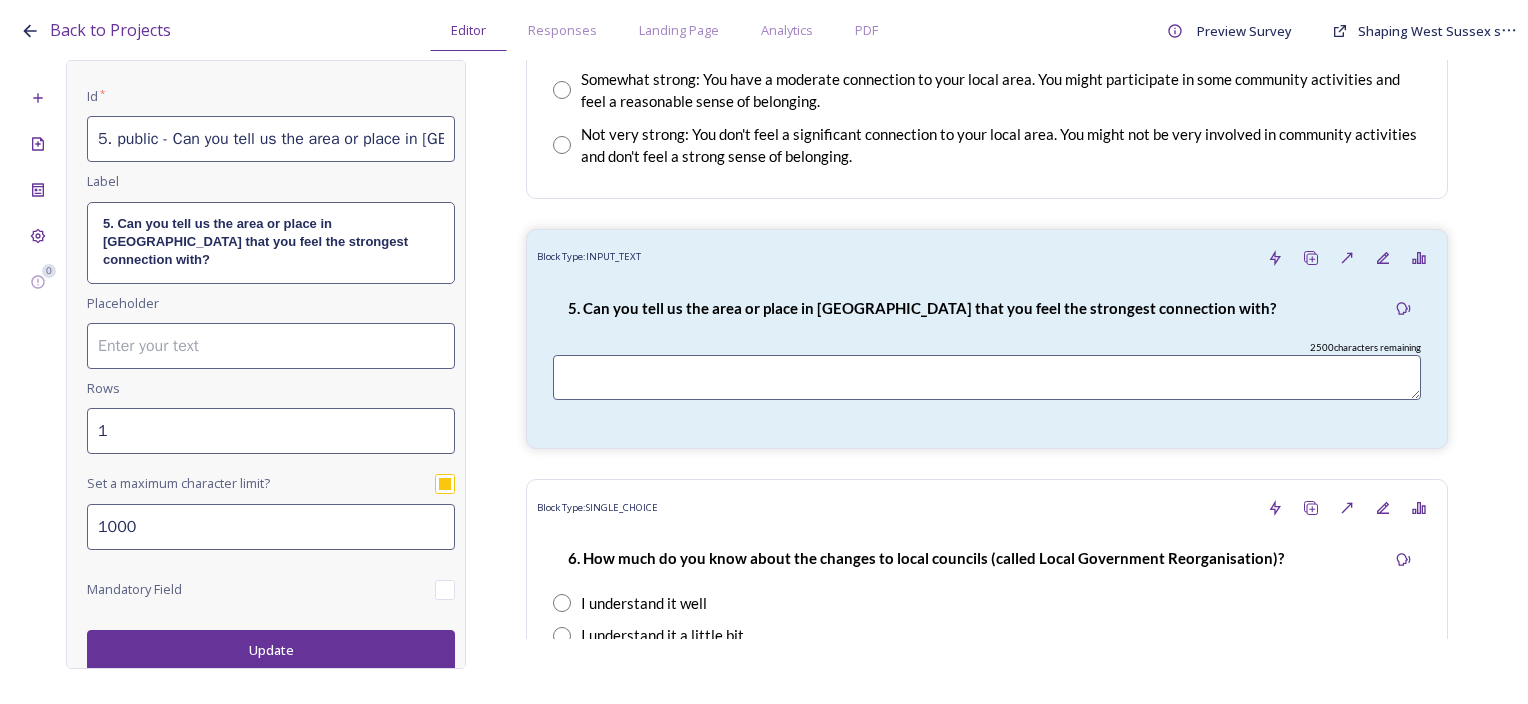 type on "1000" 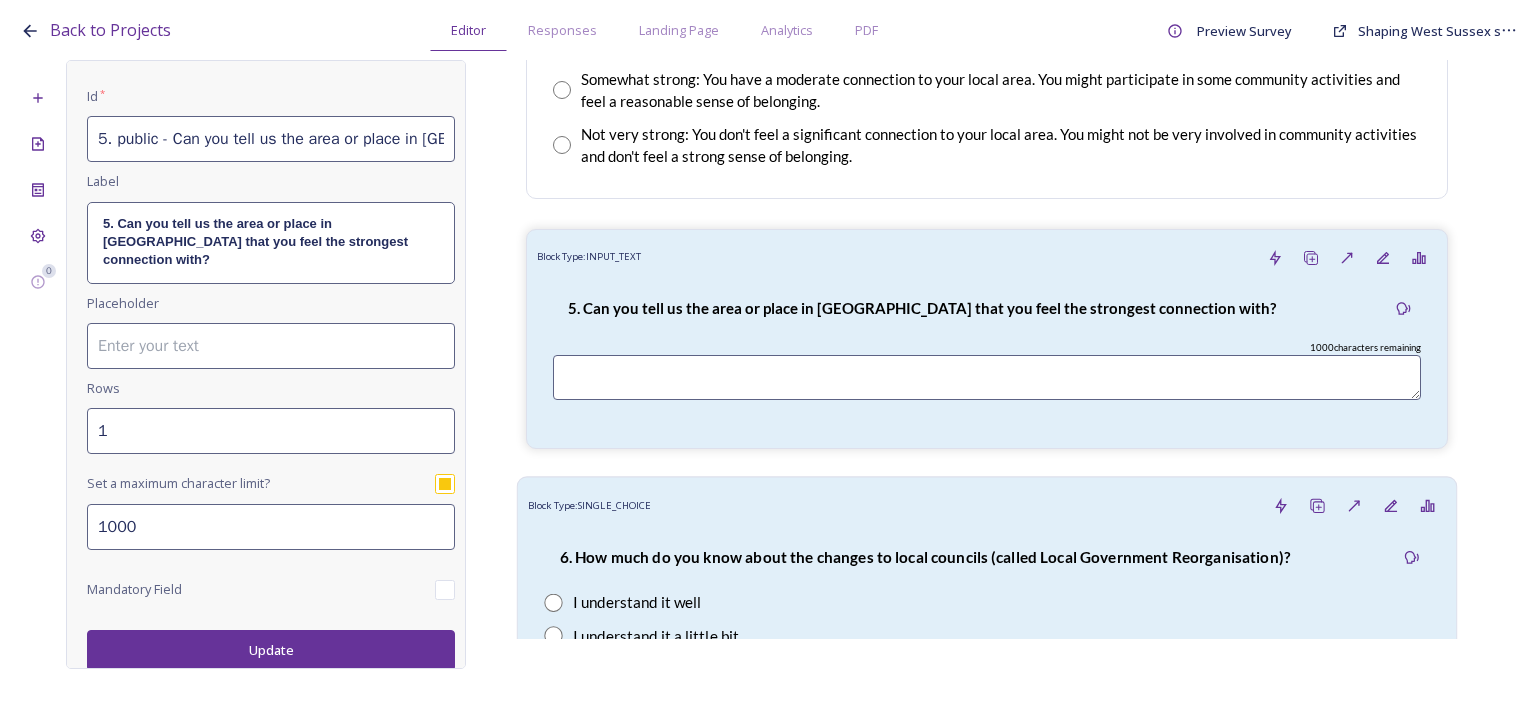 drag, startPoint x: 432, startPoint y: 477, endPoint x: 545, endPoint y: 526, distance: 123.16656 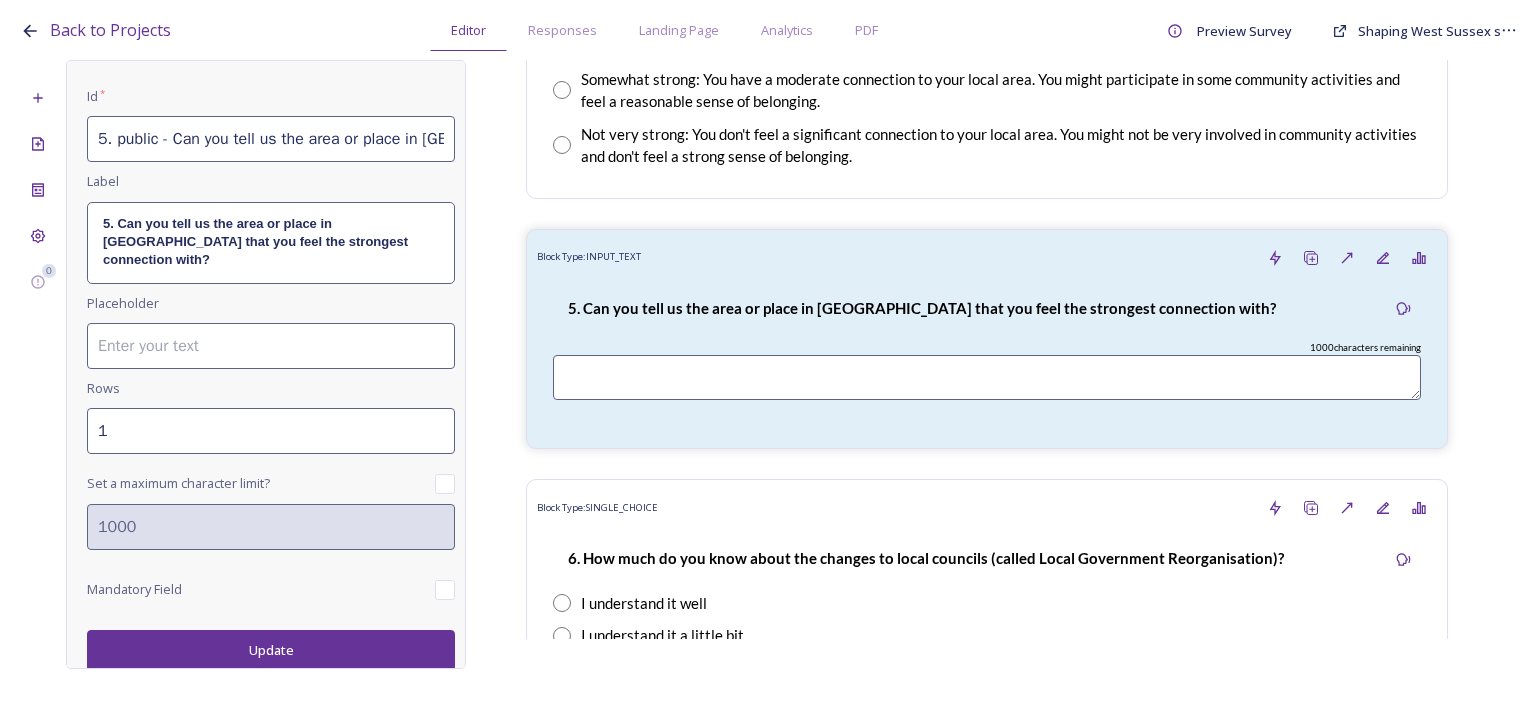 click at bounding box center [445, 484] 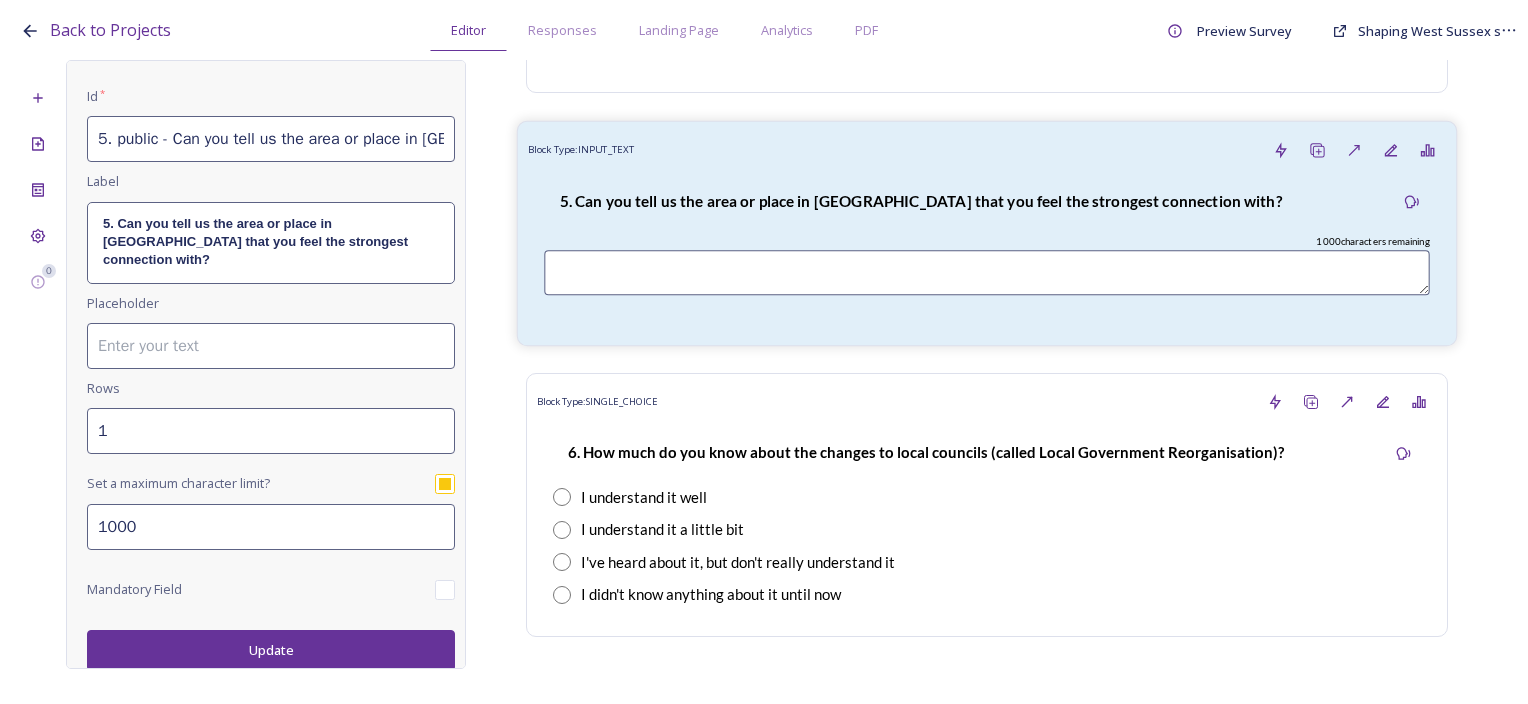scroll, scrollTop: 2800, scrollLeft: 0, axis: vertical 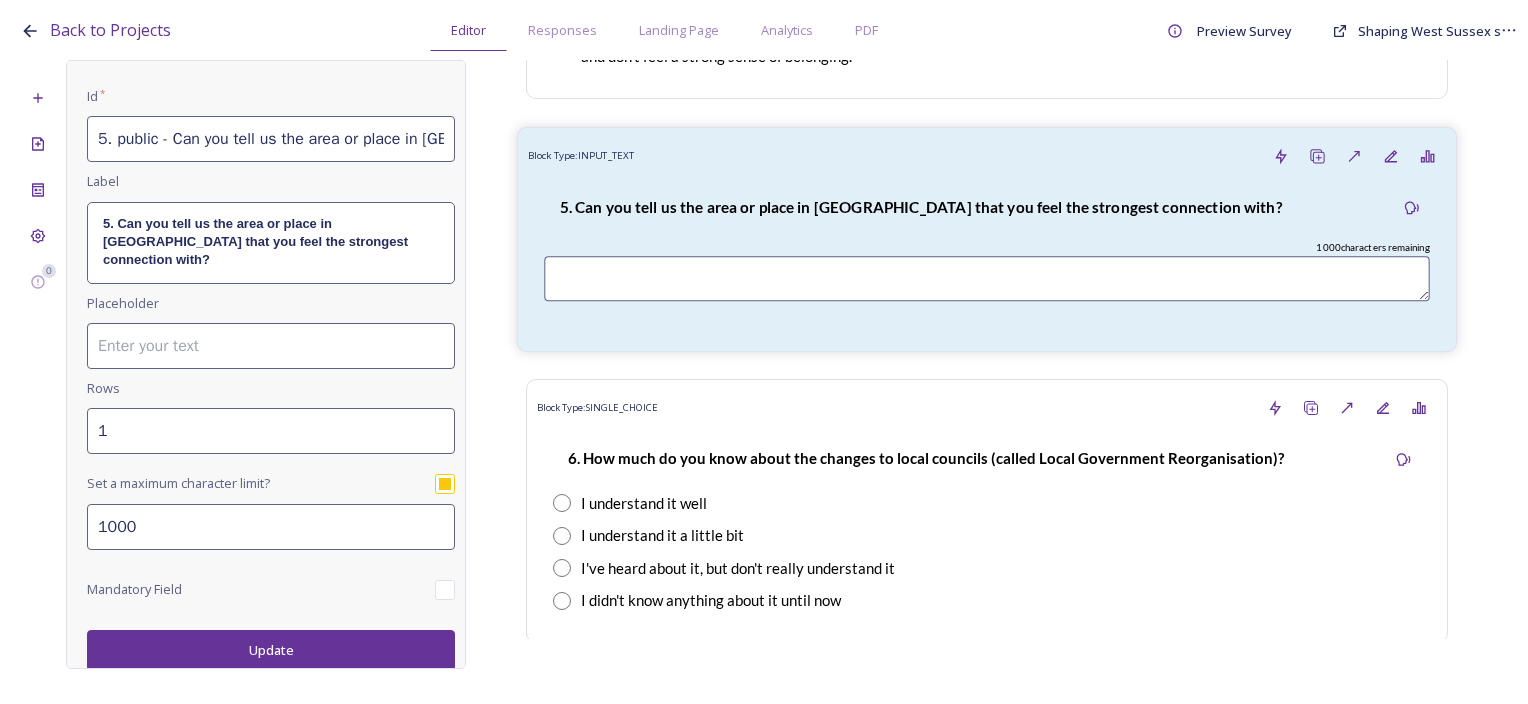 click at bounding box center (986, 278) 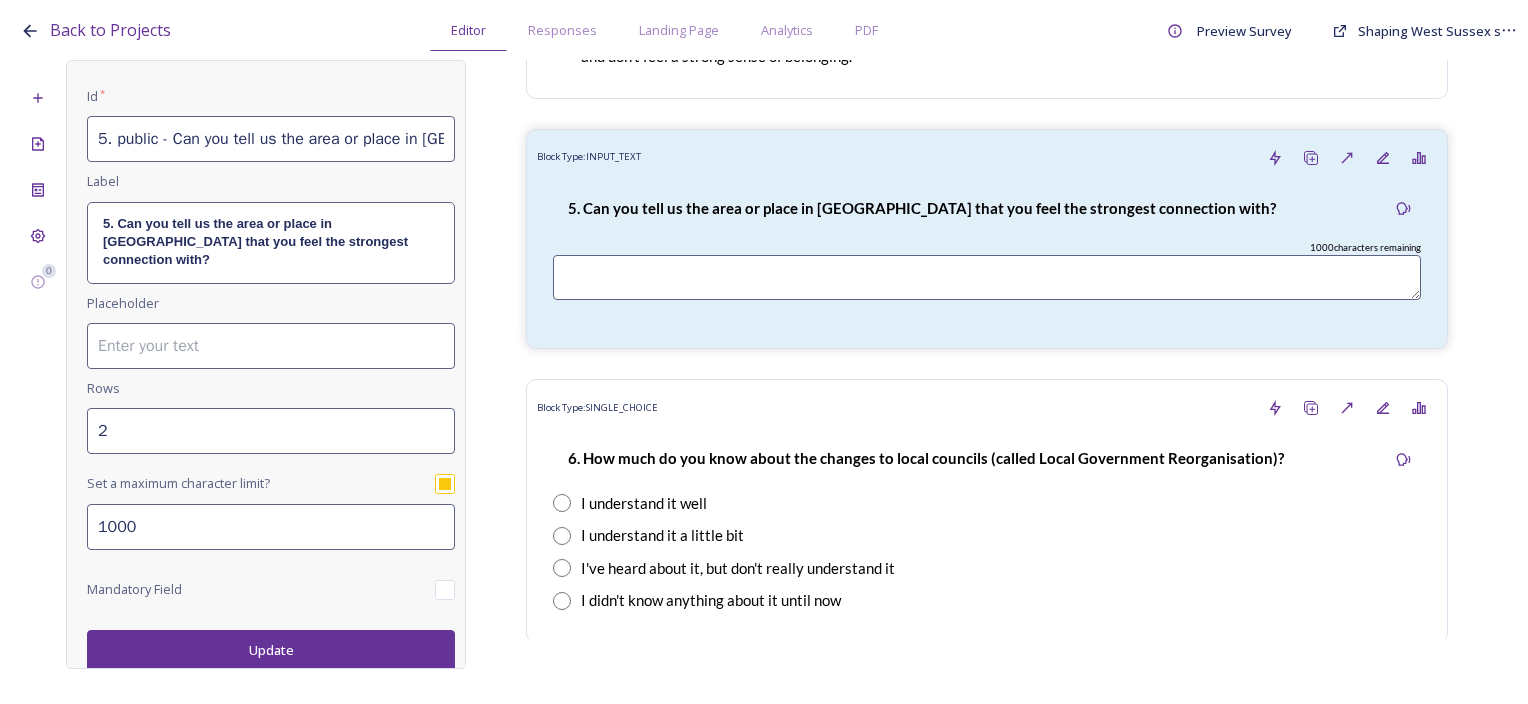 type on "2" 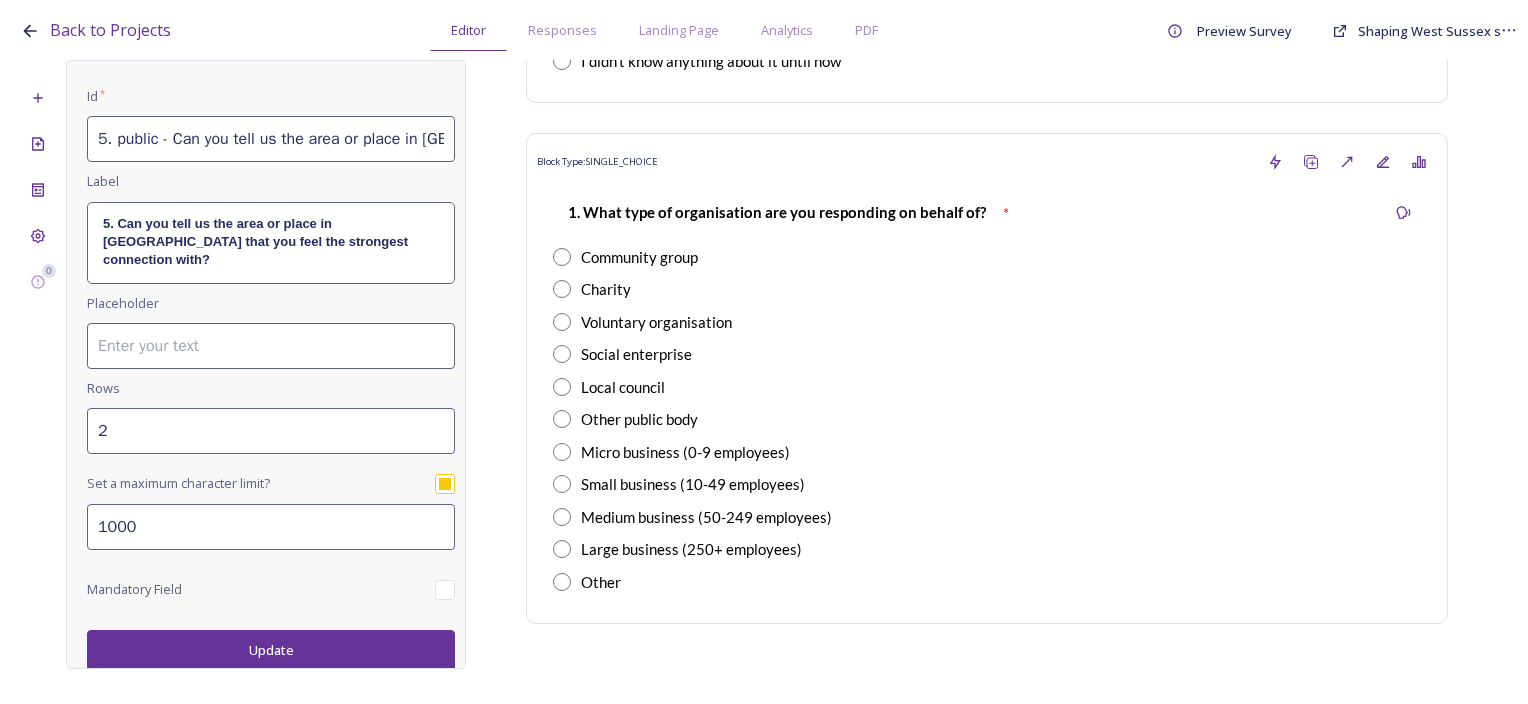 scroll, scrollTop: 3300, scrollLeft: 0, axis: vertical 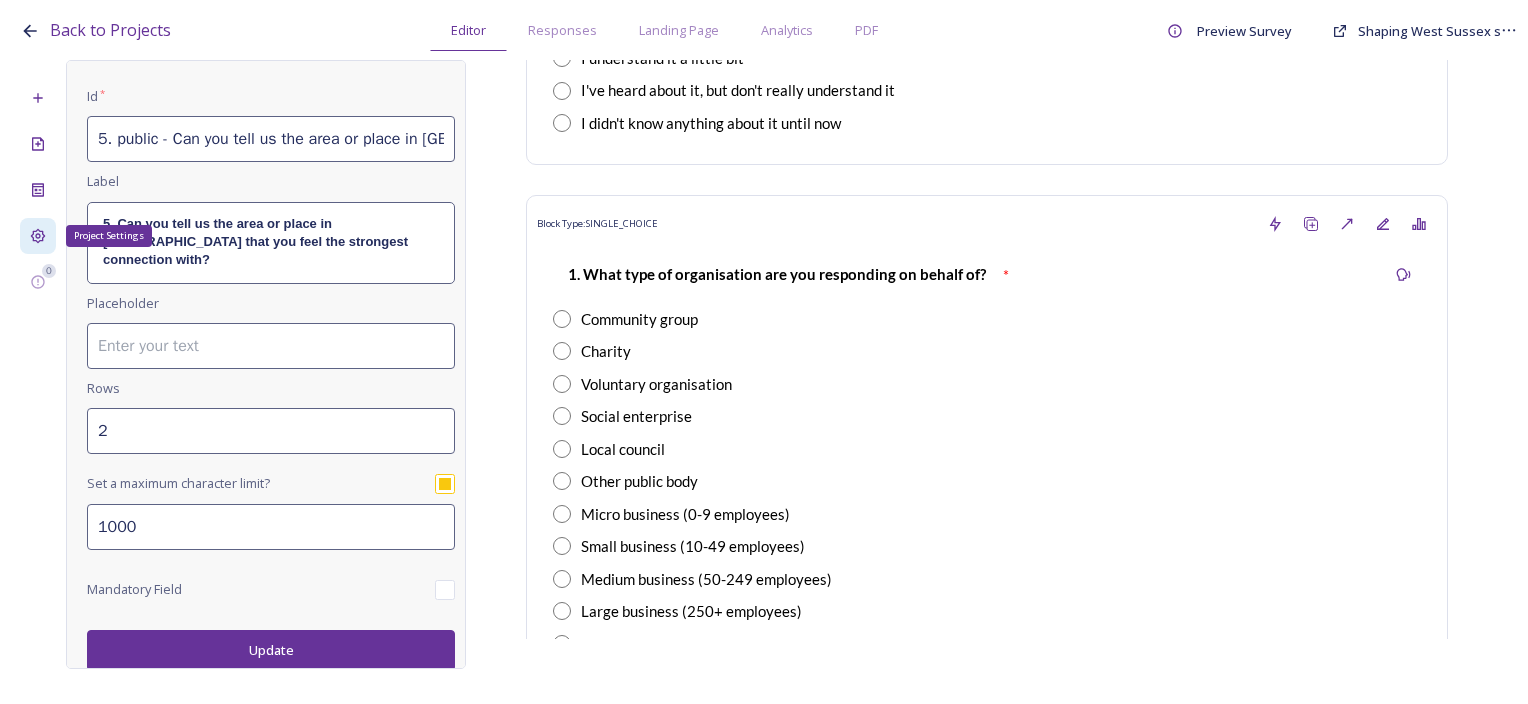 click 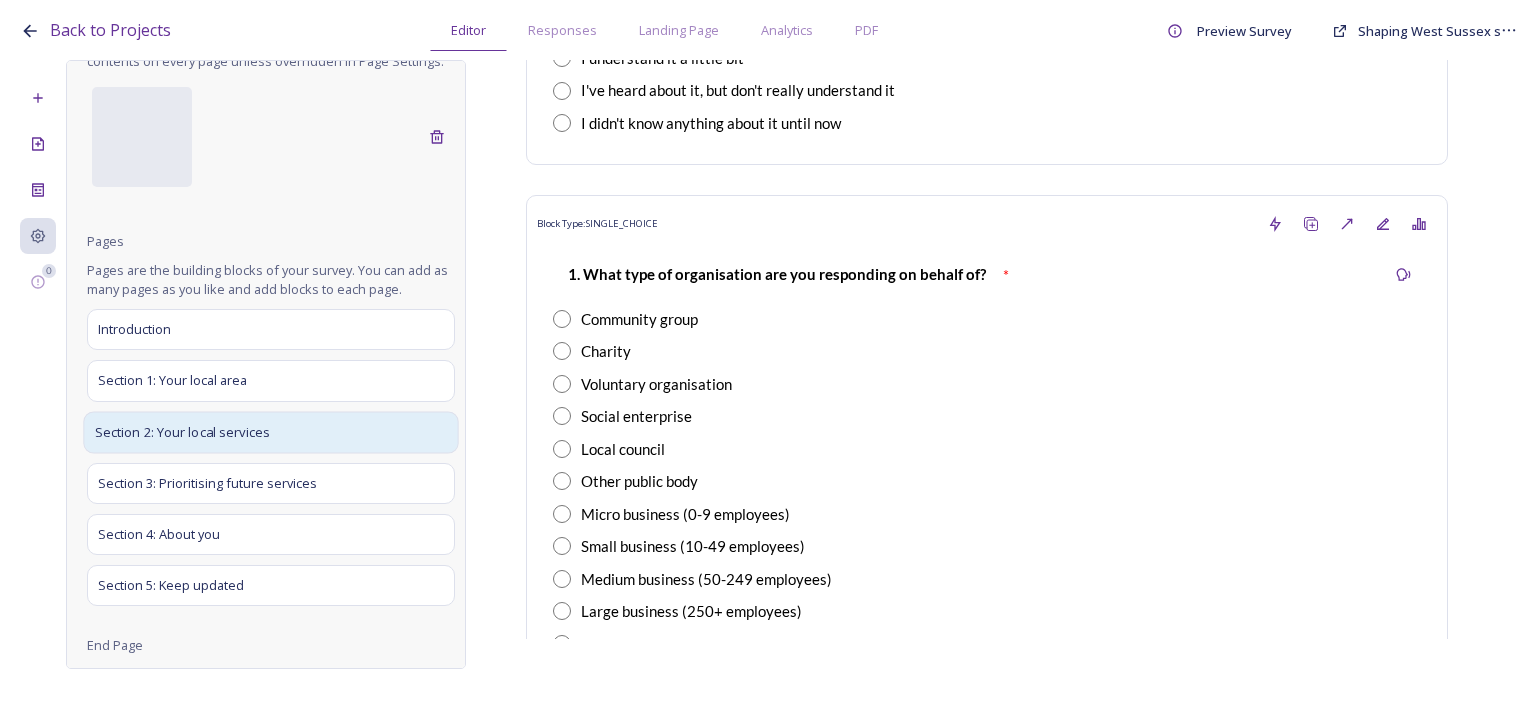 click on "Section 2: Your local services" at bounding box center [182, 432] 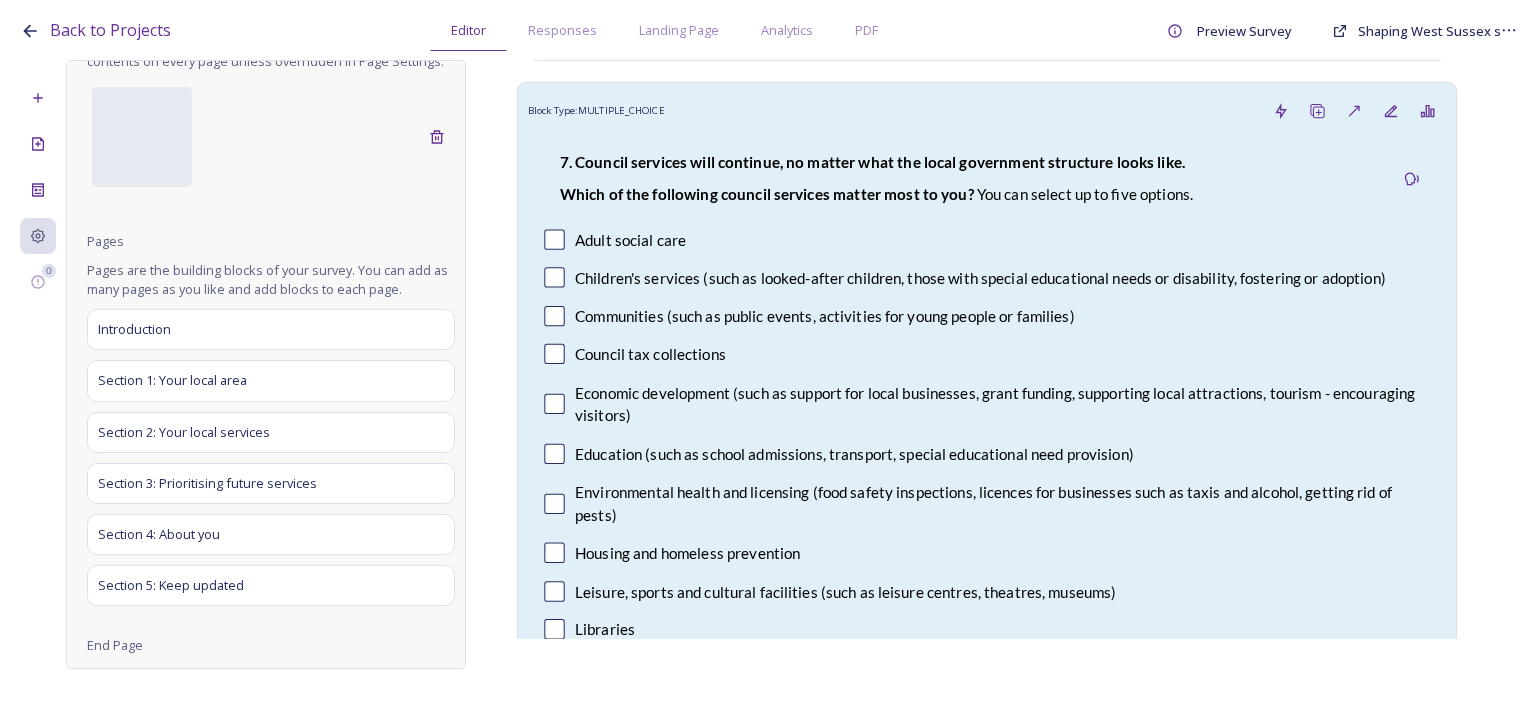 scroll, scrollTop: 0, scrollLeft: 0, axis: both 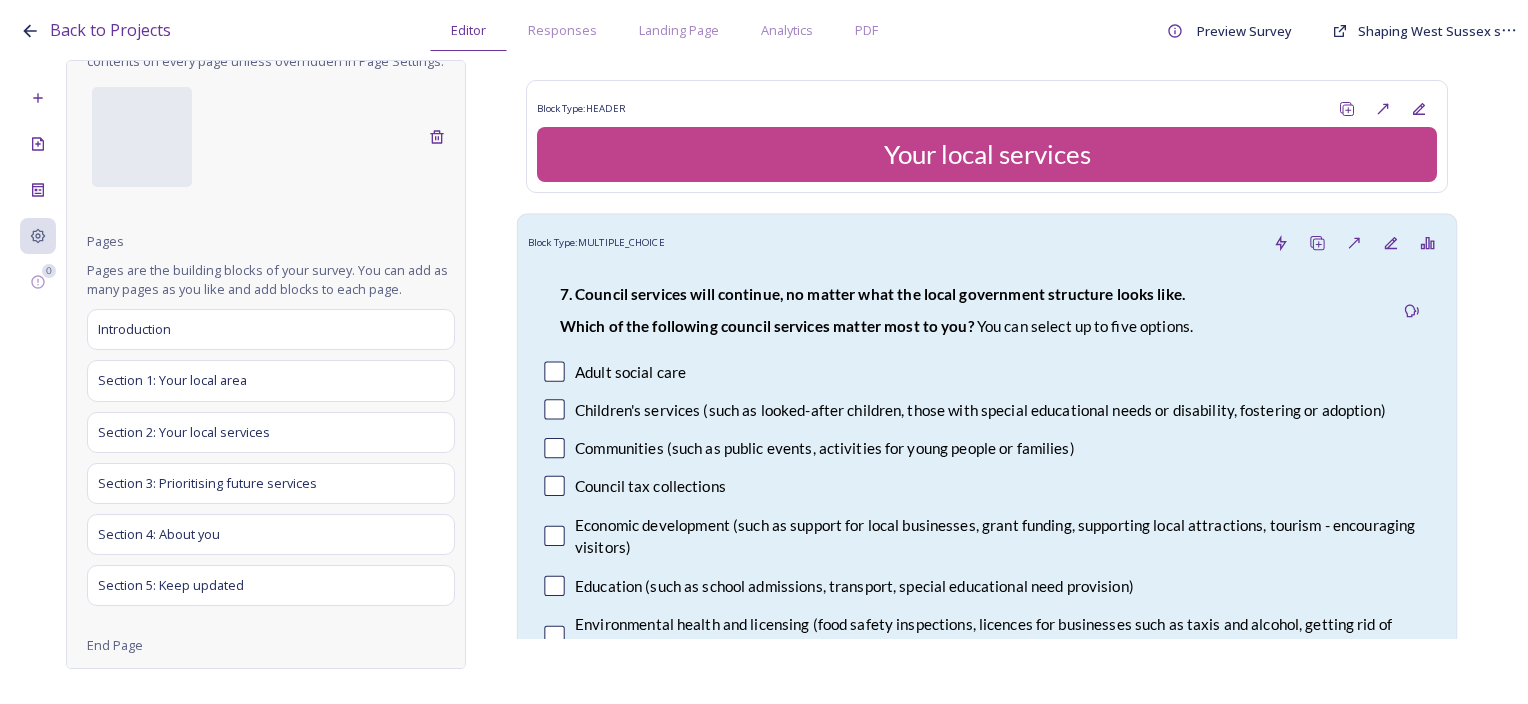 click on "Council tax collections" at bounding box center (986, 486) 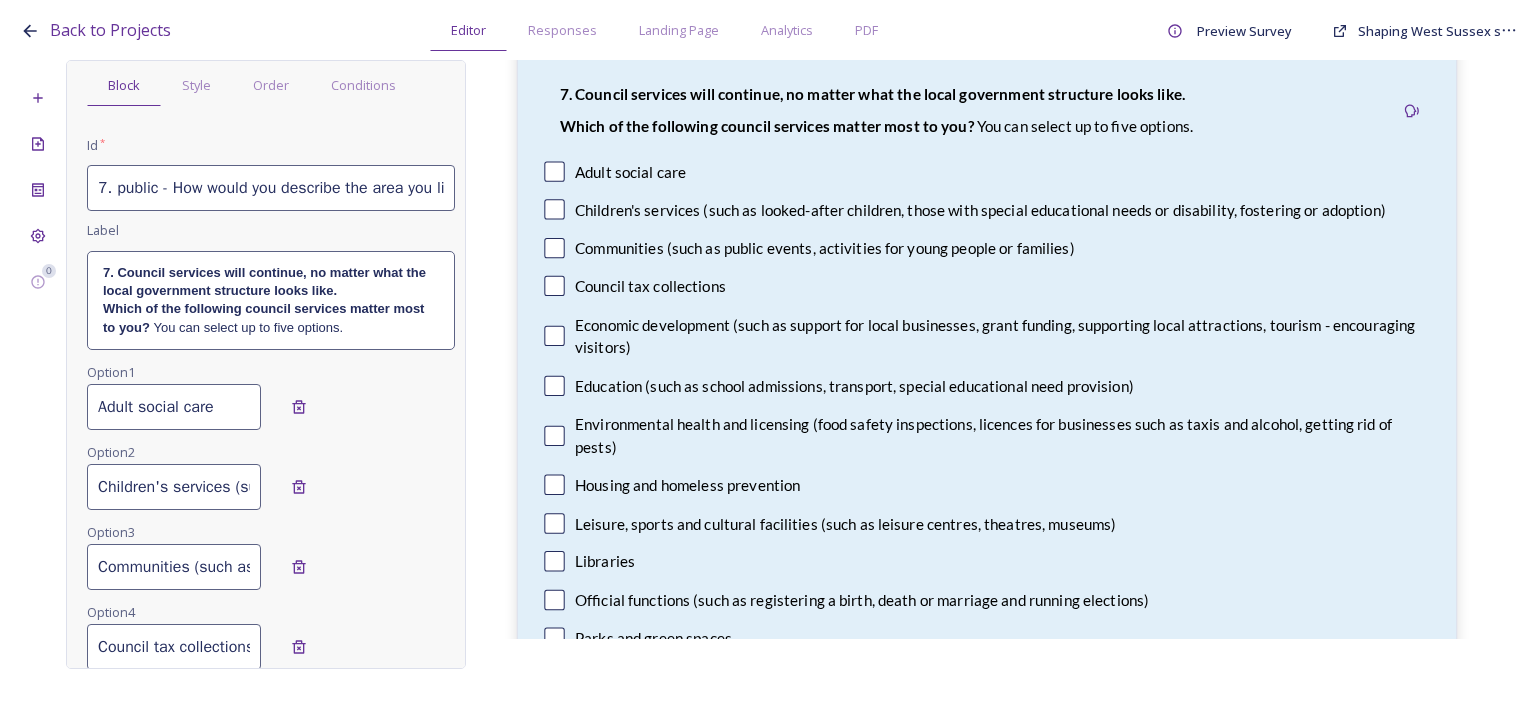 scroll, scrollTop: 300, scrollLeft: 0, axis: vertical 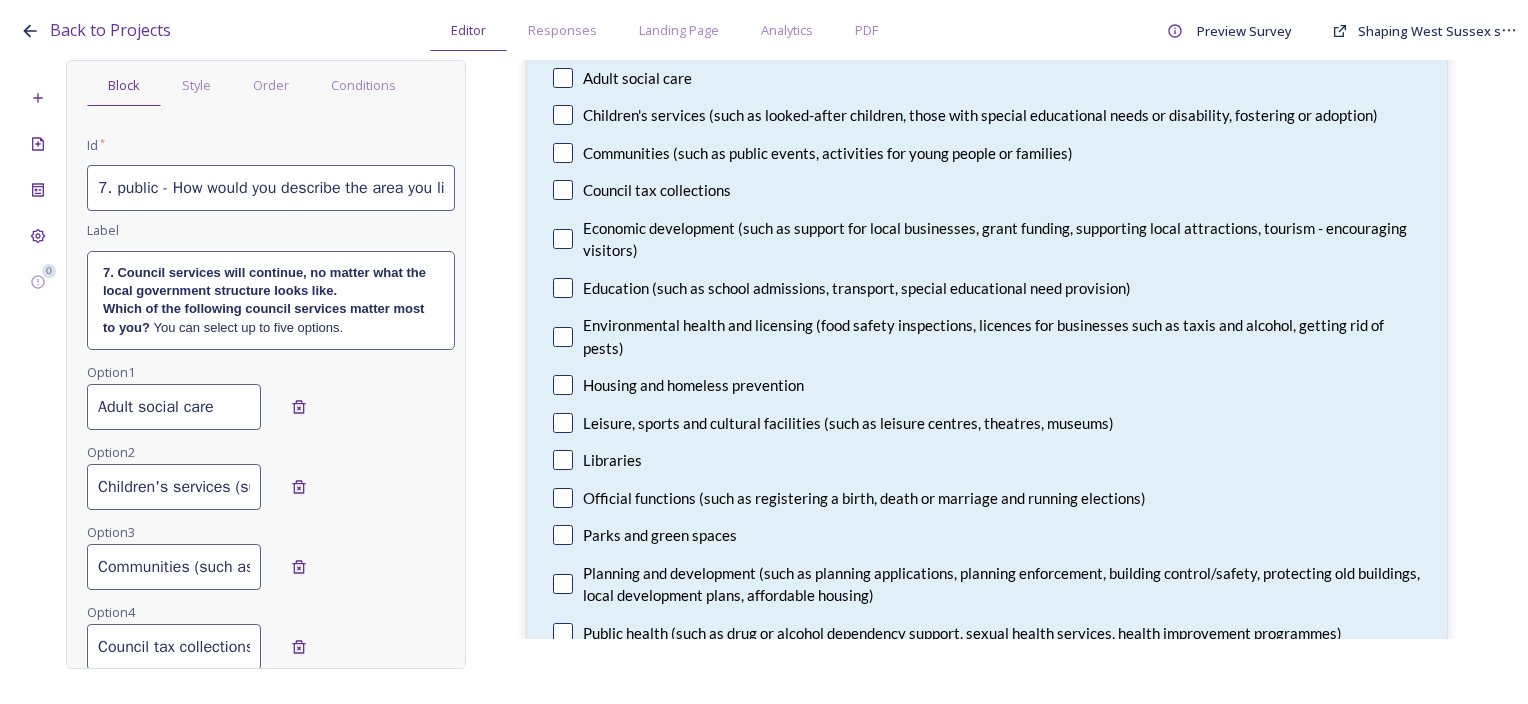 click on "Block Type:  HEADER Your local services Block Type:  MULTIPLE_CHOICE 7. Council services will continue, no matter what the local government structure looks like.  ﻿﻿Which of the following council services matter most to you?  You can select up to five options. Adult social care   Children's services (such as looked-after children, those with special educational needs or disability, fostering or adoption) Communities (such as public events, activities for young people or families) Council tax collections Economic development (such as support for local businesses, grant funding, supporting local attractions, tourism - encouraging visitors)  Education (such as school admissions, transport, special educational need provision)  Environmental health and licensing (food safety inspections, licences for businesses such as taxis and alcohol, getting rid of pests) Housing and homeless prevention Leisure, sports and cultural facilities (such as leisure centres, theatres, museums) Libraries Parks and green spaces" at bounding box center (987, 349) 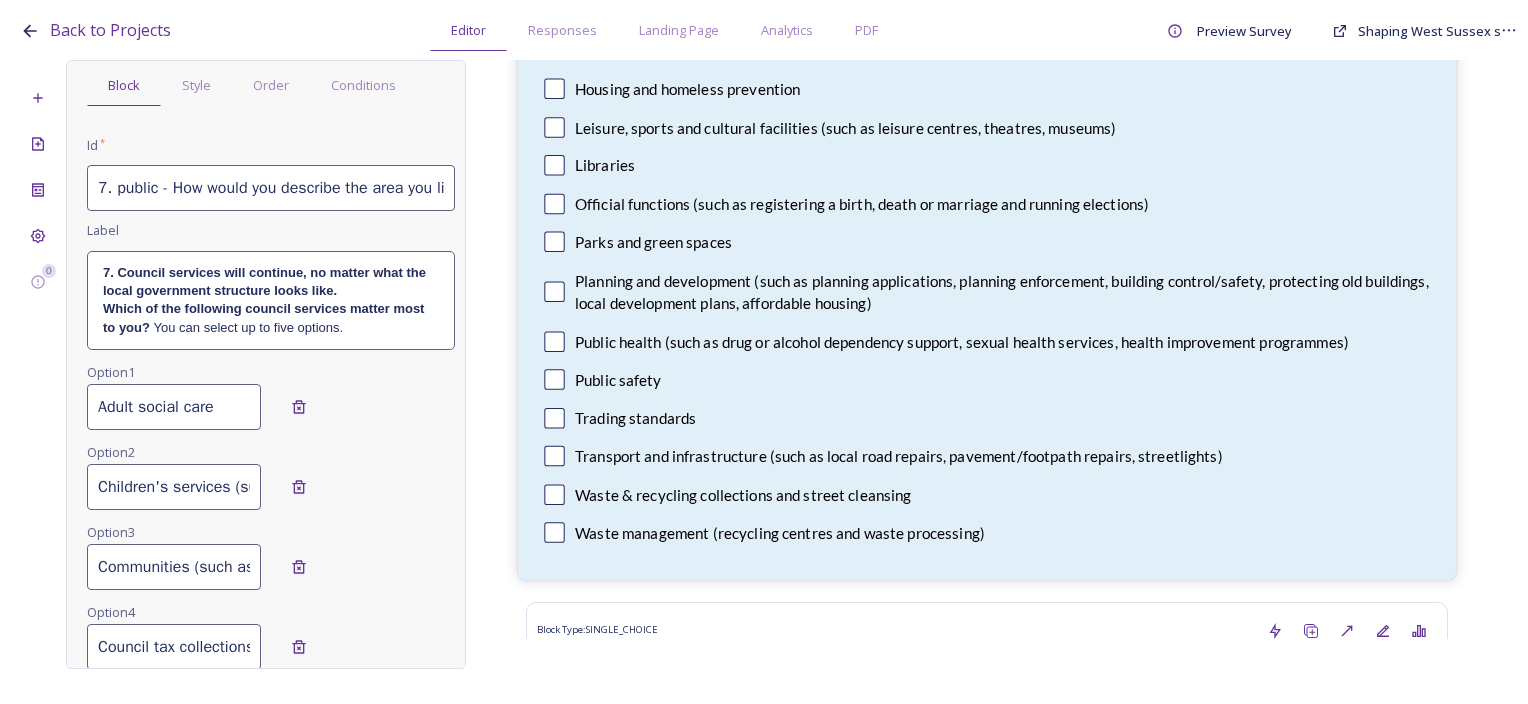 scroll, scrollTop: 600, scrollLeft: 0, axis: vertical 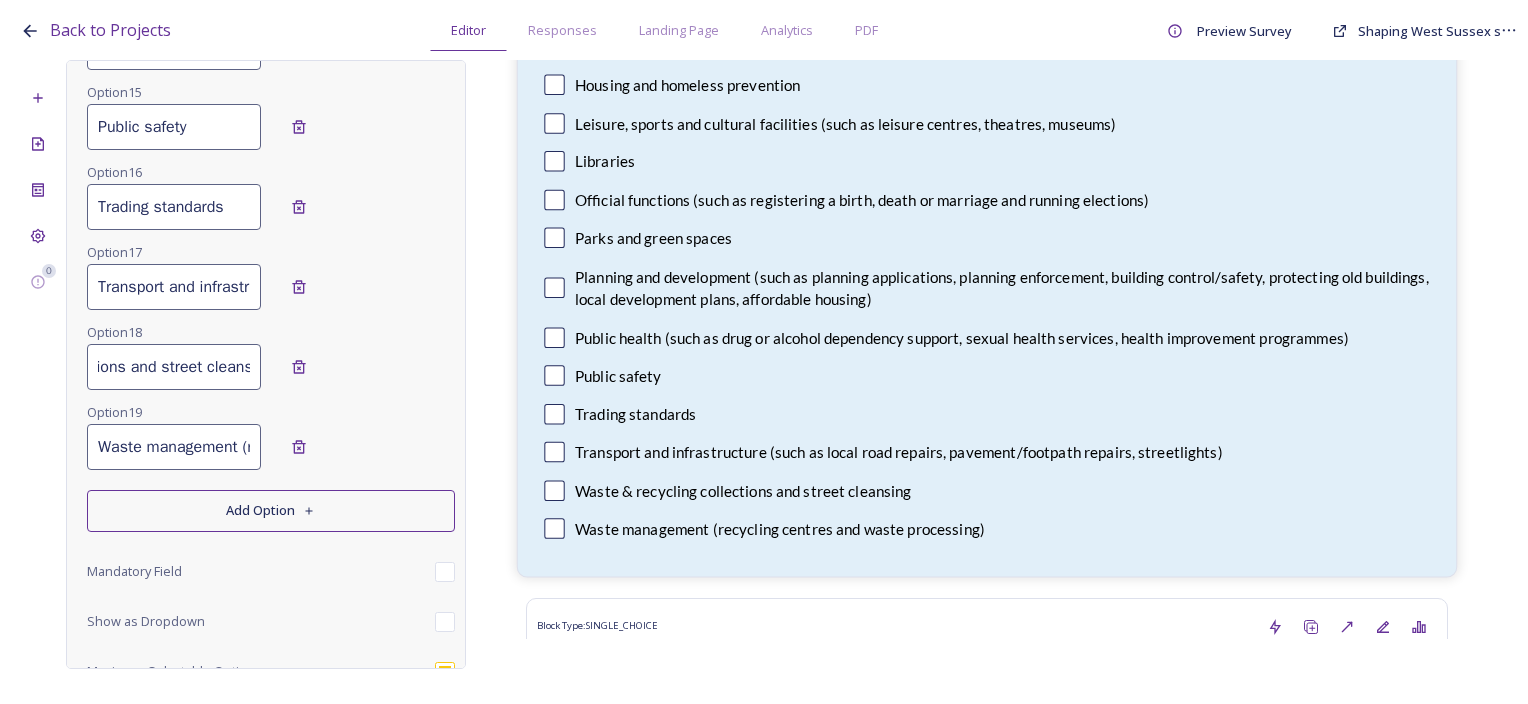 drag, startPoint x: 98, startPoint y: 356, endPoint x: 552, endPoint y: 353, distance: 454.00992 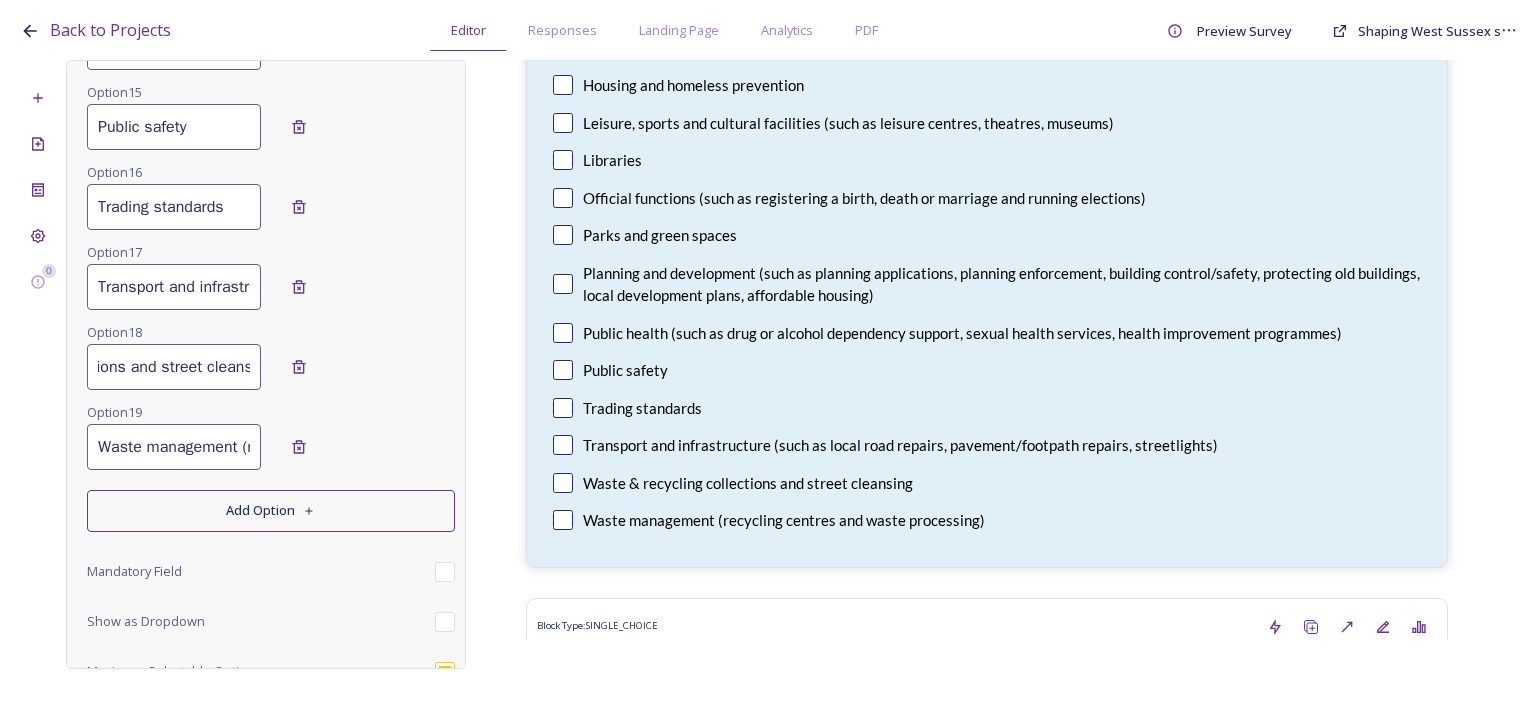scroll, scrollTop: 0, scrollLeft: 0, axis: both 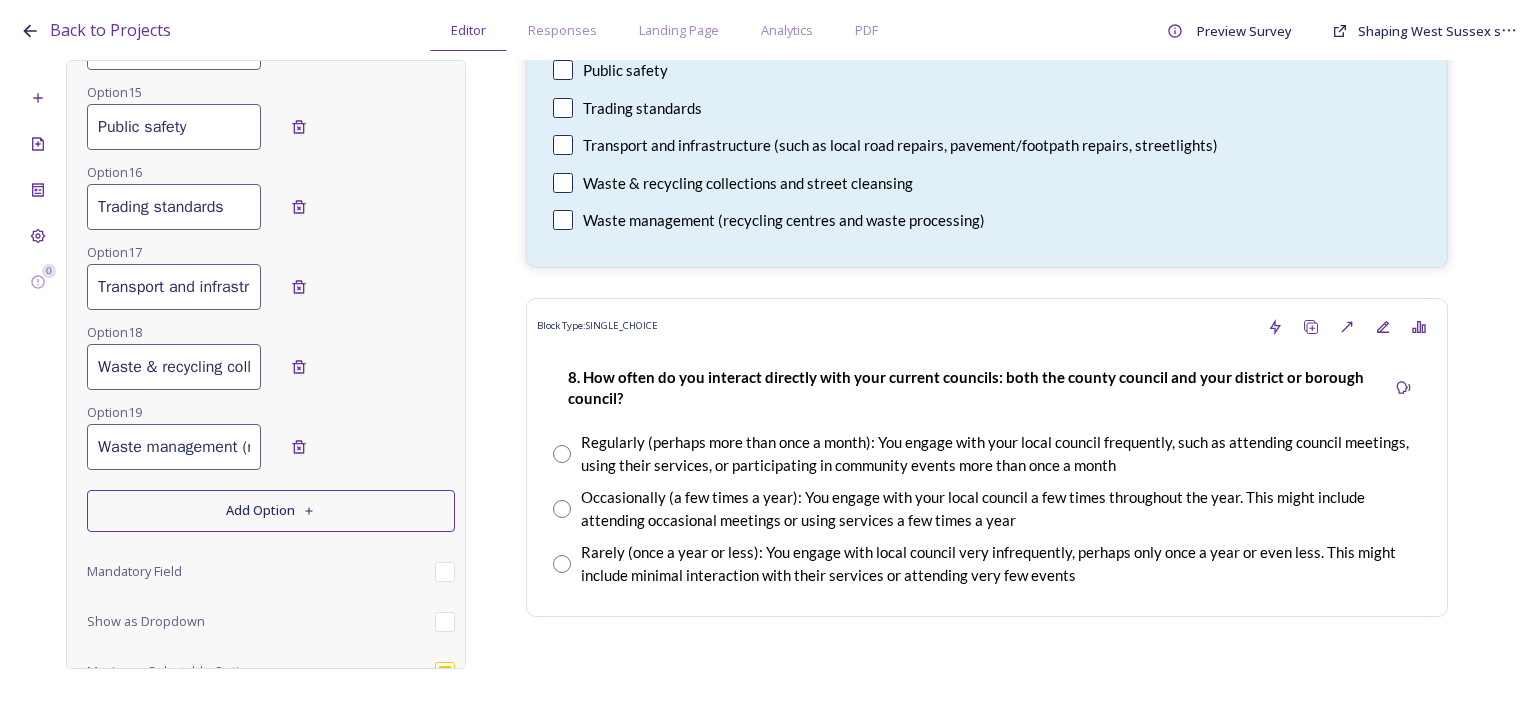click on "Block Type:  HEADER Your local services Block Type:  MULTIPLE_CHOICE 7. Council services will continue, no matter what the local government structure looks like.  ﻿﻿Which of the following council services matter most to you?  You can select up to five options. Adult social care   Children's services (such as looked-after children, those with special educational needs or disability, fostering or adoption) Communities (such as public events, activities for young people or families) Council tax collections Economic development (such as support for local businesses, grant funding, supporting local attractions, tourism - encouraging visitors)  Education (such as school admissions, transport, special educational need provision)  Environmental health and licensing (food safety inspections, licences for businesses such as taxis and alcohol, getting rid of pests) Housing and homeless prevention Leisure, sports and cultural facilities (such as leisure centres, theatres, museums) Libraries Parks and green spaces" at bounding box center [987, 349] 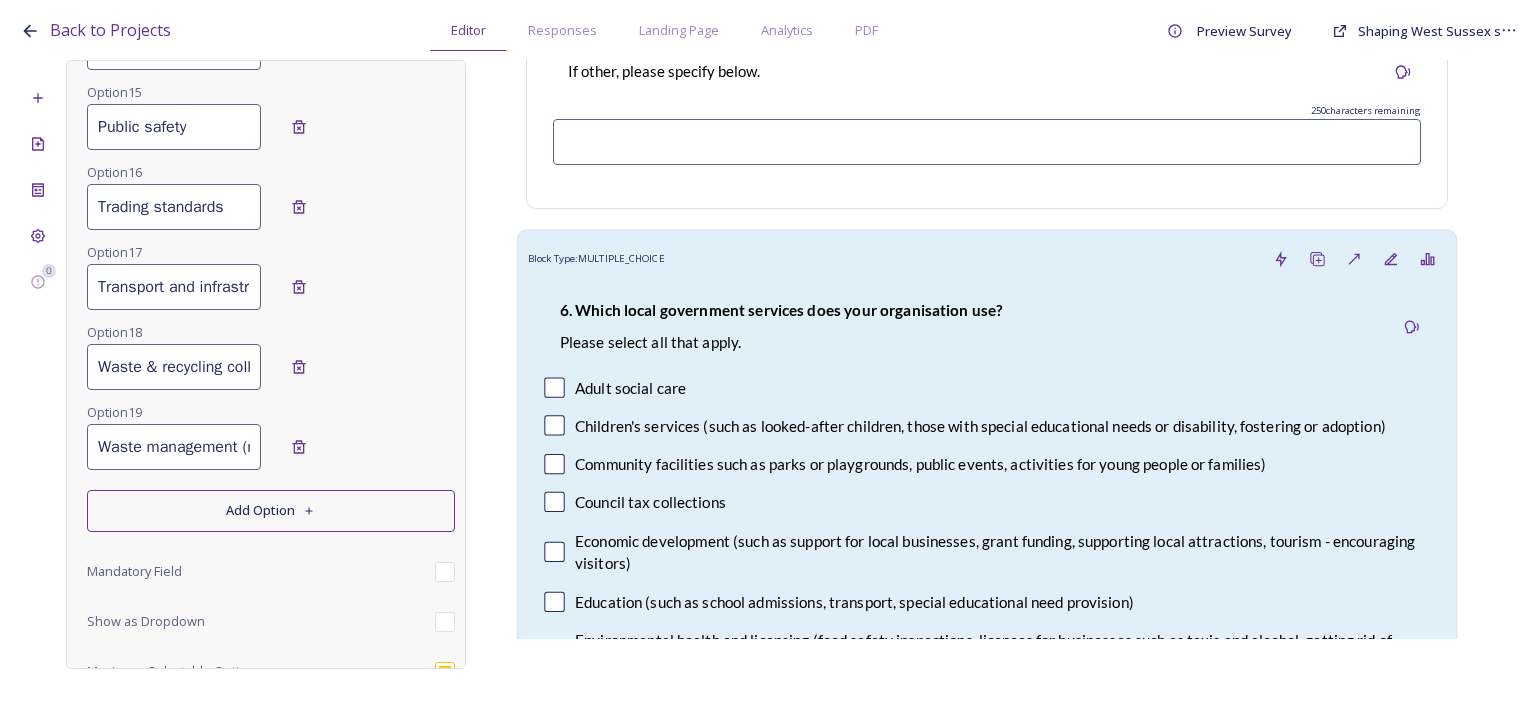 scroll, scrollTop: 2400, scrollLeft: 0, axis: vertical 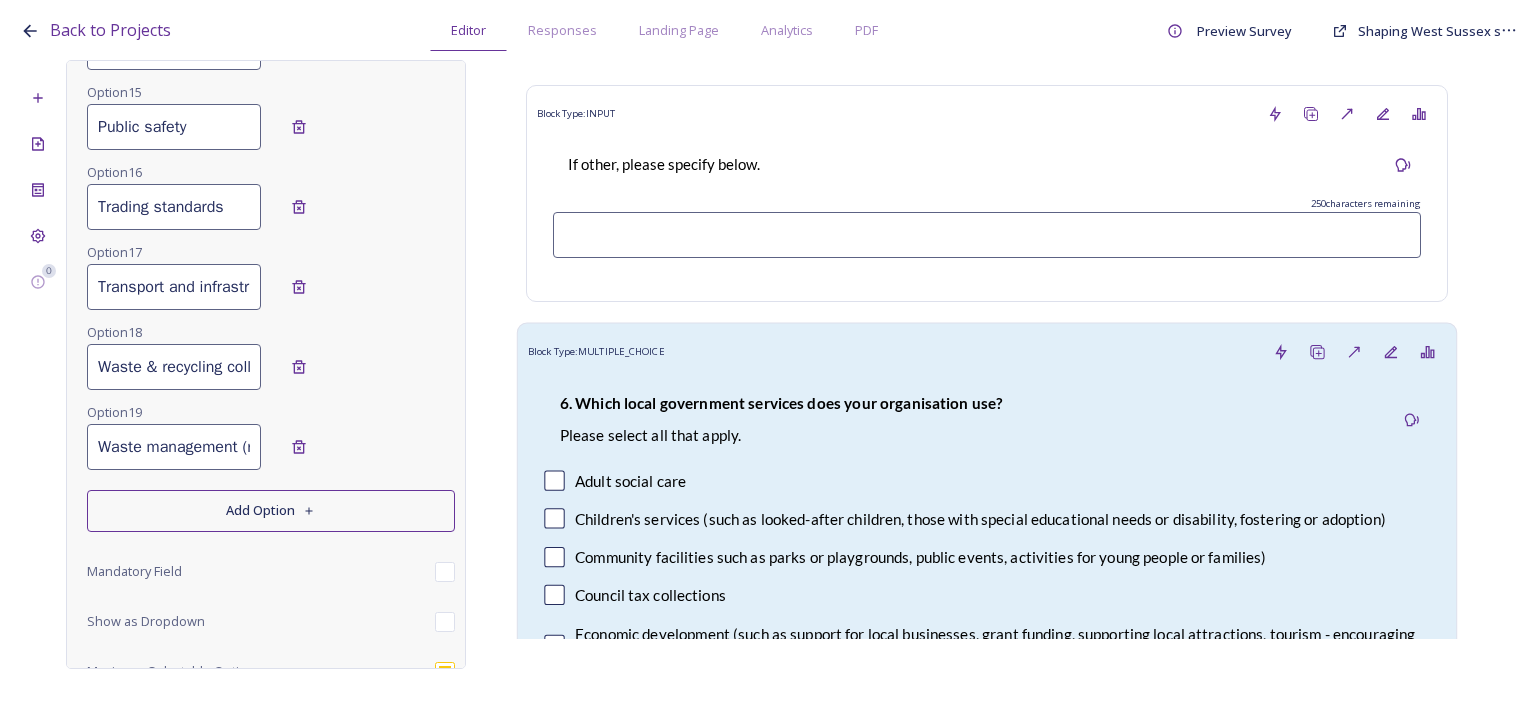 click on "6. Which local government services does your organisation use?  Please select all that apply. Adult social care   Children's services (such as looked-after children, those with special educational needs or disability, fostering or adoption) Community facilities such as parks or playgrounds, public events, activities for young people or families)  Council tax collections Economic development (such as support for local businesses, grant funding, supporting local attractions, tourism - encouraging visitors)  Education (such as school admissions, transport, special educational need provision)  Environmental health and licensing (food safety inspections, licences for businesses such as taxis and alcohol, getting rid of pests) Housing and homeless prevention Leisure, sports and cultural facilities (such as leisure centres, theatres, museums) Libraries Official functions (such as registering a birth, death or marriage and running elections) Parks and green spaces Public safety Trading standards" at bounding box center [987, 823] 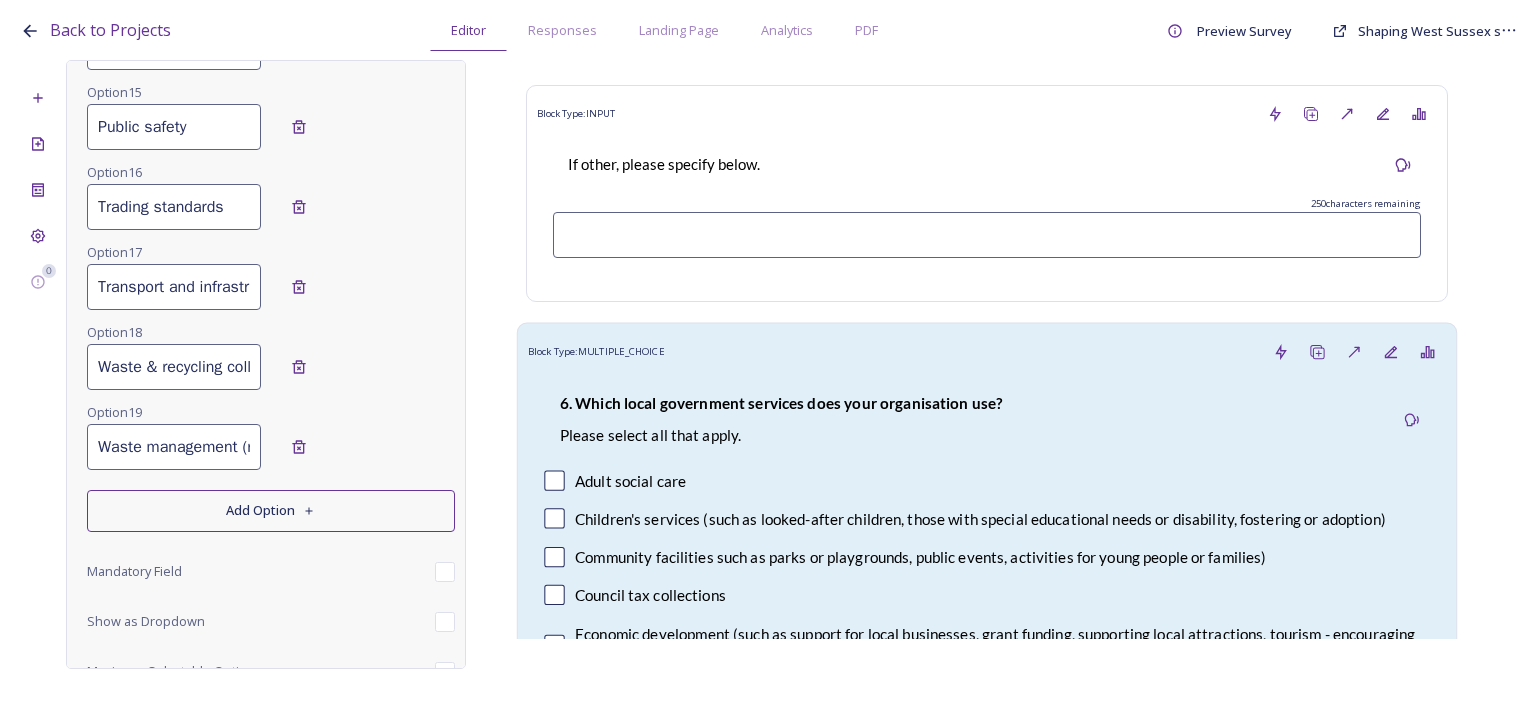 type on "6. stakeholder - Which local government services does your organisation use? Please select all that apply." 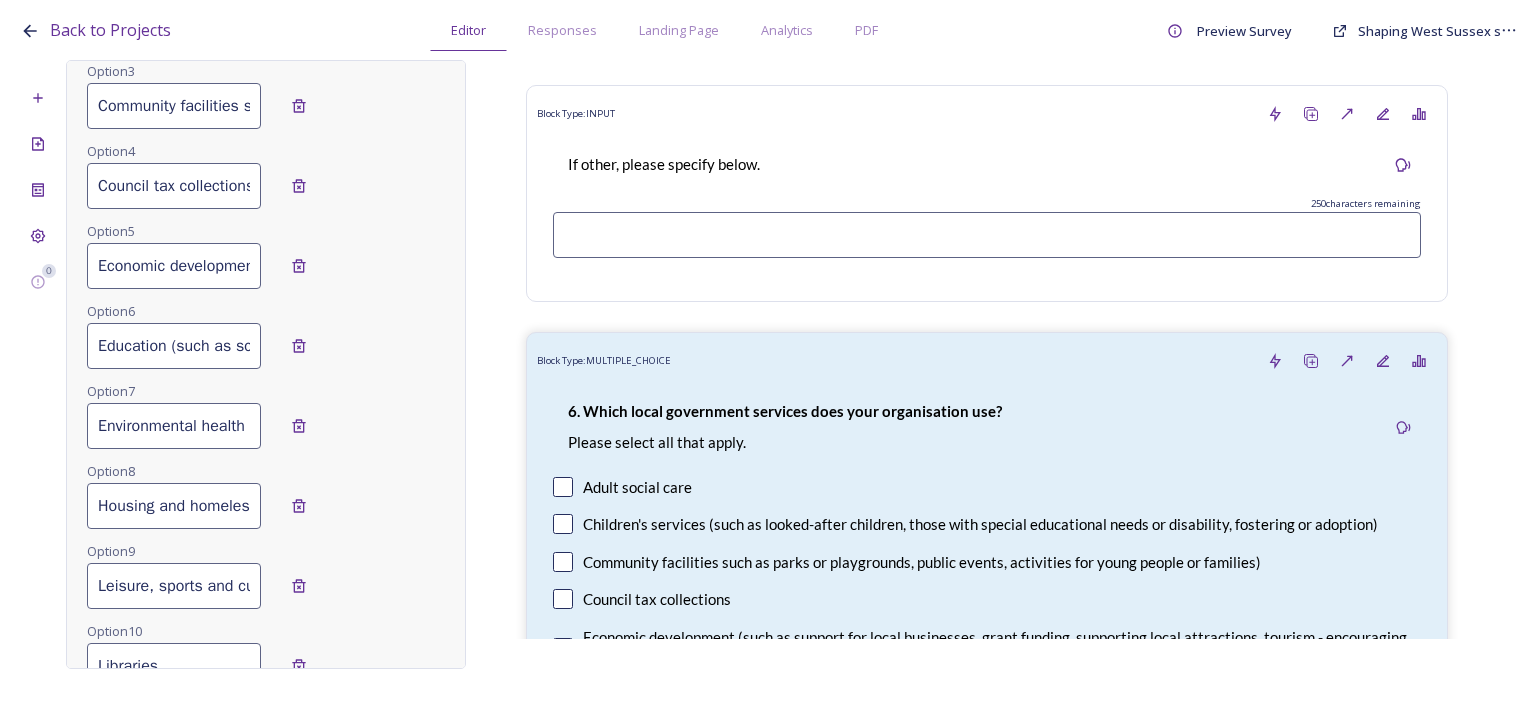 scroll, scrollTop: 0, scrollLeft: 0, axis: both 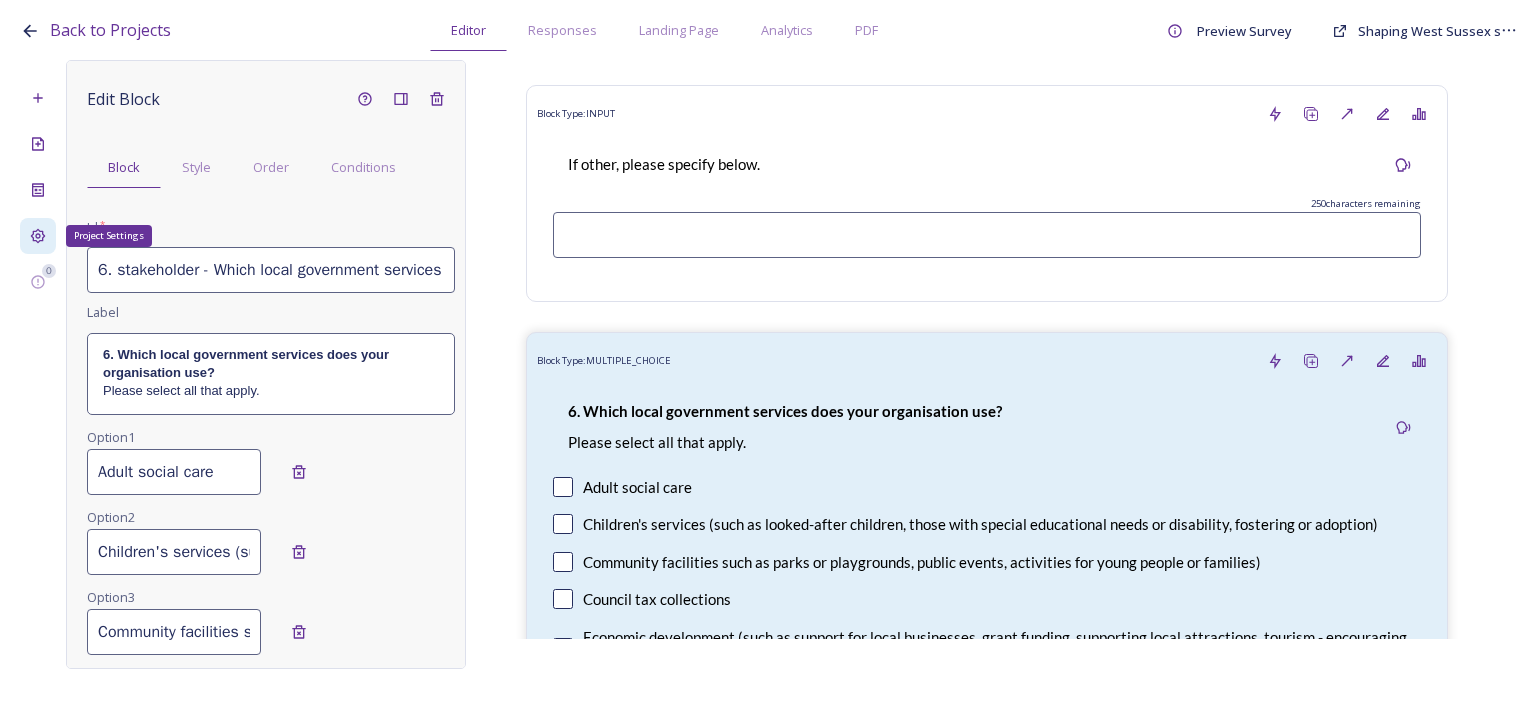 click on "Project Settings" at bounding box center (38, 236) 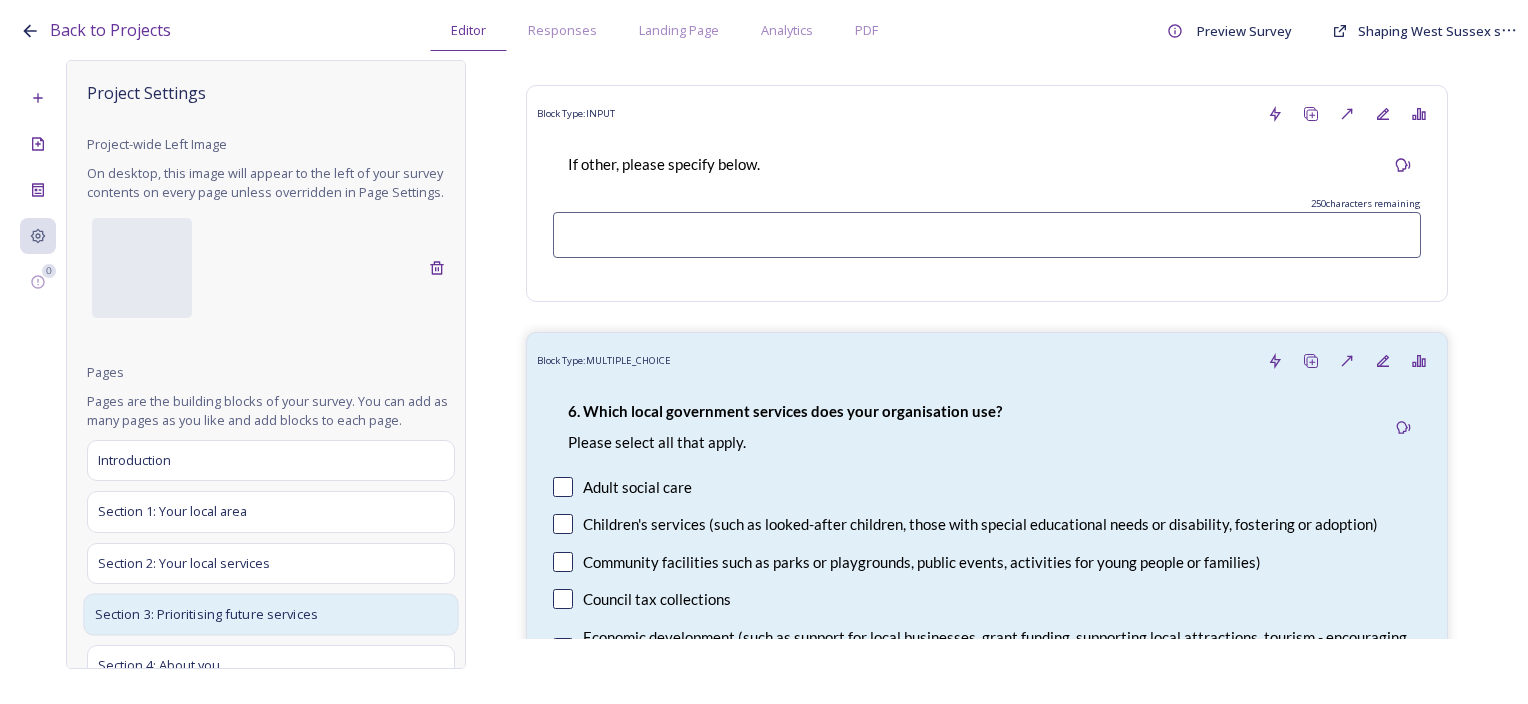 click on "Section 3: Prioritising future services" at bounding box center (206, 614) 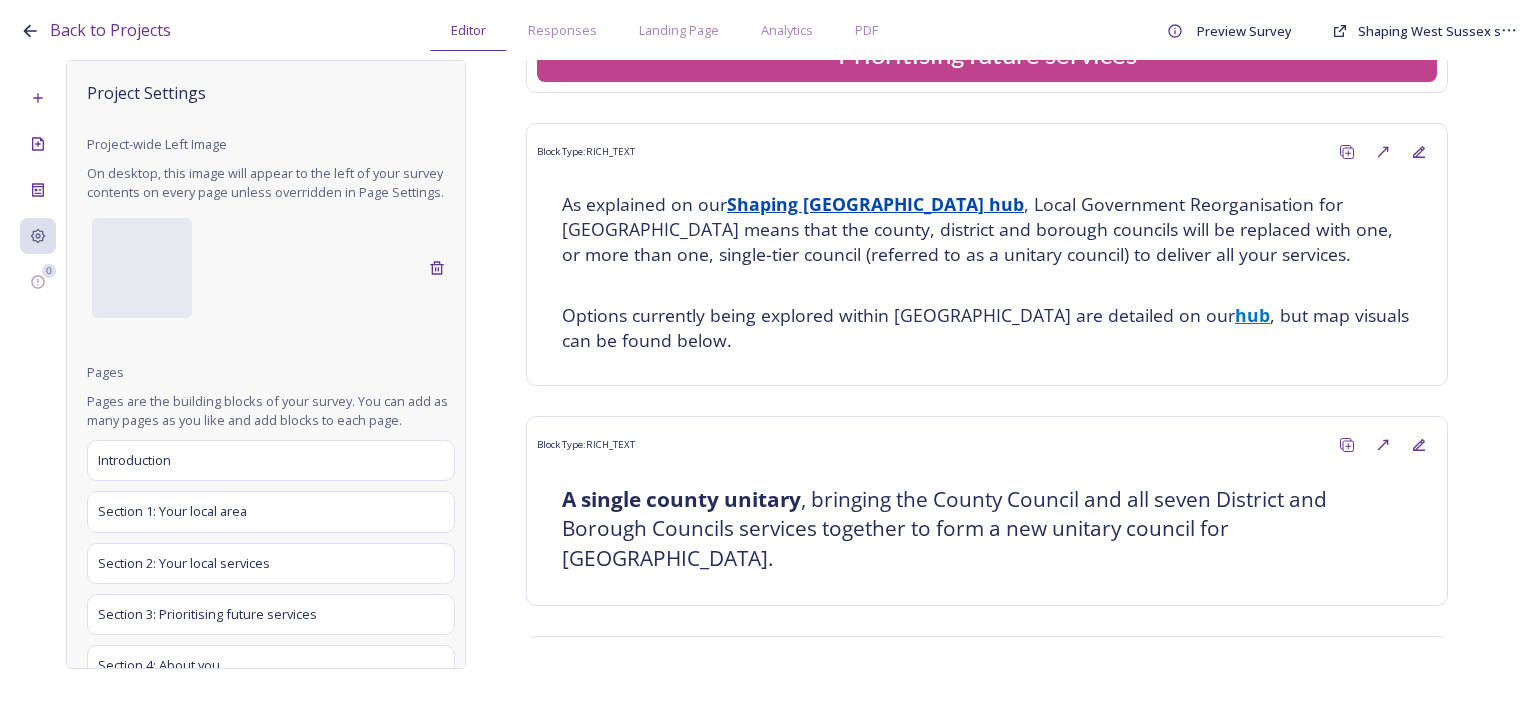 scroll, scrollTop: 300, scrollLeft: 0, axis: vertical 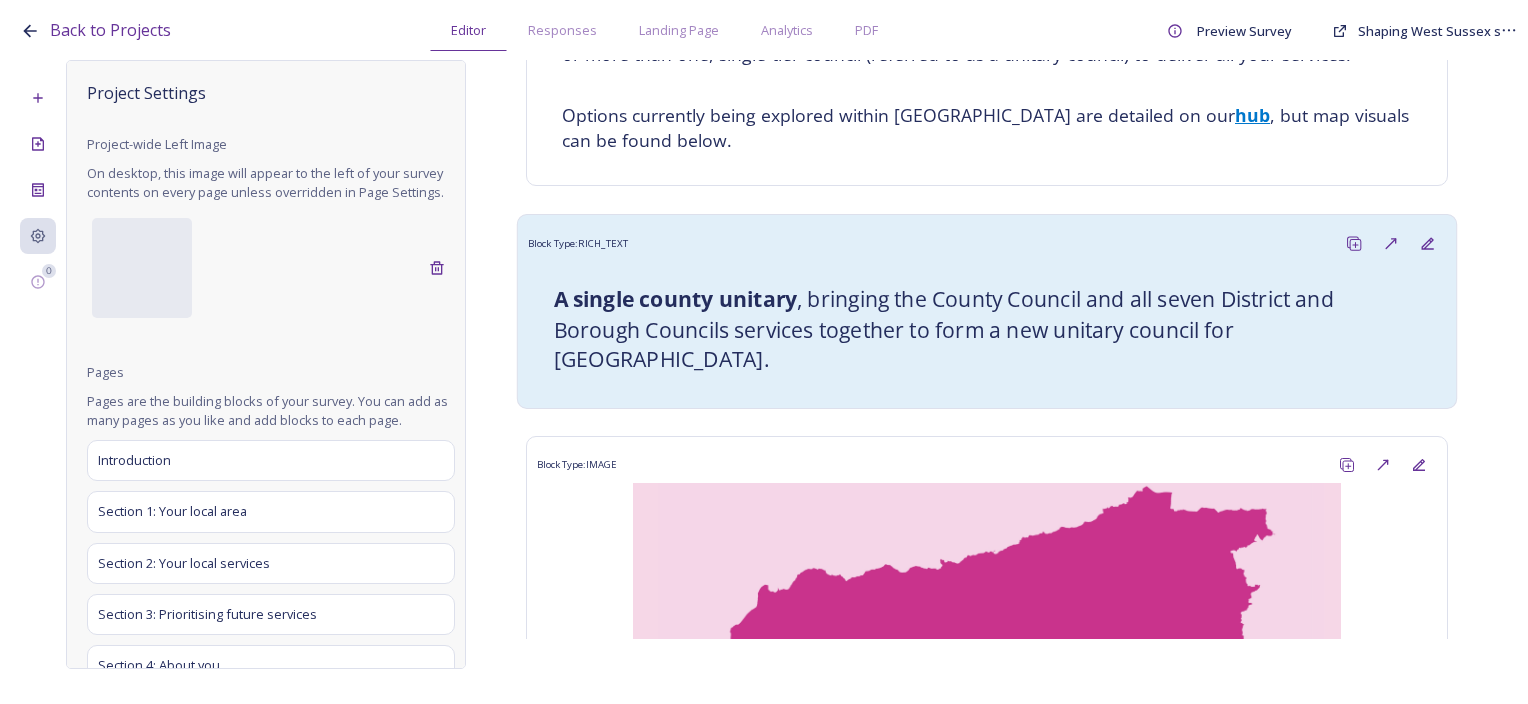click on "A single county unitary , bringing the County Council and all seven District and Borough Councils services together to form a new unitary council for [GEOGRAPHIC_DATA]." at bounding box center (987, 329) 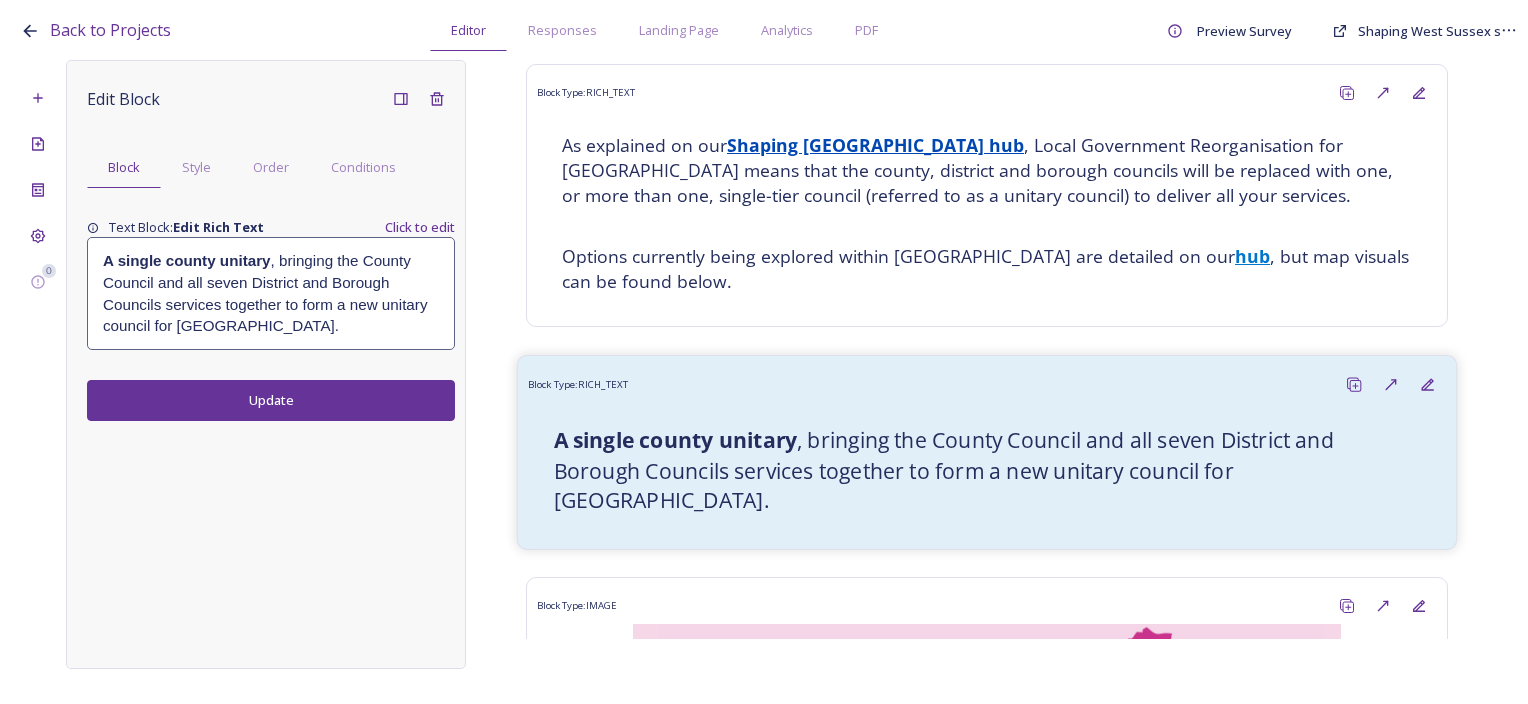 scroll, scrollTop: 0, scrollLeft: 0, axis: both 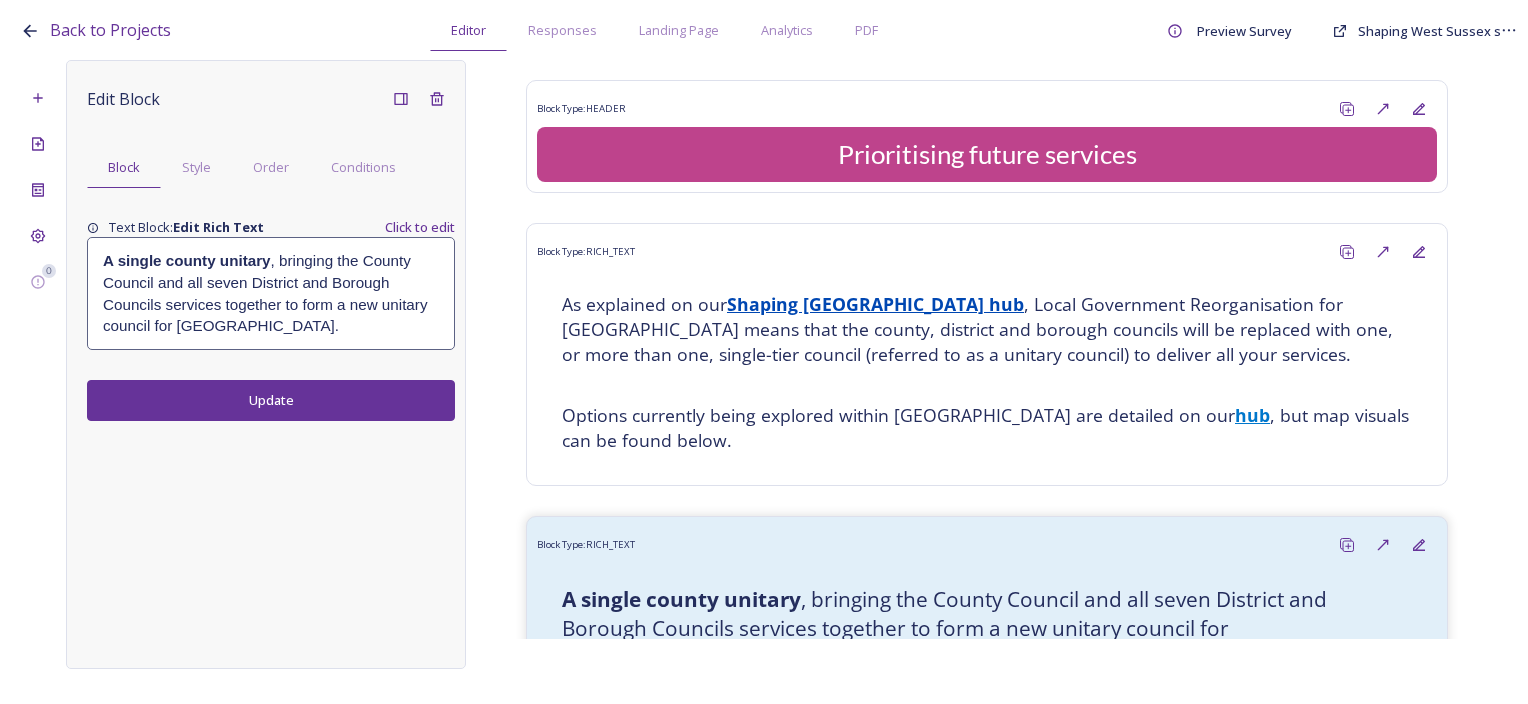 click on "A single county unitary , bringing the County Council and all seven District and Borough Councils services together to form a new unitary council for [GEOGRAPHIC_DATA]." at bounding box center (271, 293) 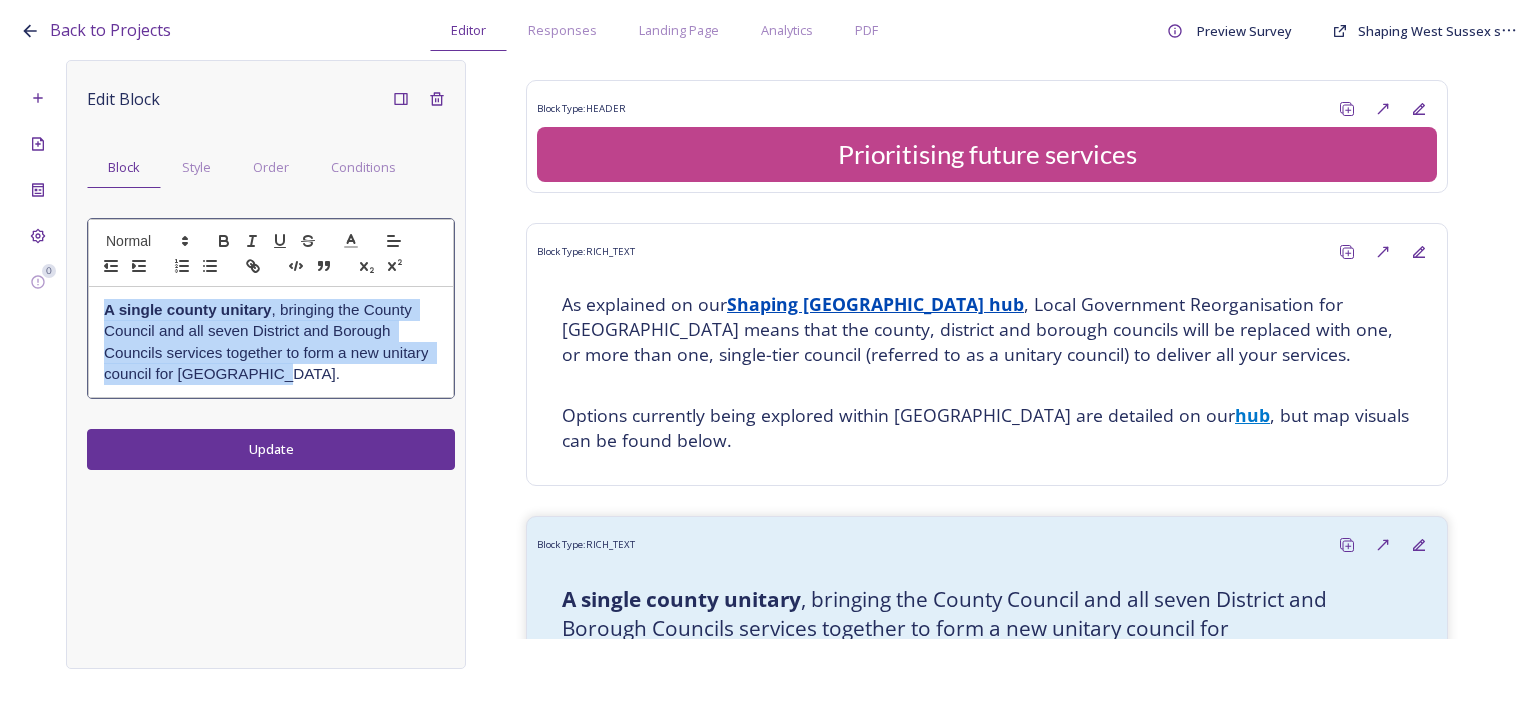 drag, startPoint x: 295, startPoint y: 373, endPoint x: 108, endPoint y: 306, distance: 198.64038 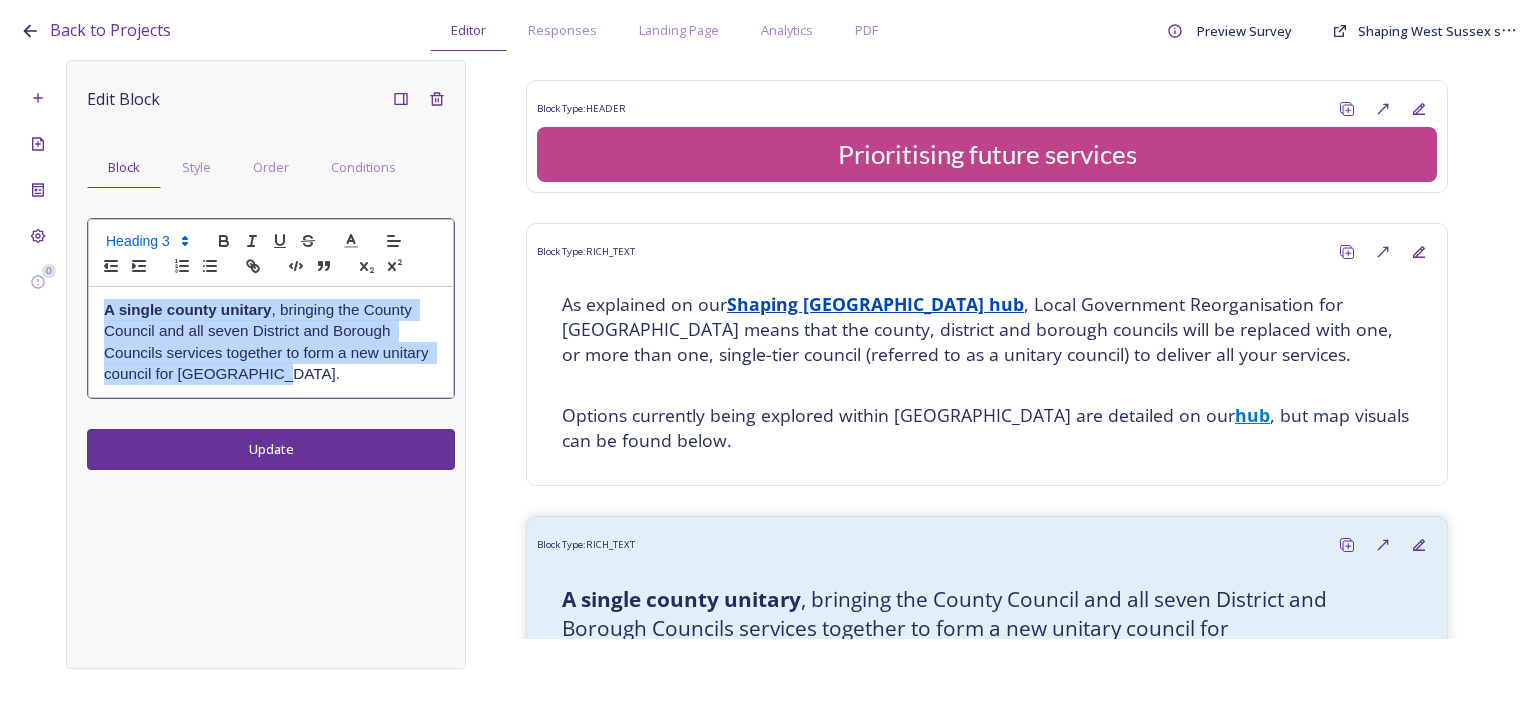 copy on "A single county unitary , bringing the County Council and all seven District and Borough Councils services together to form a new unitary council for [GEOGRAPHIC_DATA]." 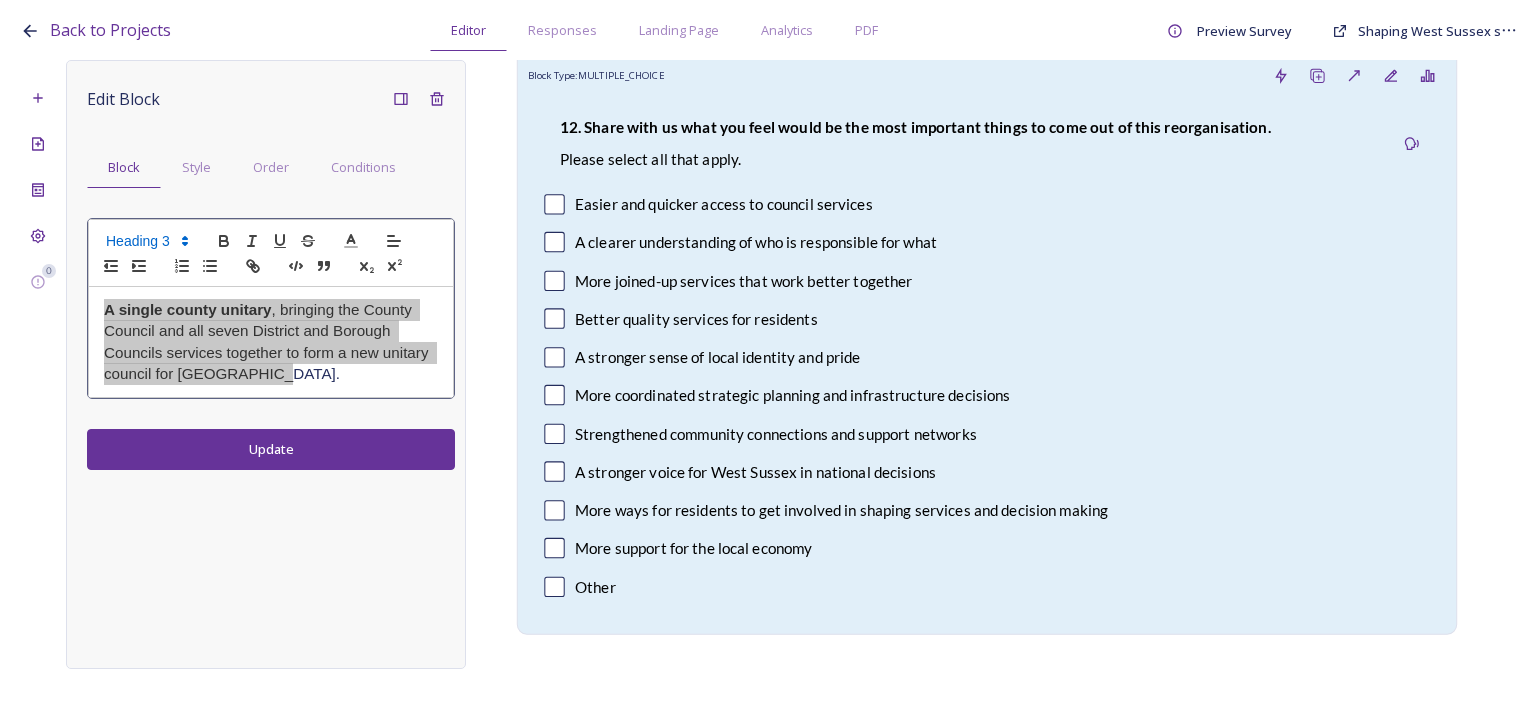 scroll, scrollTop: 5000, scrollLeft: 0, axis: vertical 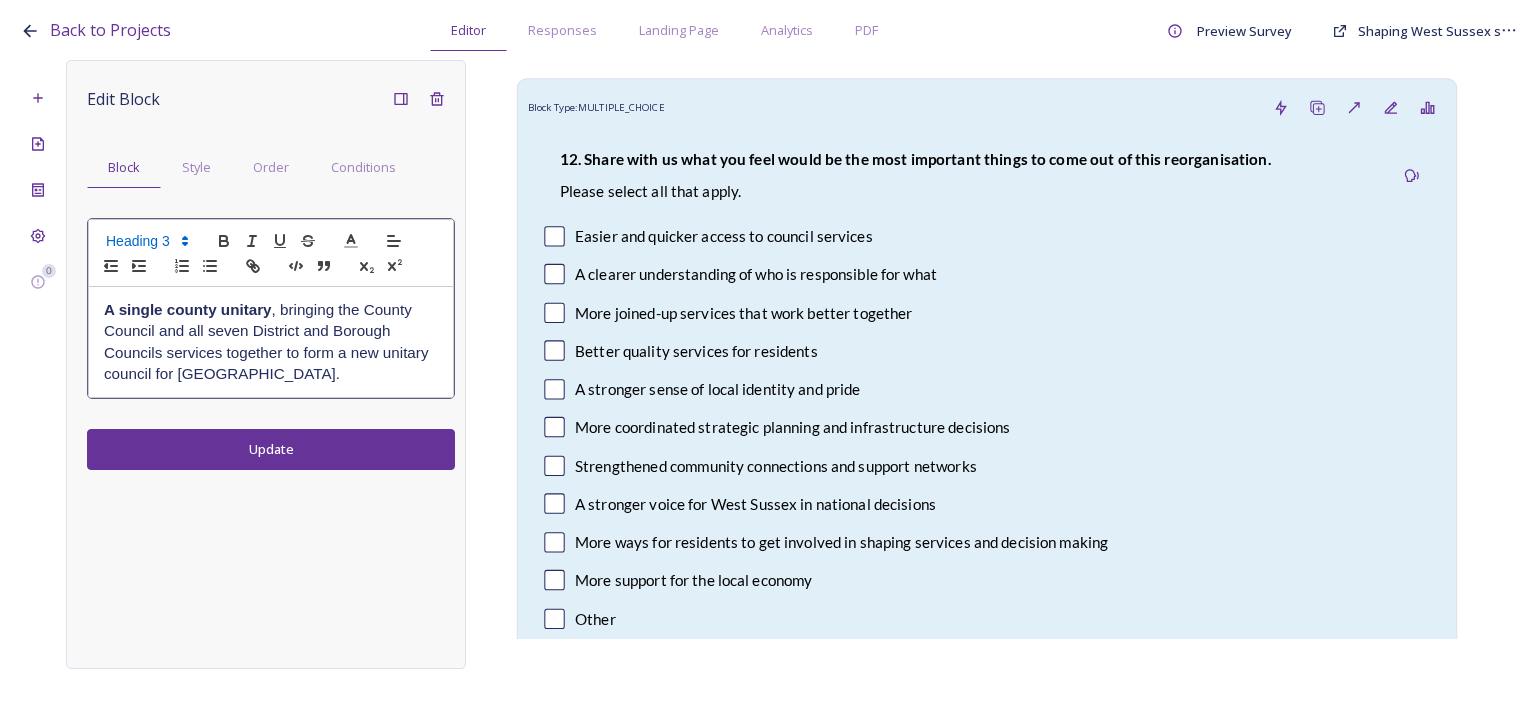 click on "More coordinated strategic planning and infrastructure decisions" at bounding box center [986, 427] 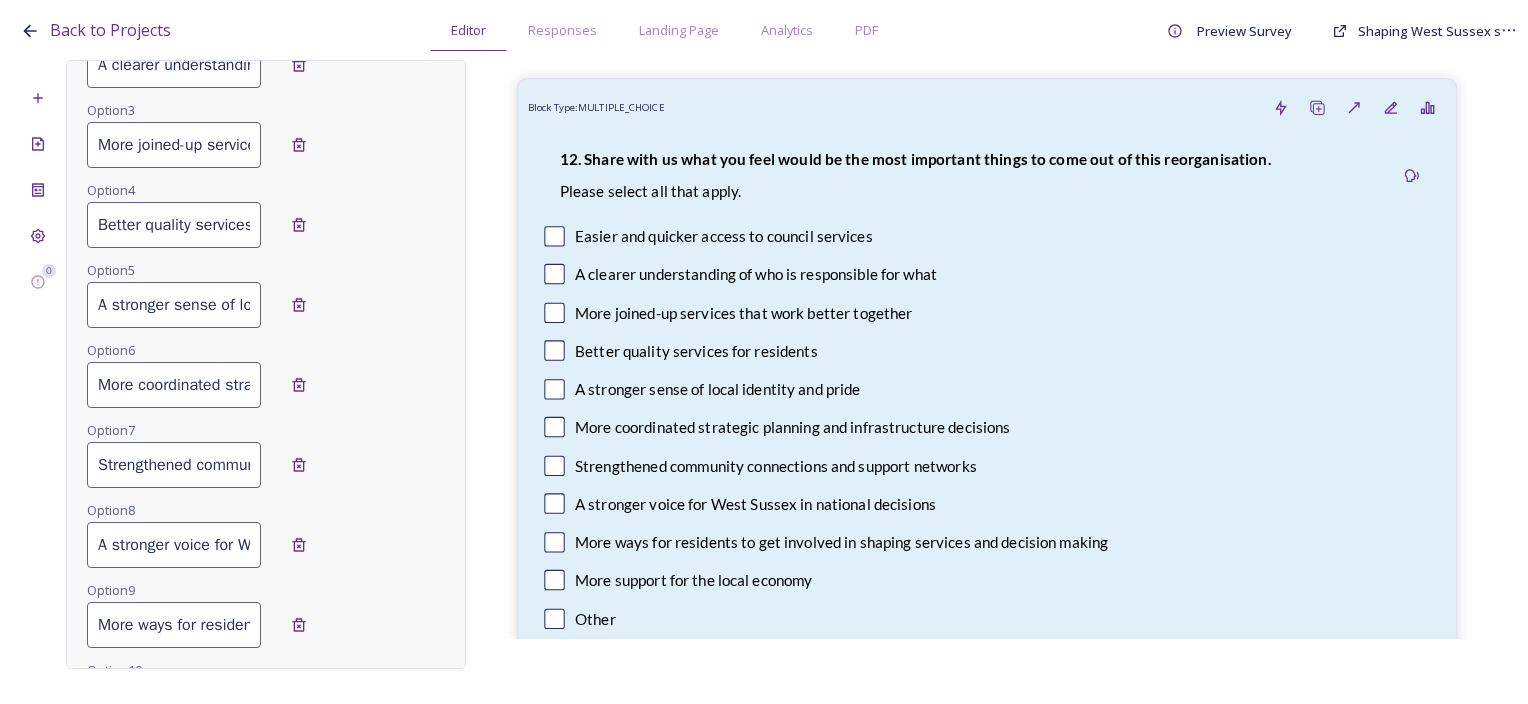 scroll, scrollTop: 700, scrollLeft: 0, axis: vertical 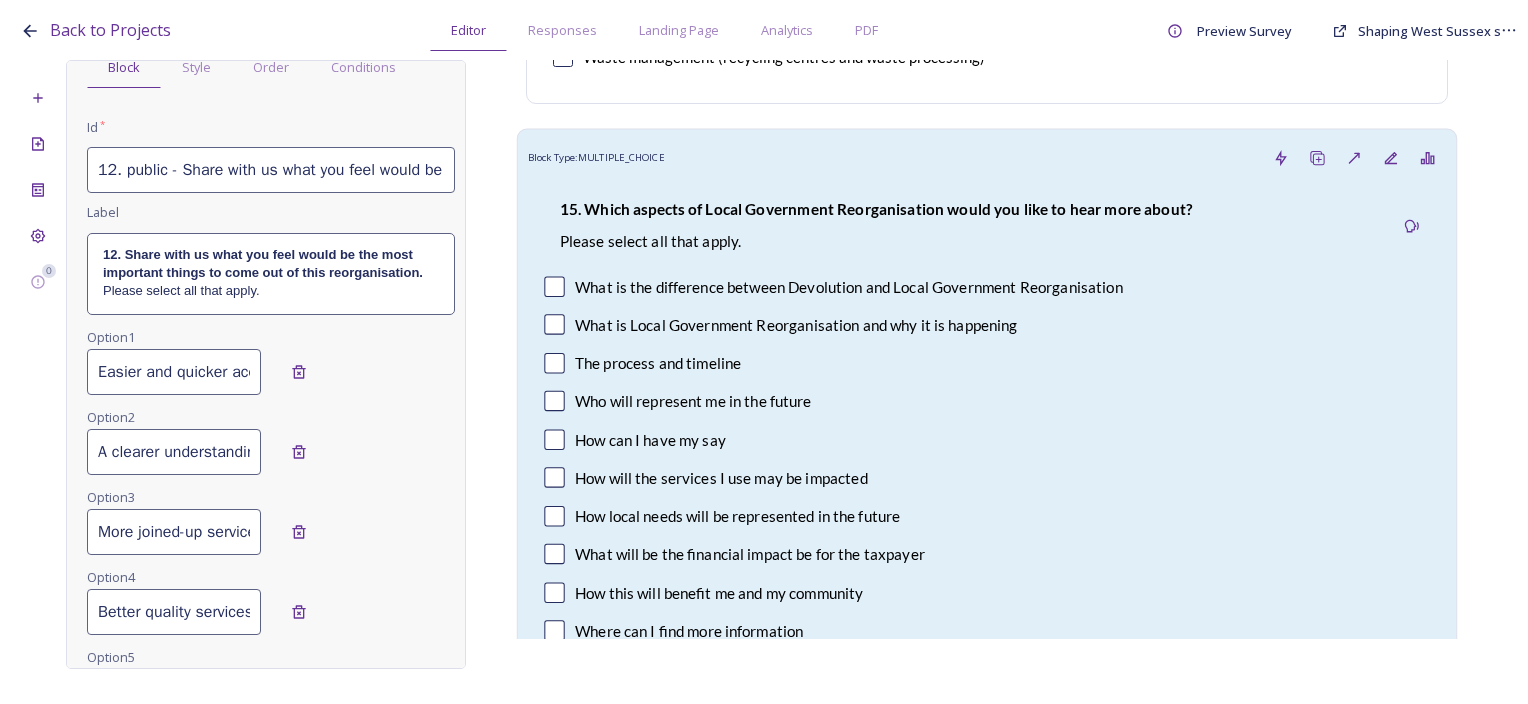 click on "﻿Please select all that apply." at bounding box center [876, 242] 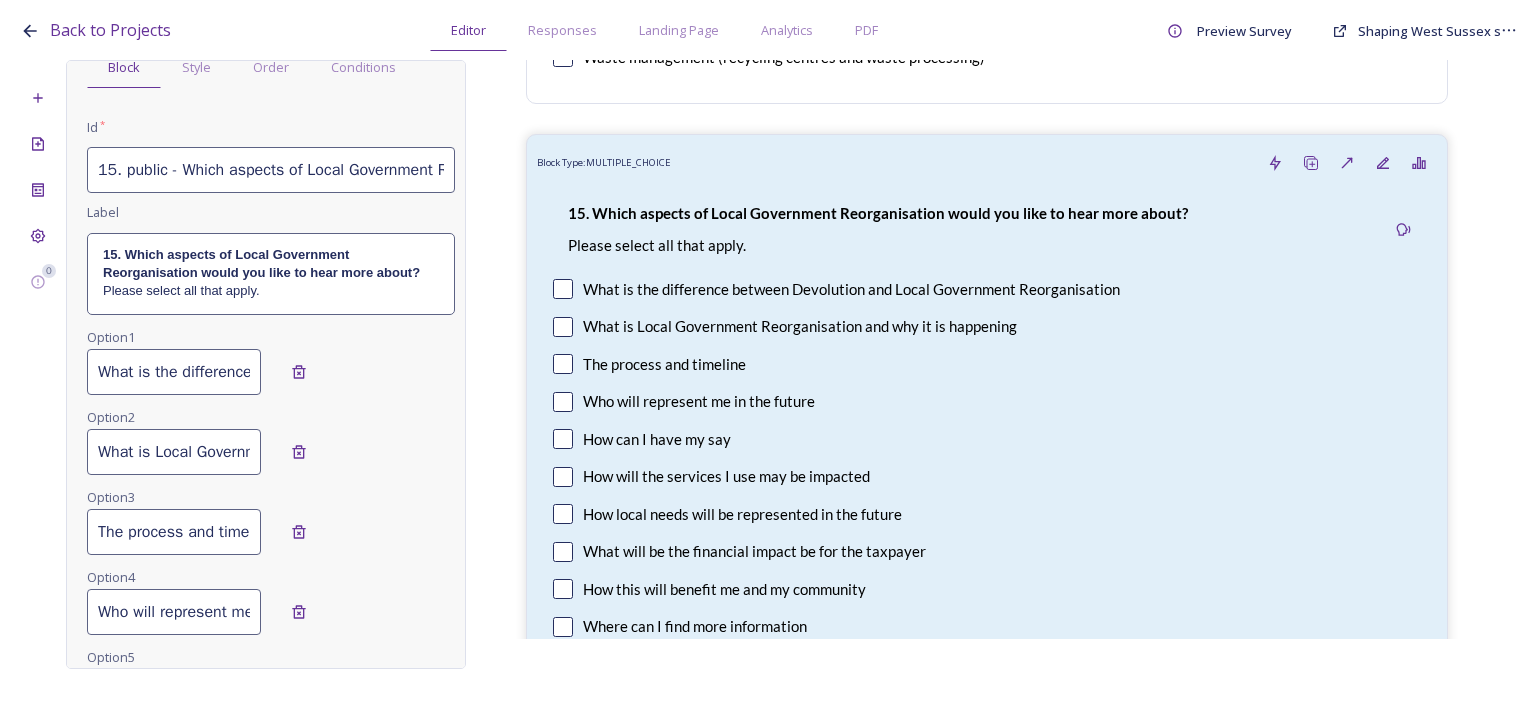 scroll, scrollTop: 0, scrollLeft: 394, axis: horizontal 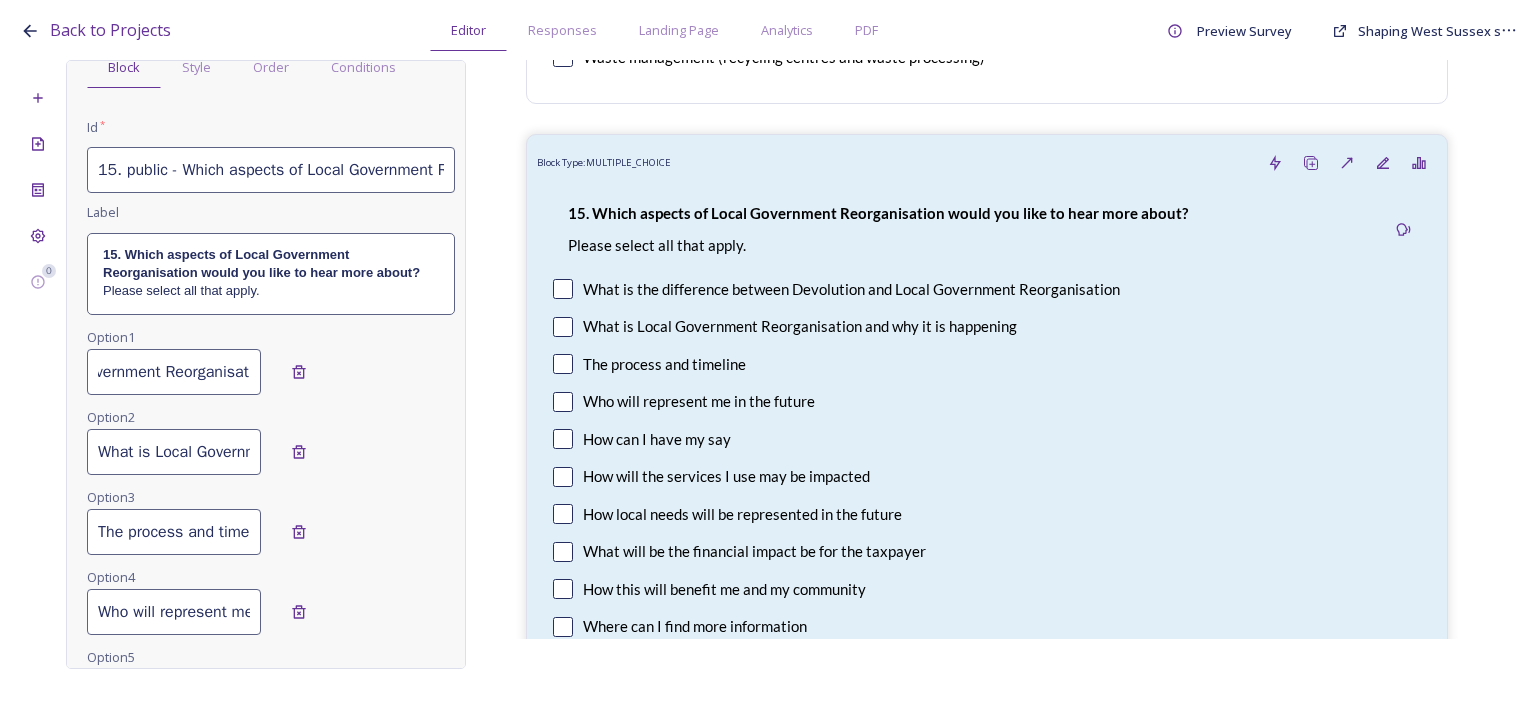 drag, startPoint x: 100, startPoint y: 372, endPoint x: 474, endPoint y: 352, distance: 374.53436 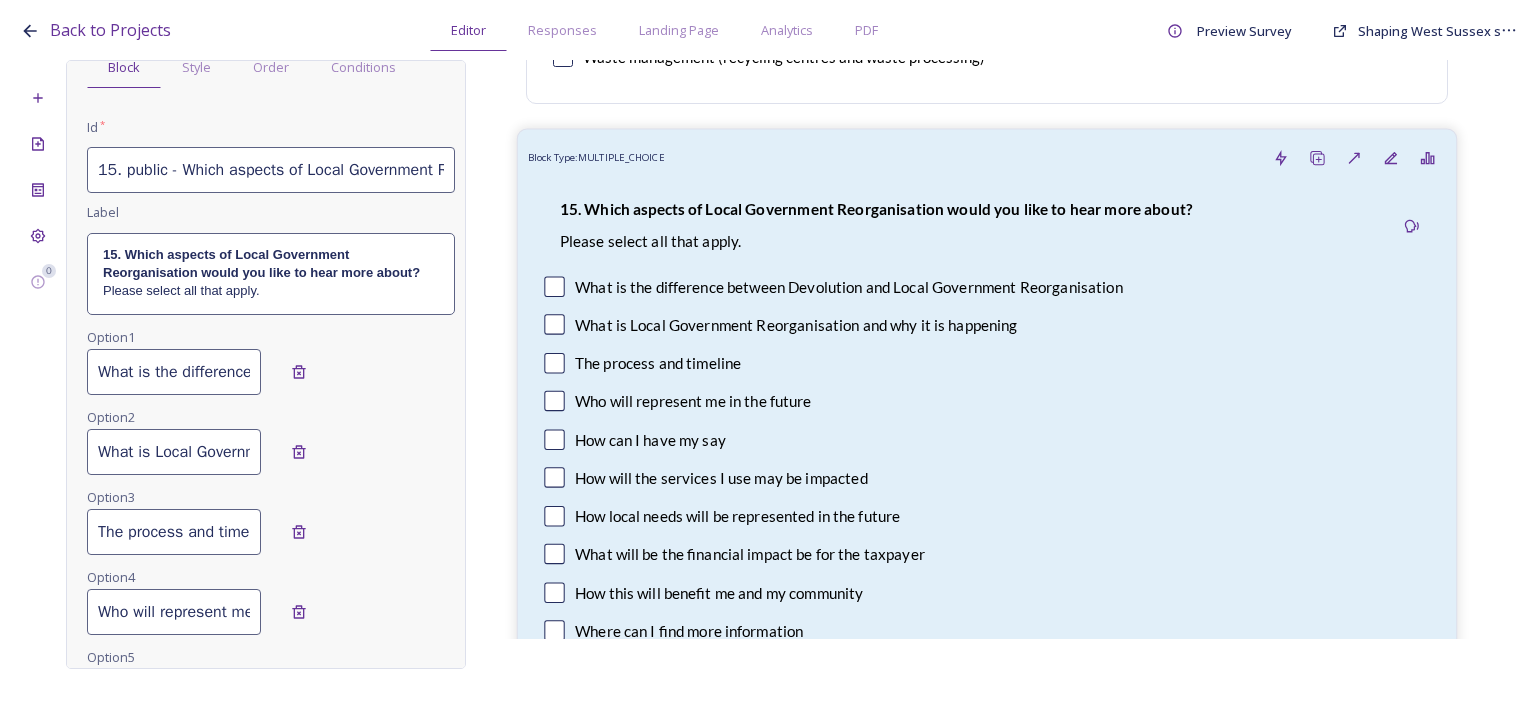 click on "How will the services I use may be impacted" at bounding box center [986, 478] 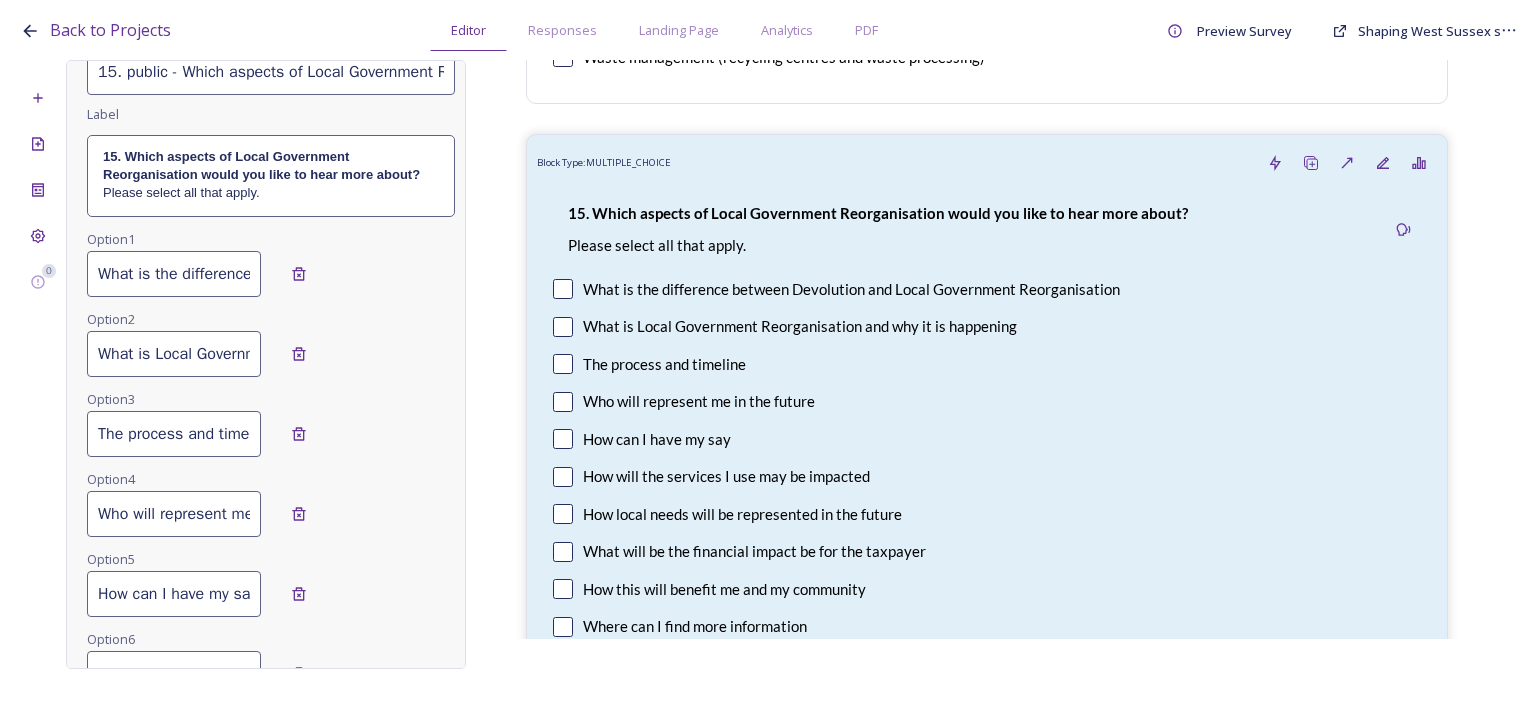 scroll, scrollTop: 400, scrollLeft: 0, axis: vertical 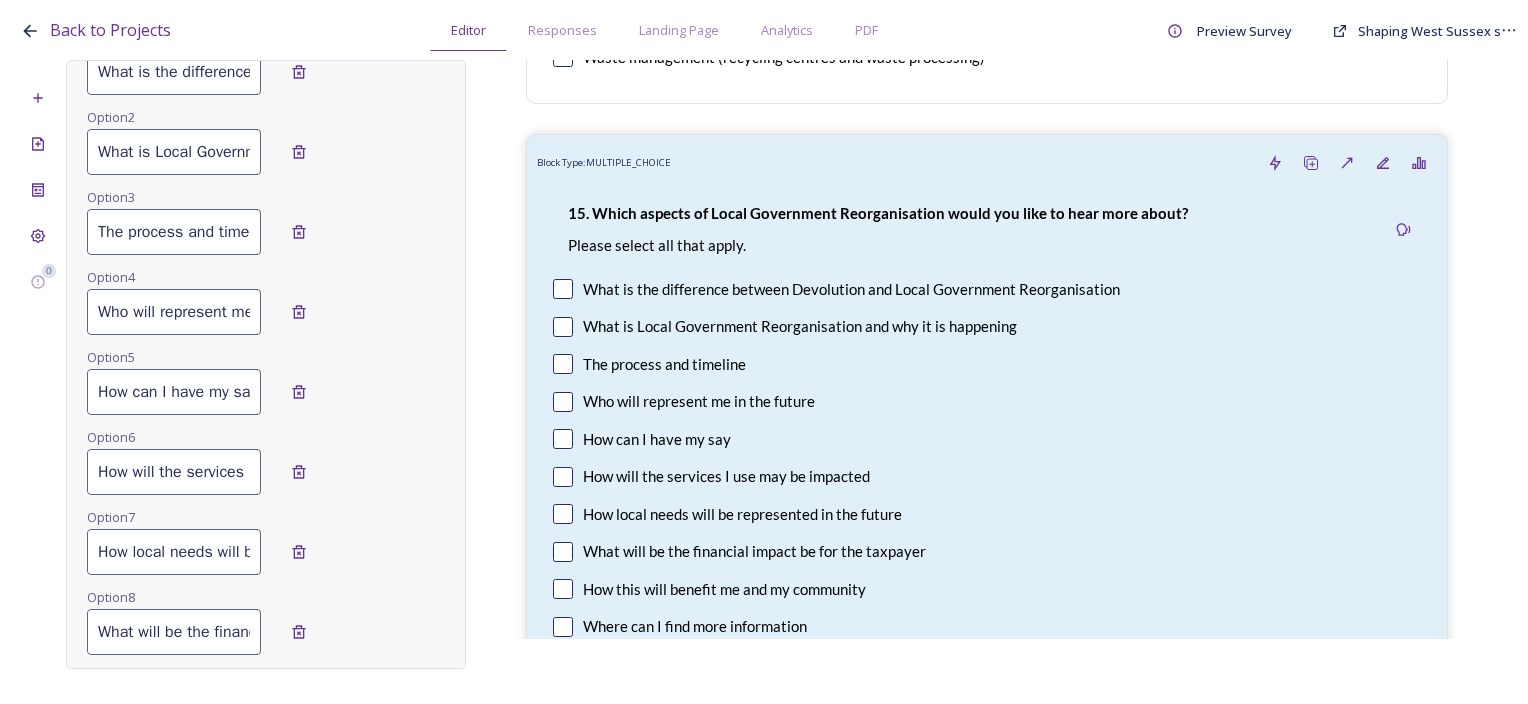 click on "How local needs will be represented in the future" at bounding box center (174, 552) 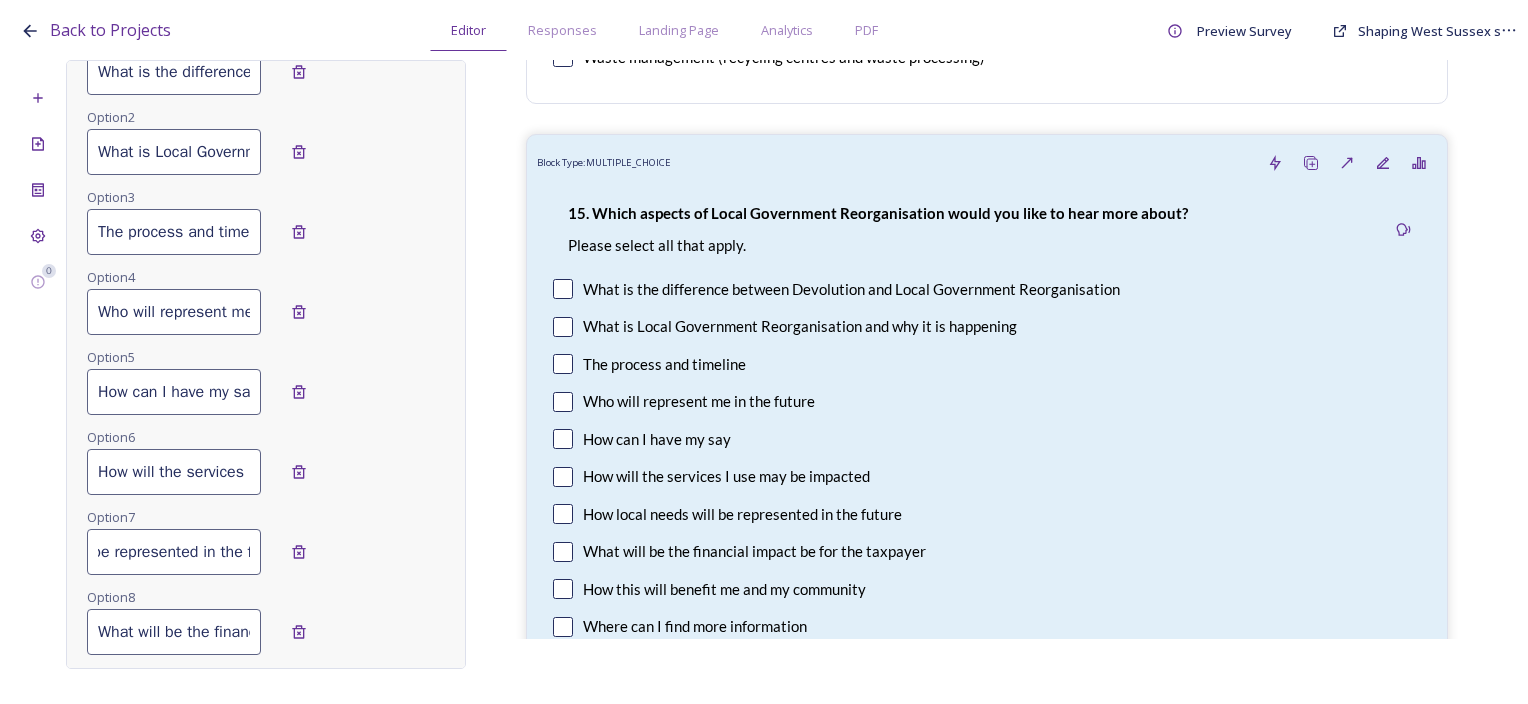 scroll, scrollTop: 0, scrollLeft: 164, axis: horizontal 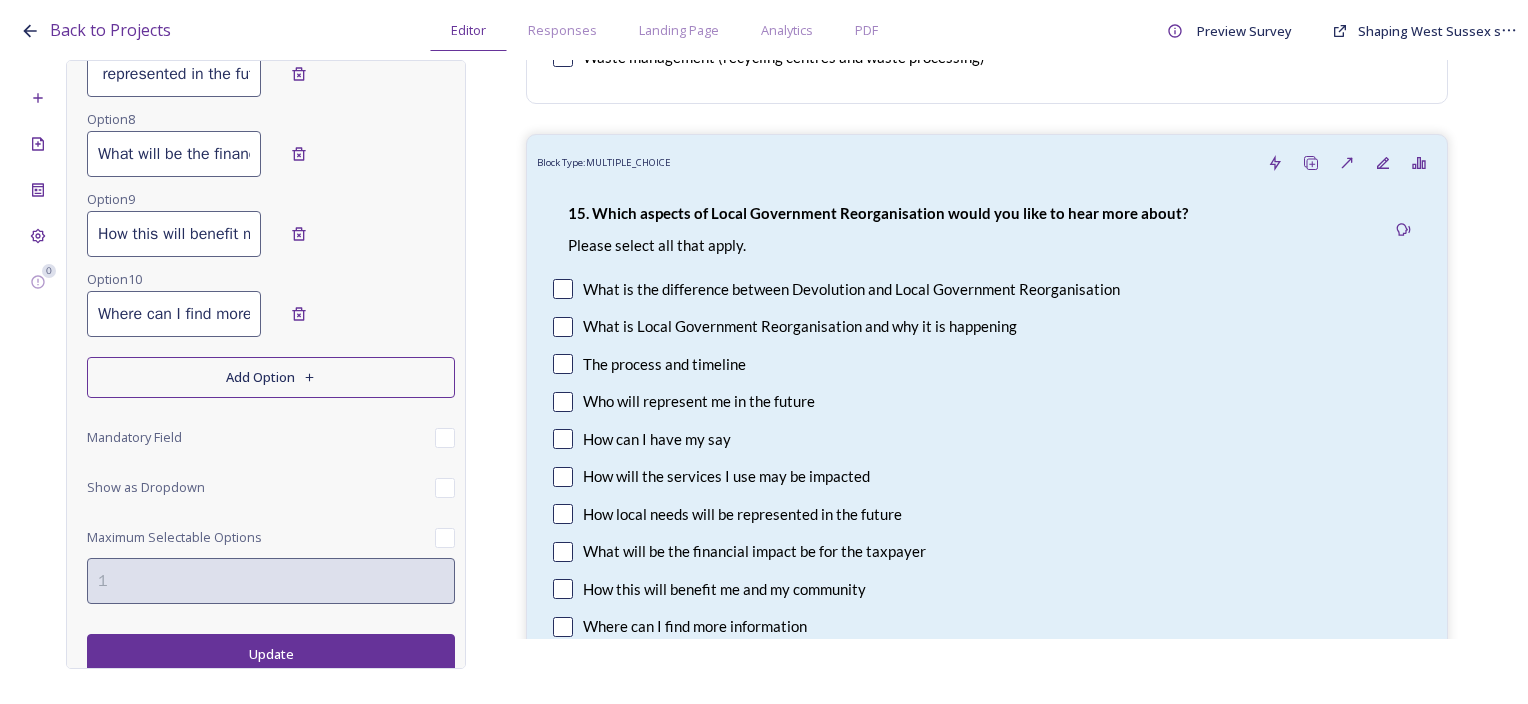 type on "How will local needs be represented in the future" 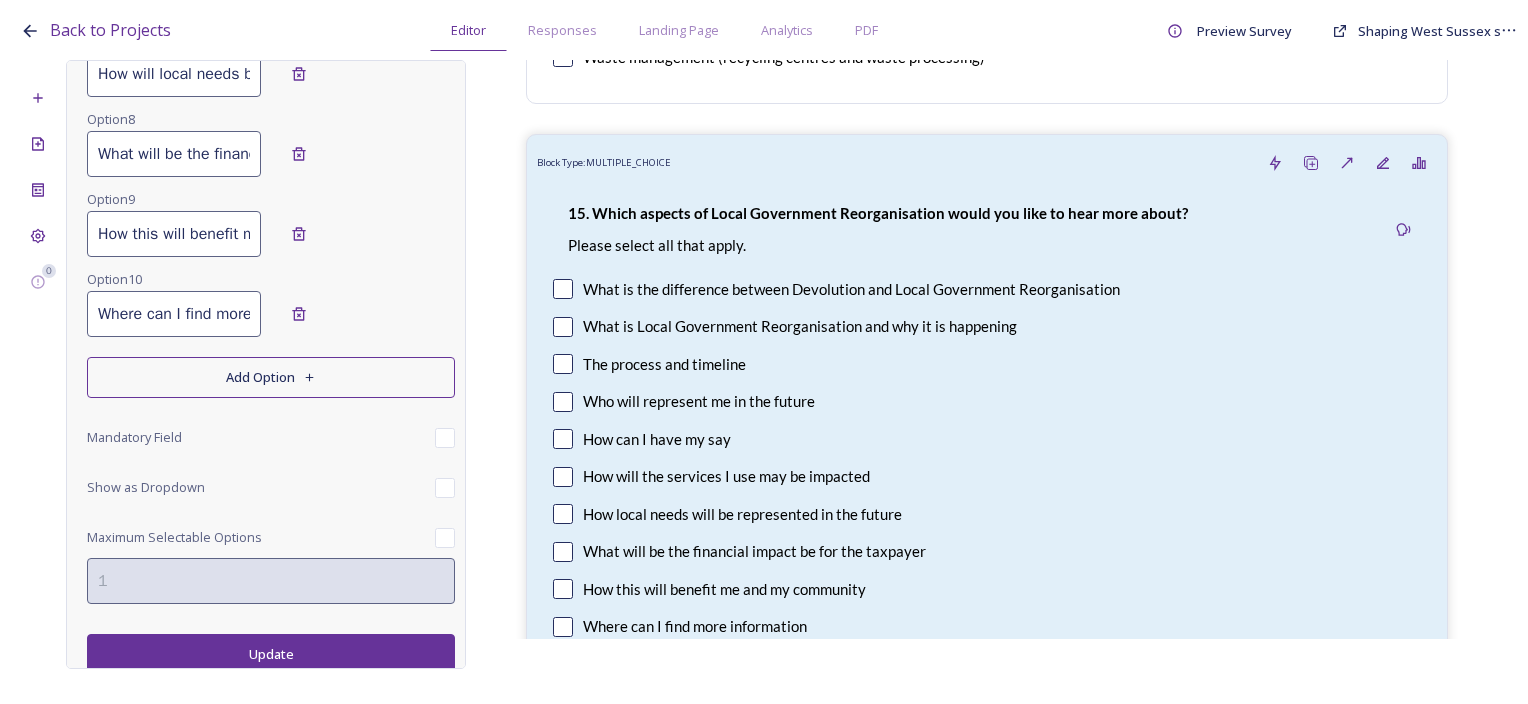 click on "Update" at bounding box center [271, 654] 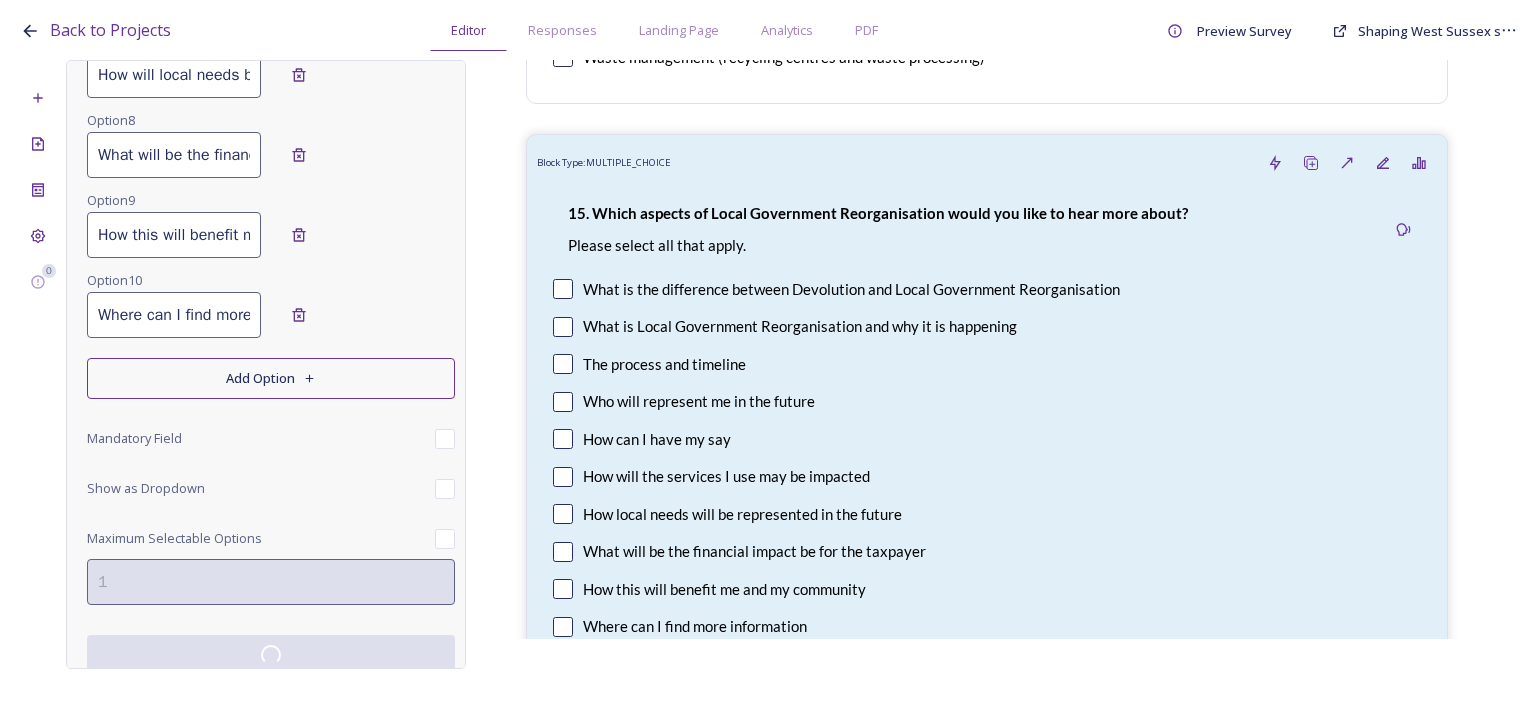 scroll, scrollTop: 878, scrollLeft: 0, axis: vertical 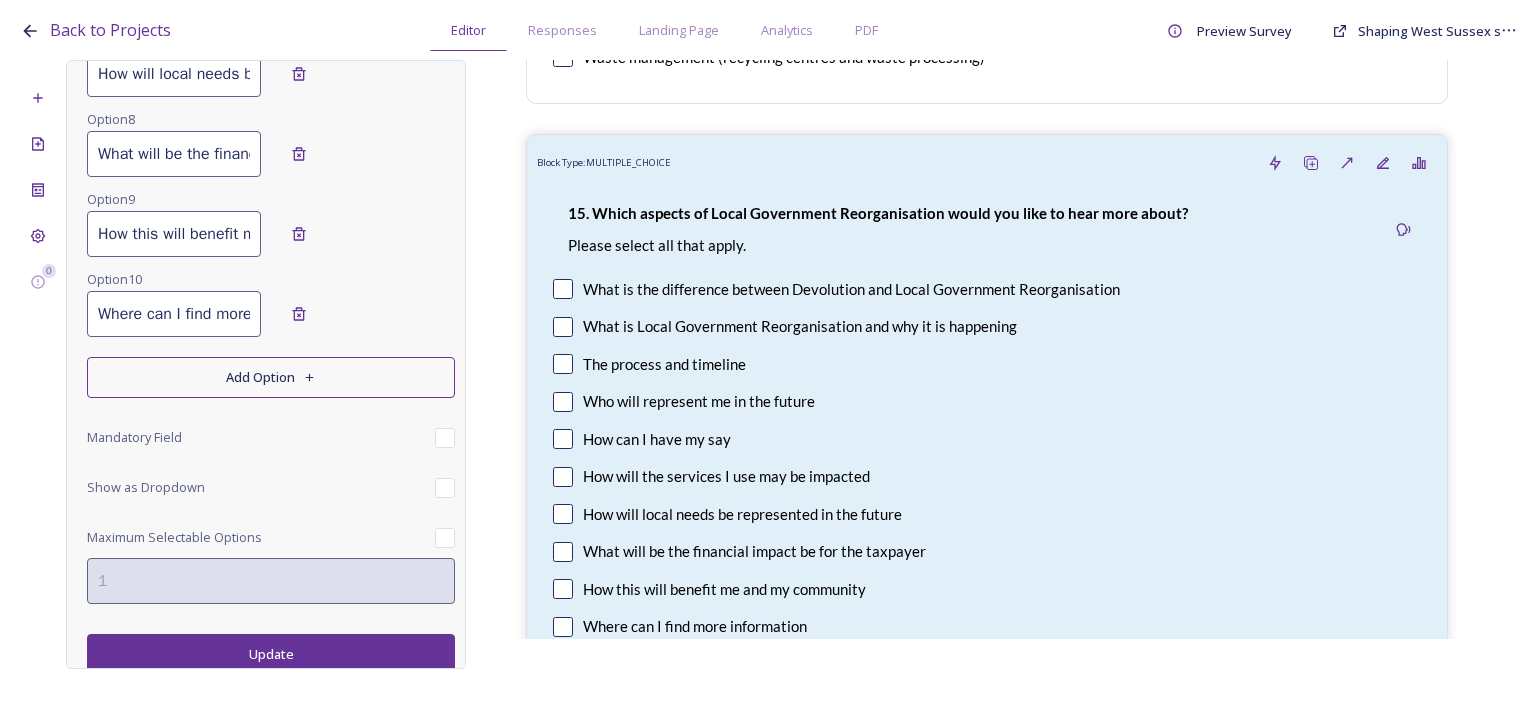 drag, startPoint x: 160, startPoint y: 230, endPoint x: 130, endPoint y: 231, distance: 30.016663 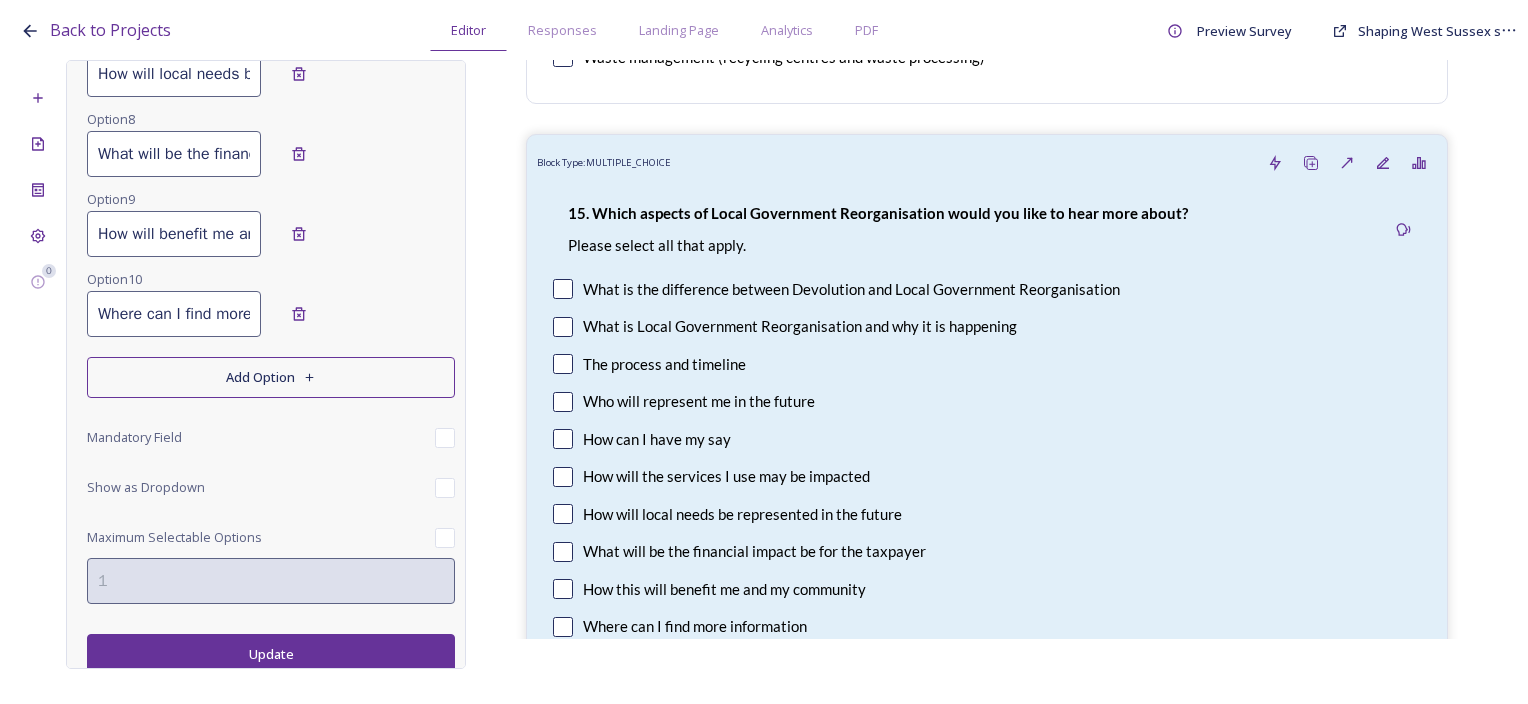 drag, startPoint x: 160, startPoint y: 222, endPoint x: 195, endPoint y: 205, distance: 38.910152 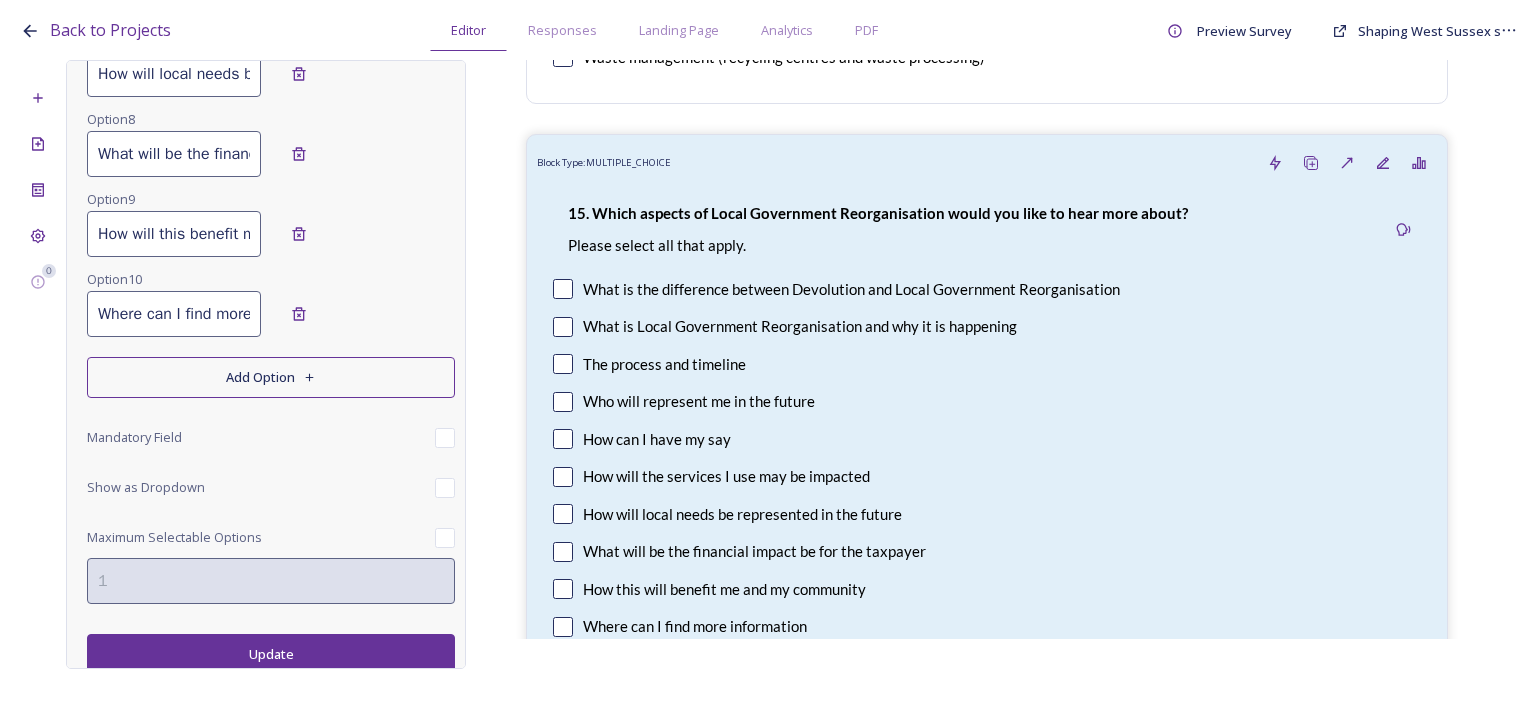 type on "How will this benefit me and my community" 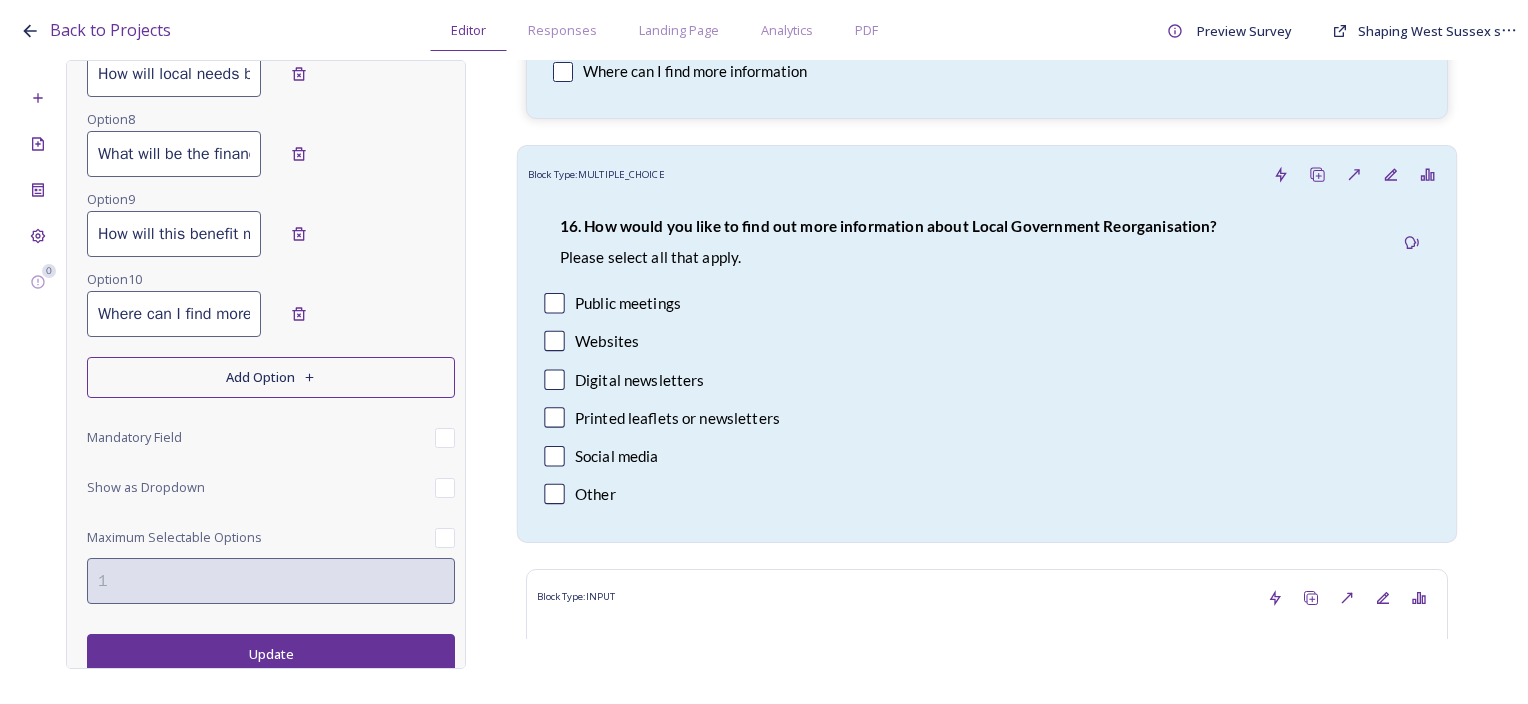scroll, scrollTop: 8200, scrollLeft: 0, axis: vertical 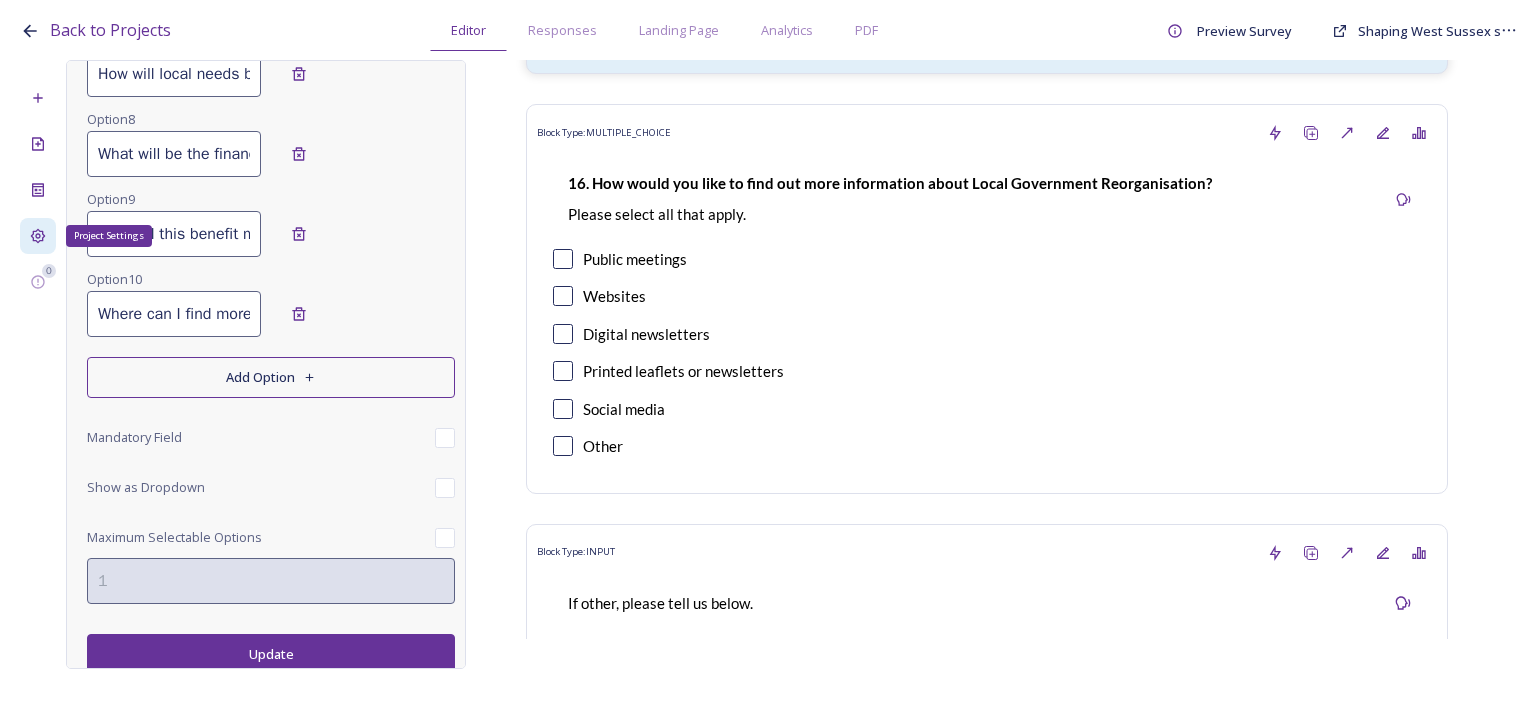 click 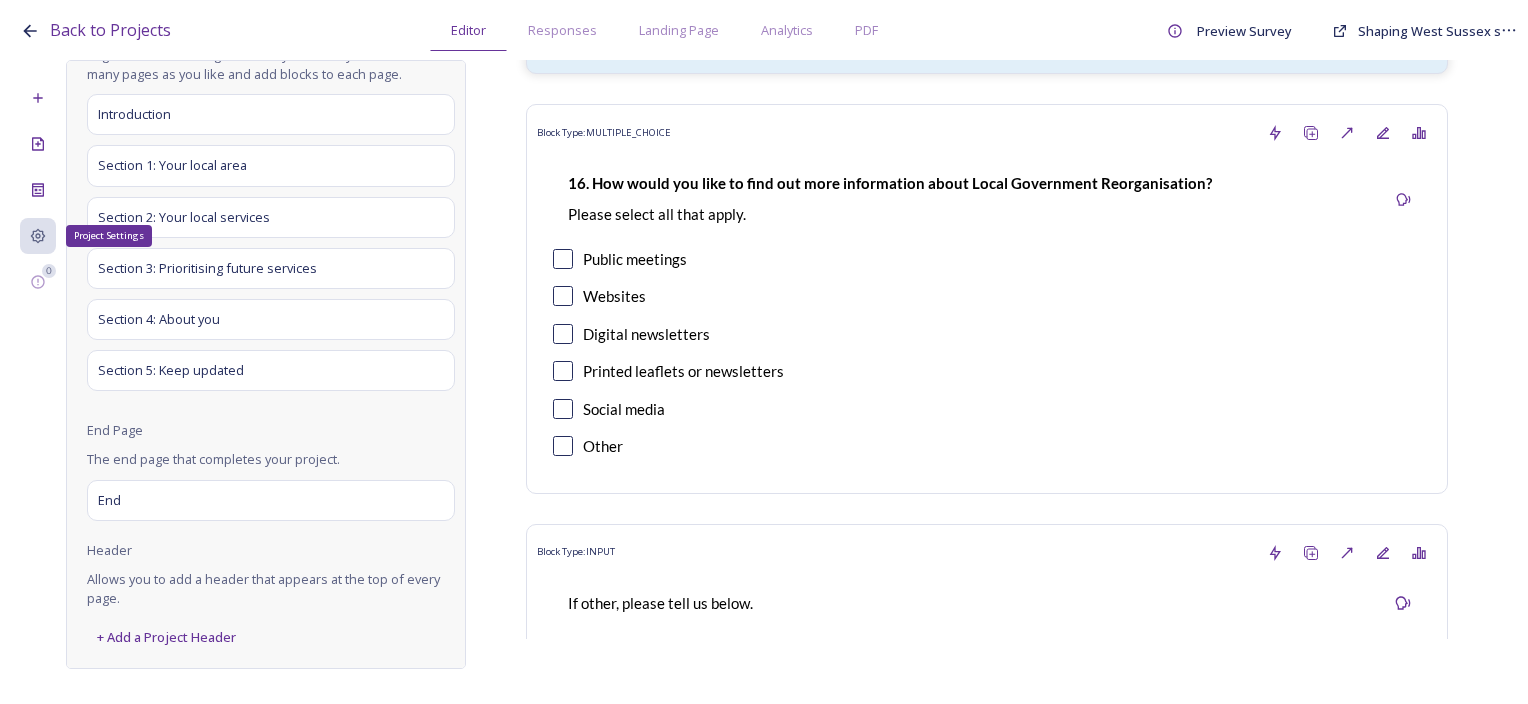 scroll, scrollTop: 362, scrollLeft: 0, axis: vertical 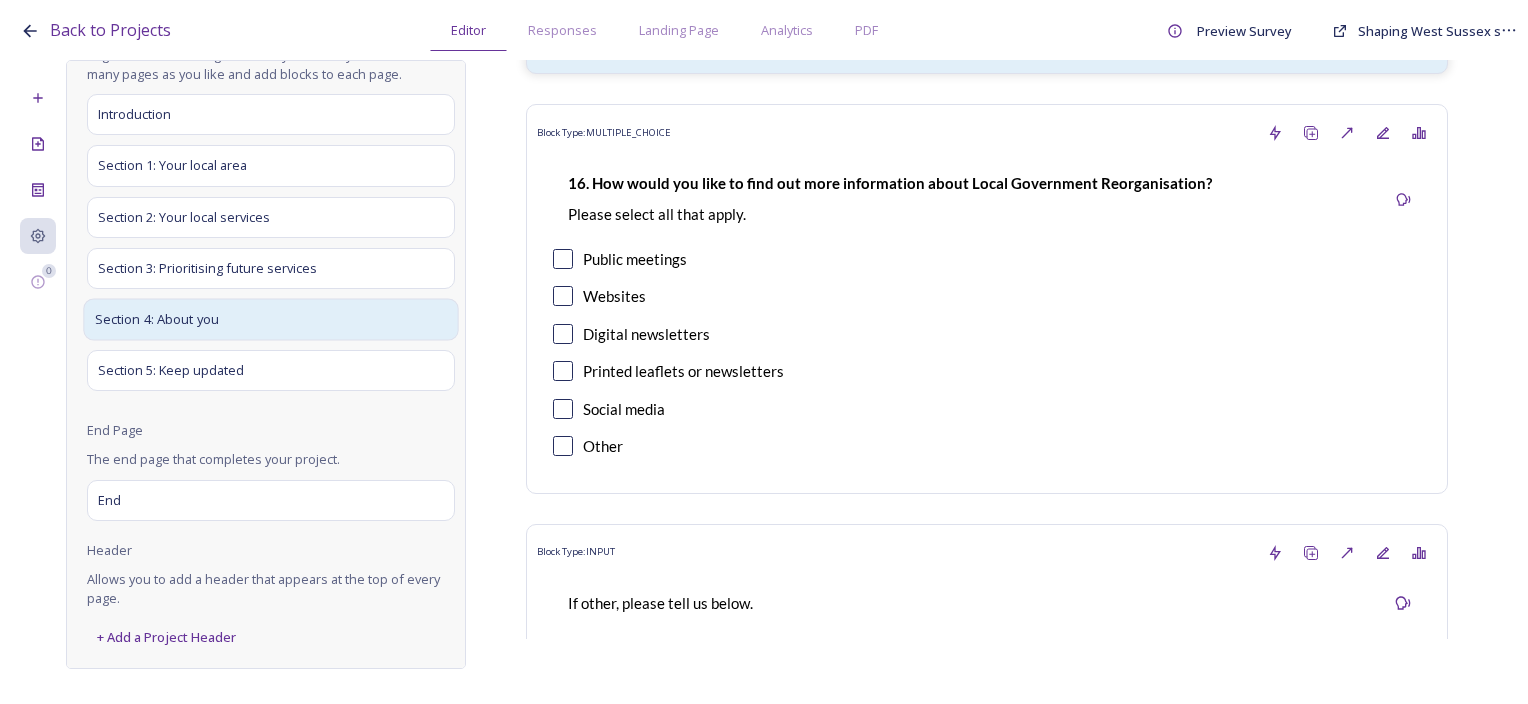 click on "Section 4: About you" at bounding box center [270, 319] 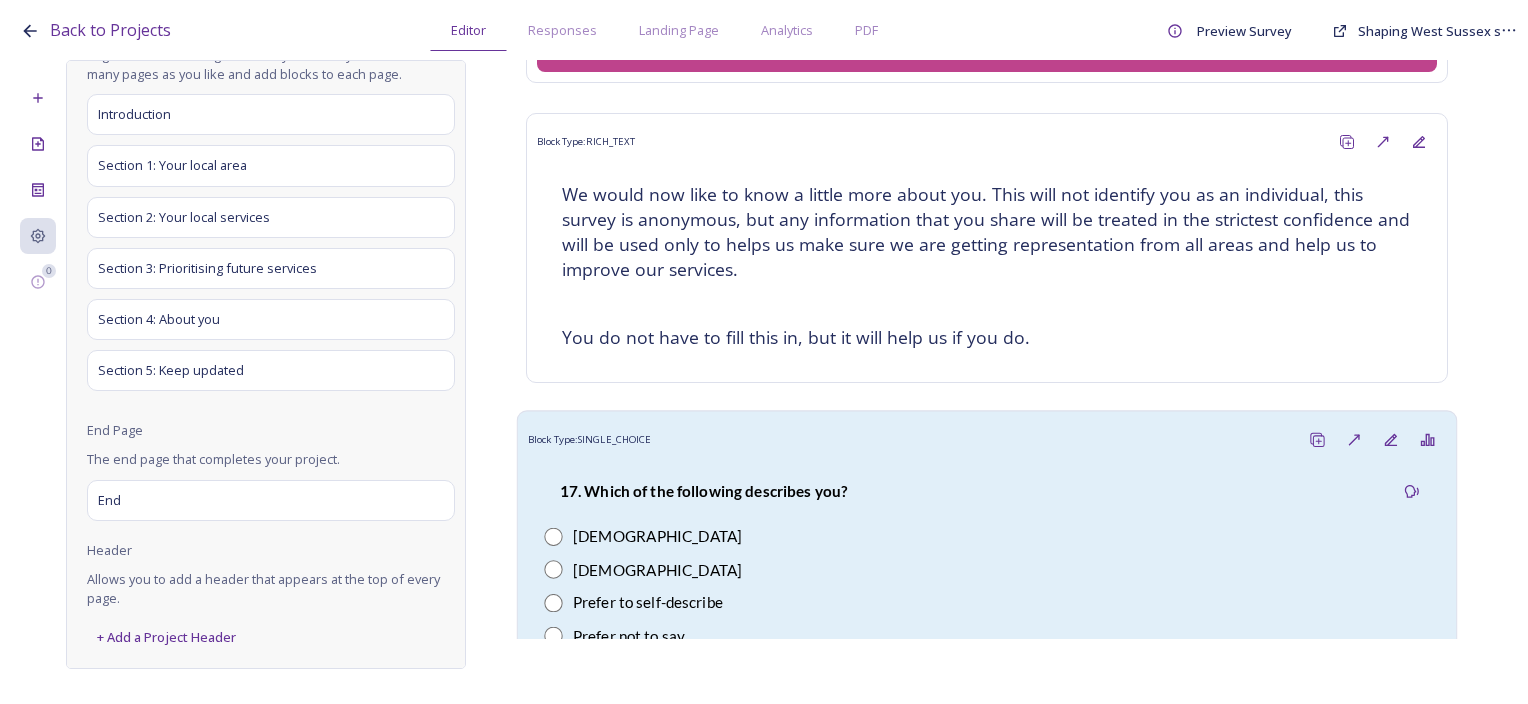 scroll, scrollTop: 0, scrollLeft: 0, axis: both 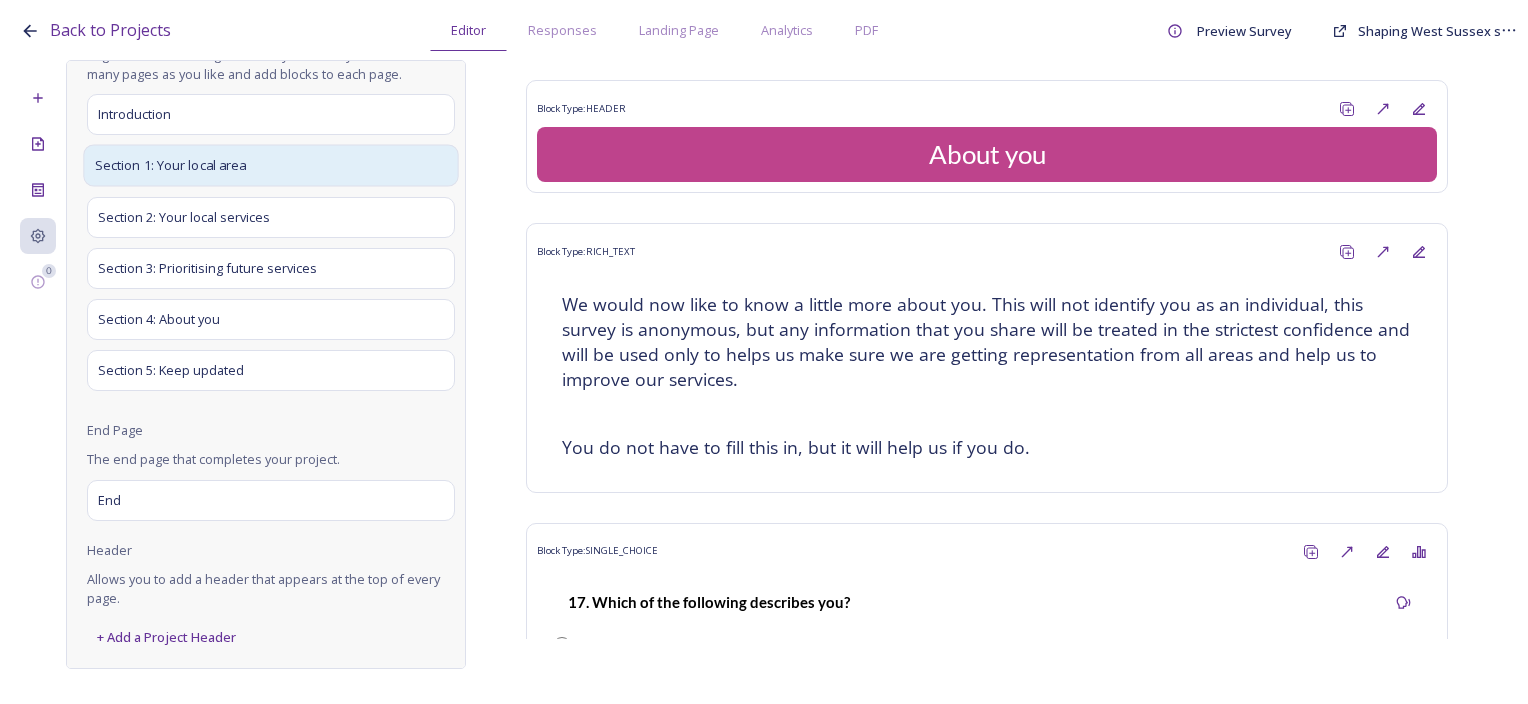 click on "Section 1: Your local area" at bounding box center [270, 166] 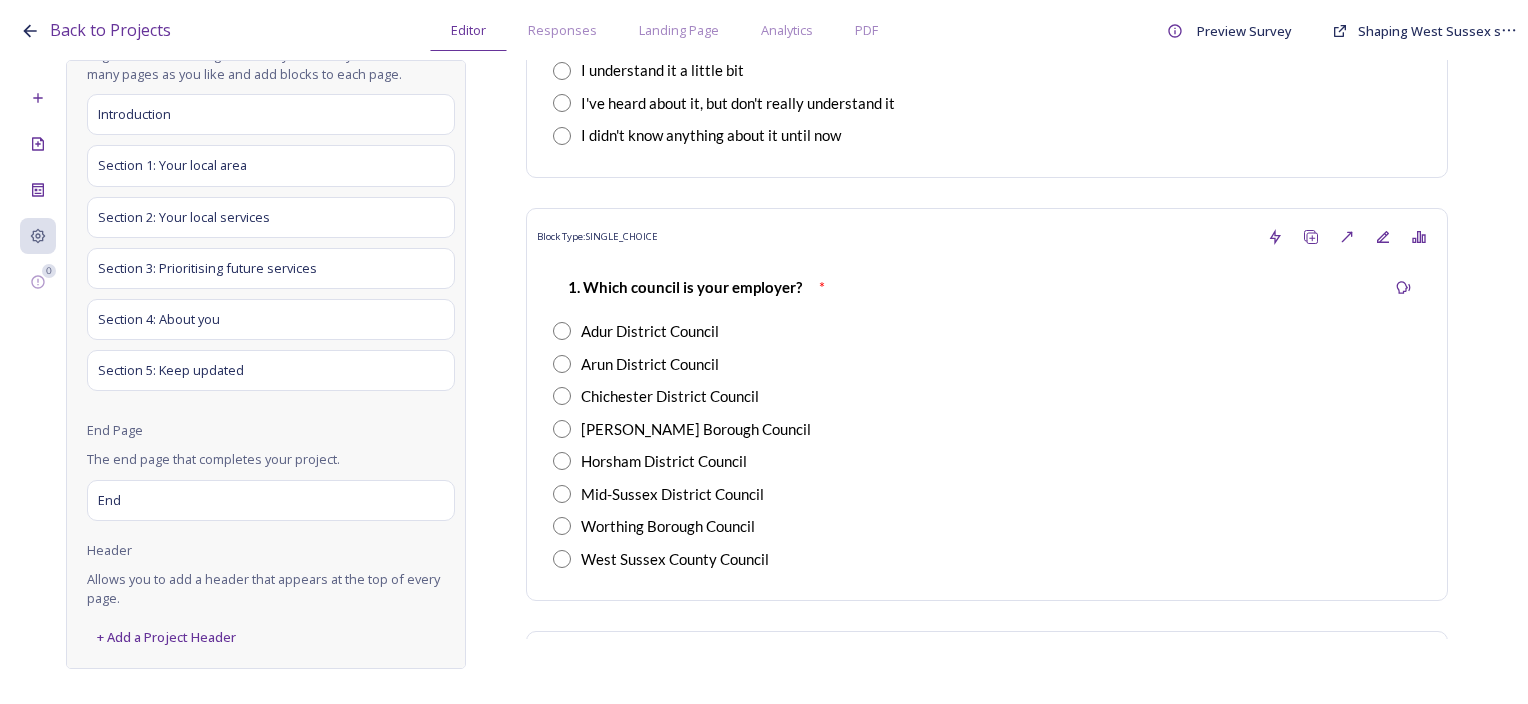 scroll, scrollTop: 5300, scrollLeft: 0, axis: vertical 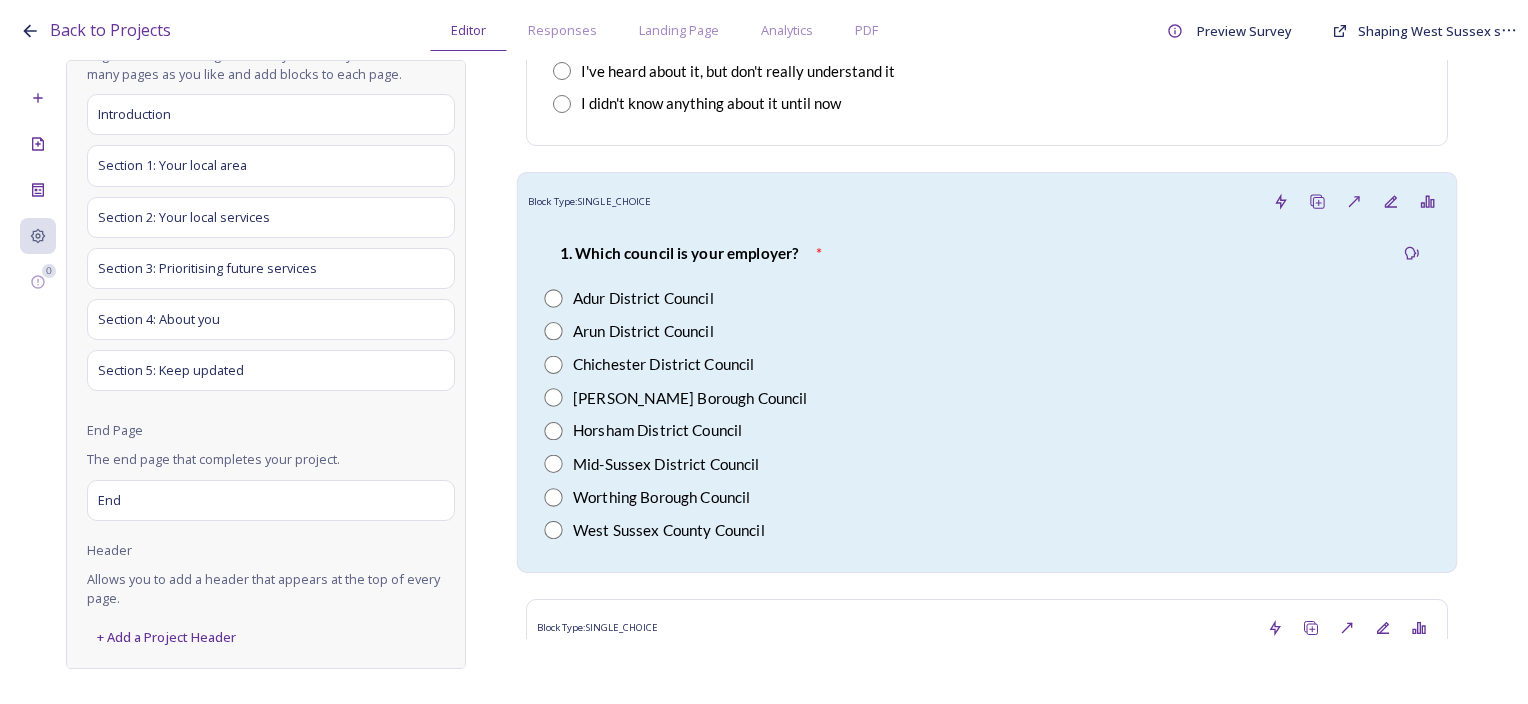 click on "1. Which council is your employer? *" at bounding box center (986, 253) 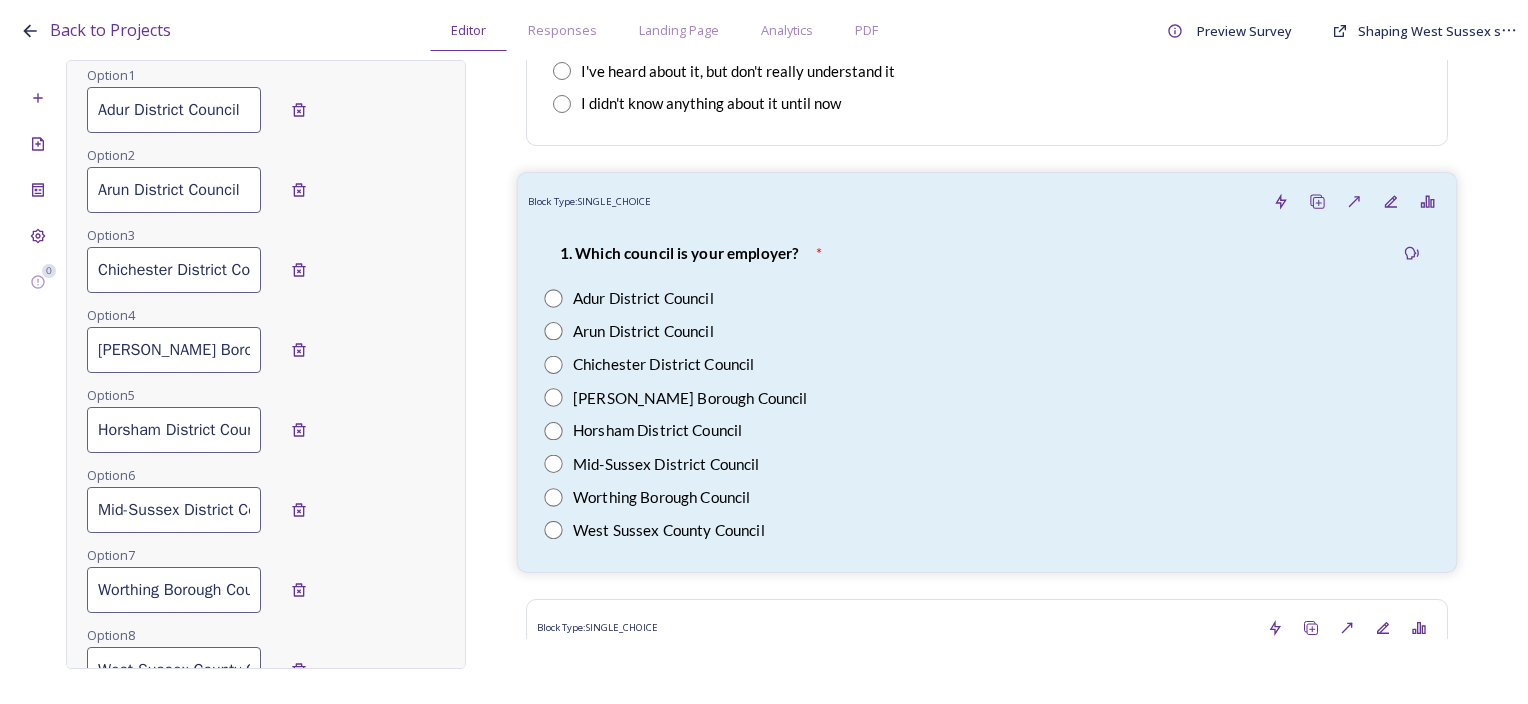scroll, scrollTop: 0, scrollLeft: 0, axis: both 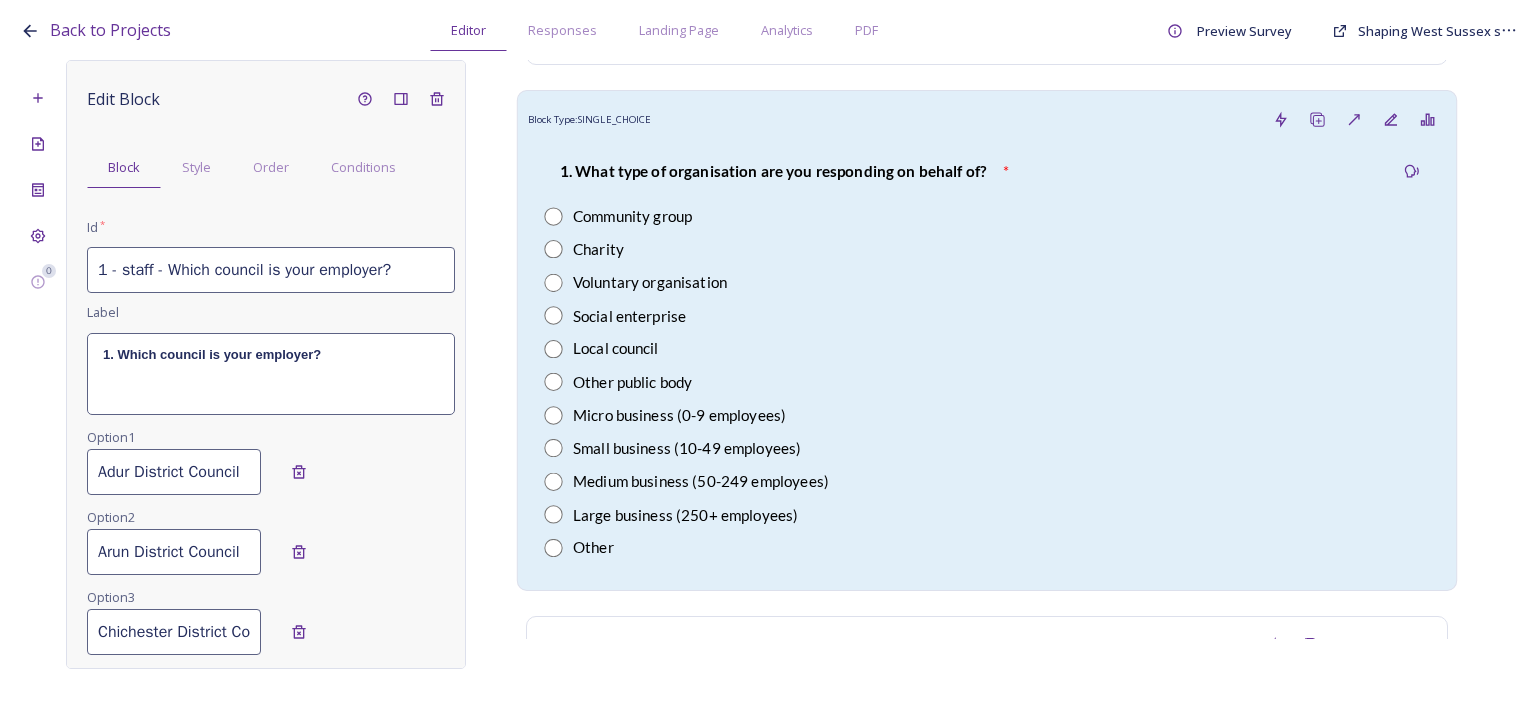 click on "Charity" at bounding box center [986, 249] 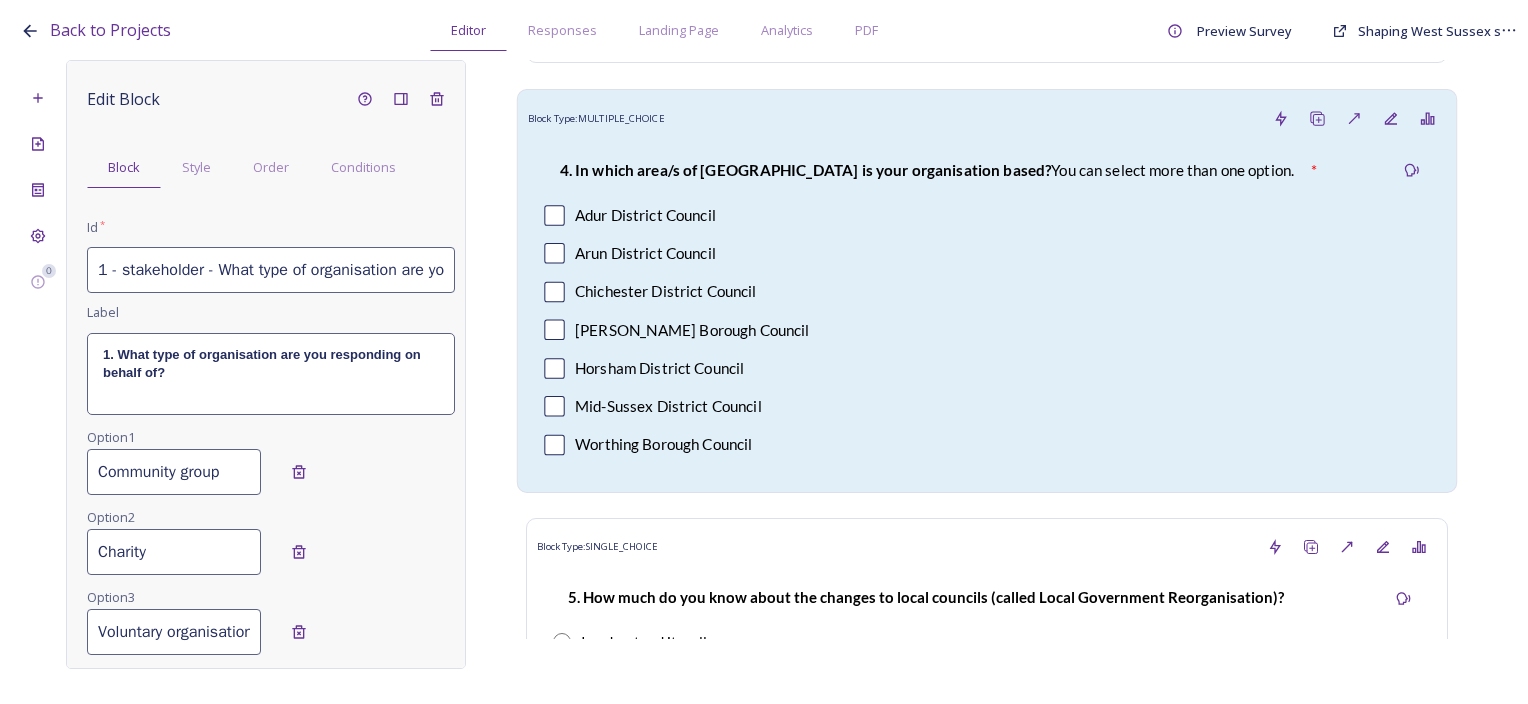 scroll, scrollTop: 4700, scrollLeft: 0, axis: vertical 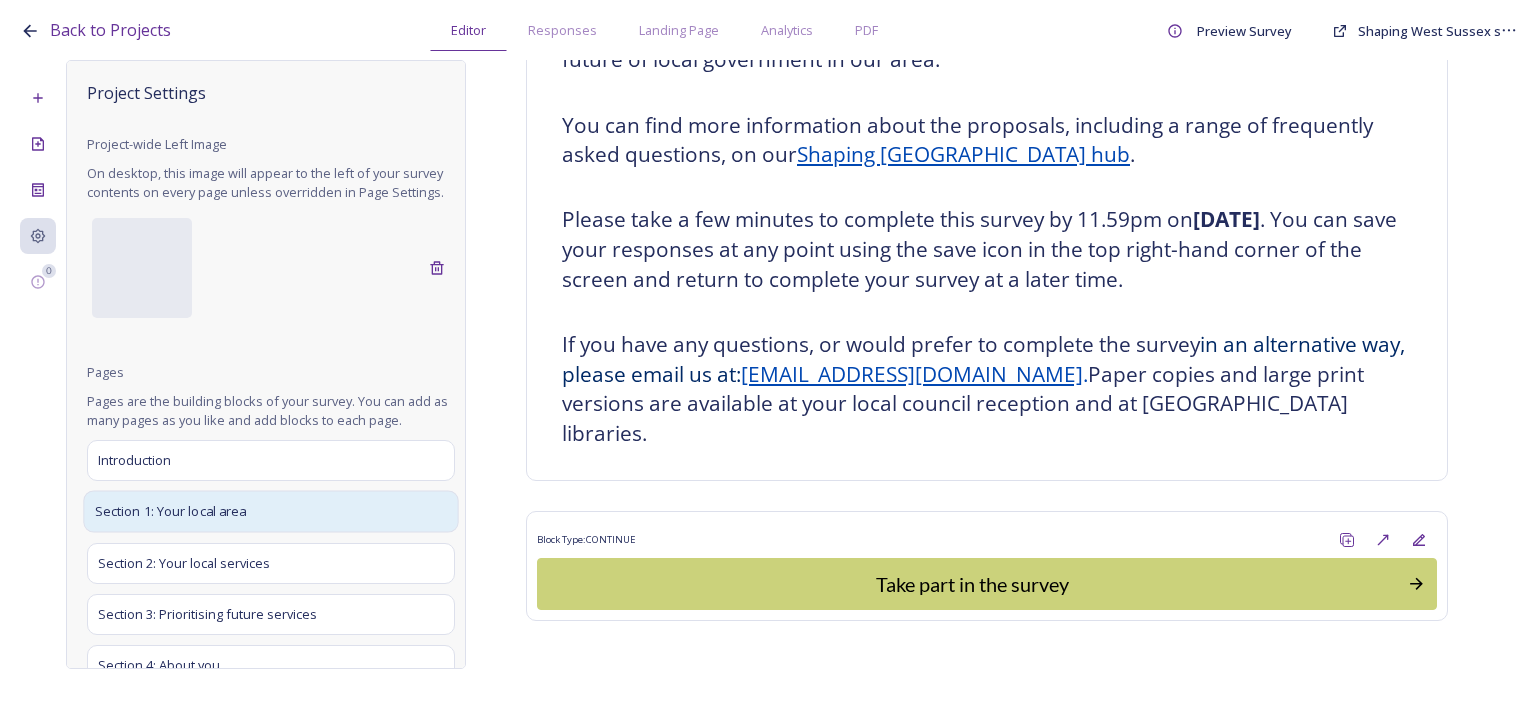 click on "Section 1: Your local area" at bounding box center [270, 512] 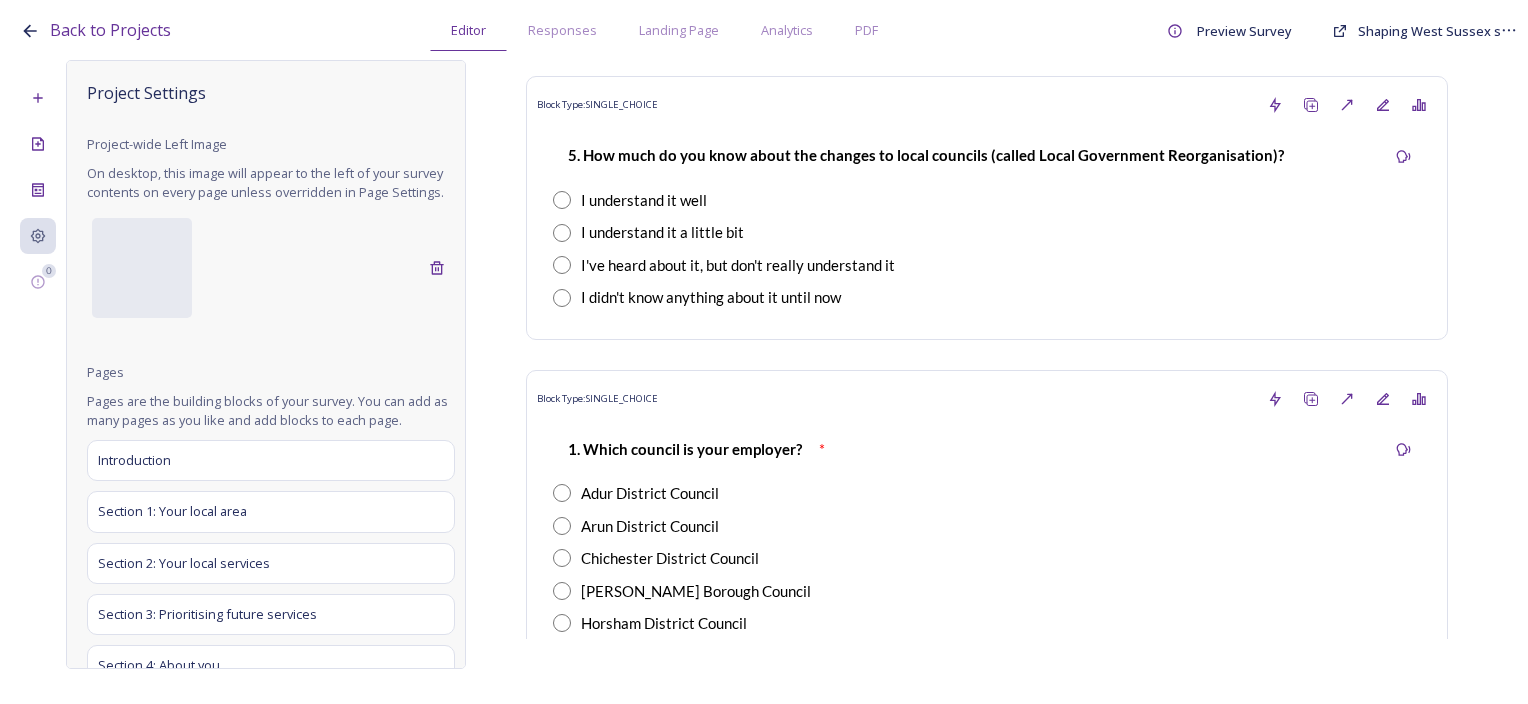 scroll, scrollTop: 5109, scrollLeft: 0, axis: vertical 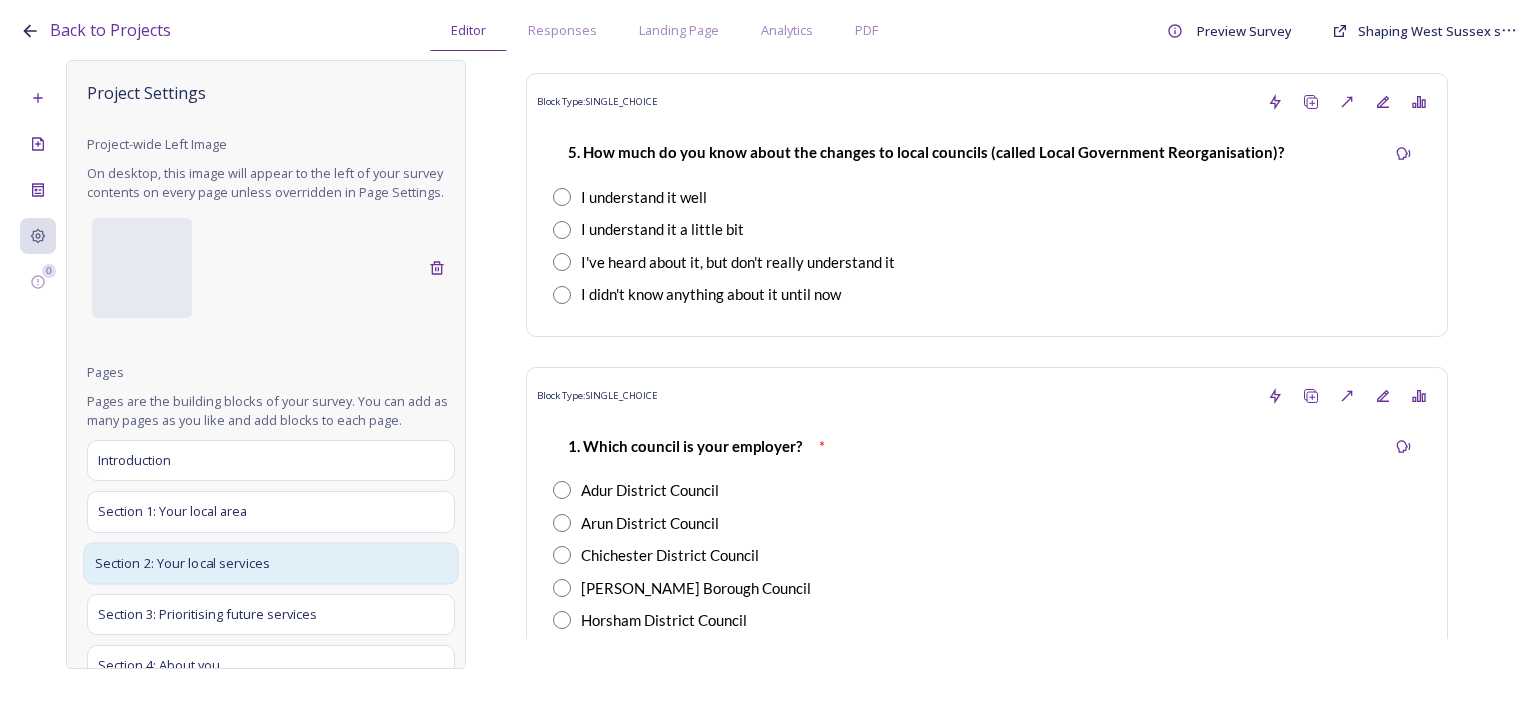 click on "Section 2: Your local services" at bounding box center (182, 563) 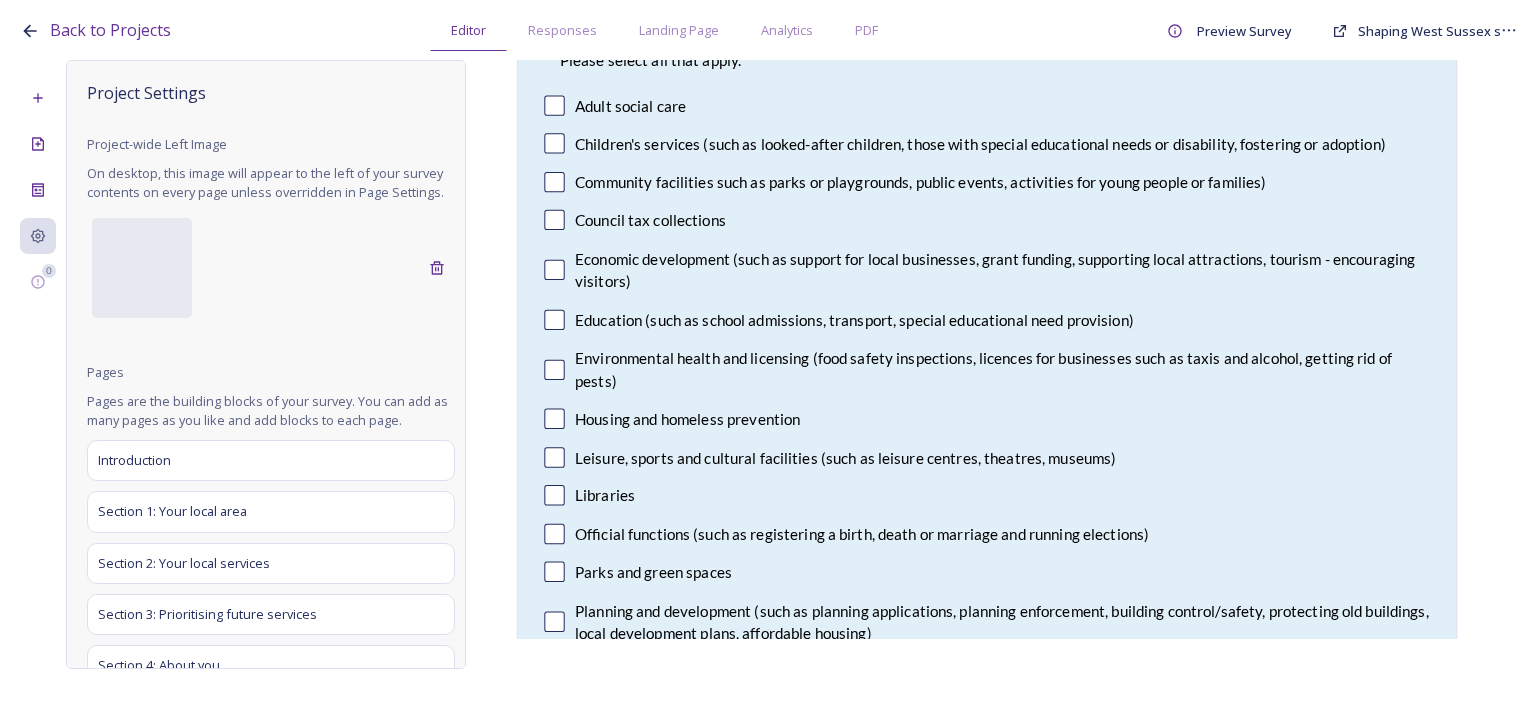 scroll, scrollTop: 2520, scrollLeft: 0, axis: vertical 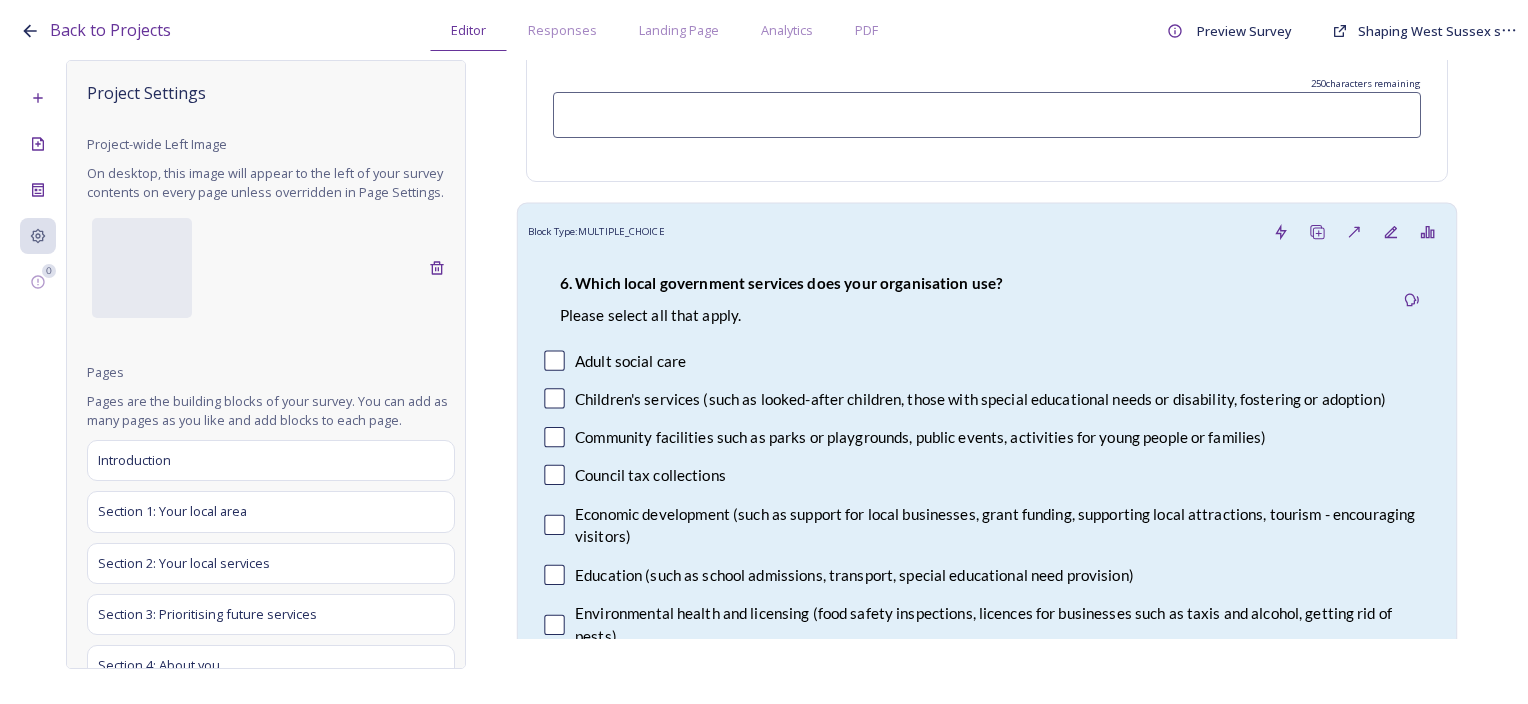 click on "6. Which local government services does your organisation use?  Please select all that apply." at bounding box center [780, 300] 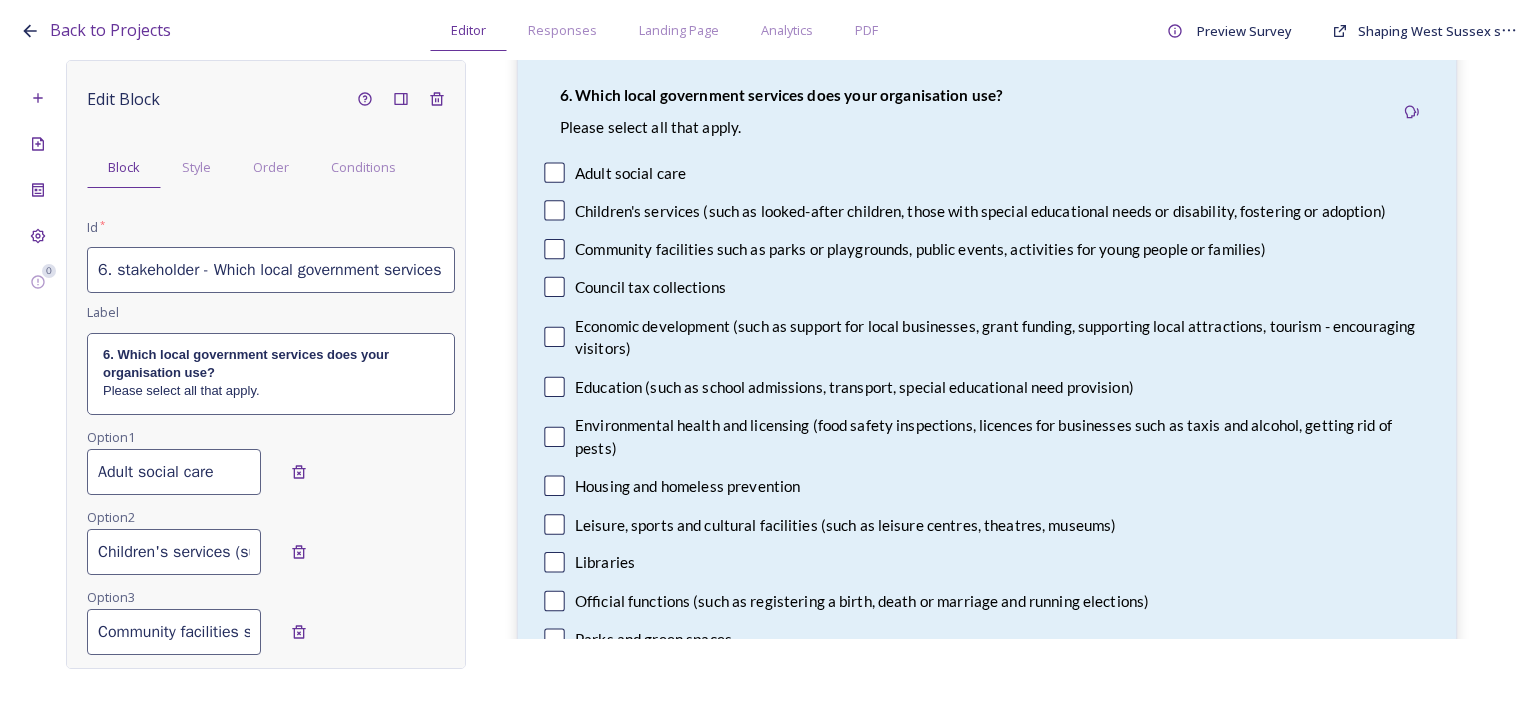 scroll, scrollTop: 2720, scrollLeft: 0, axis: vertical 